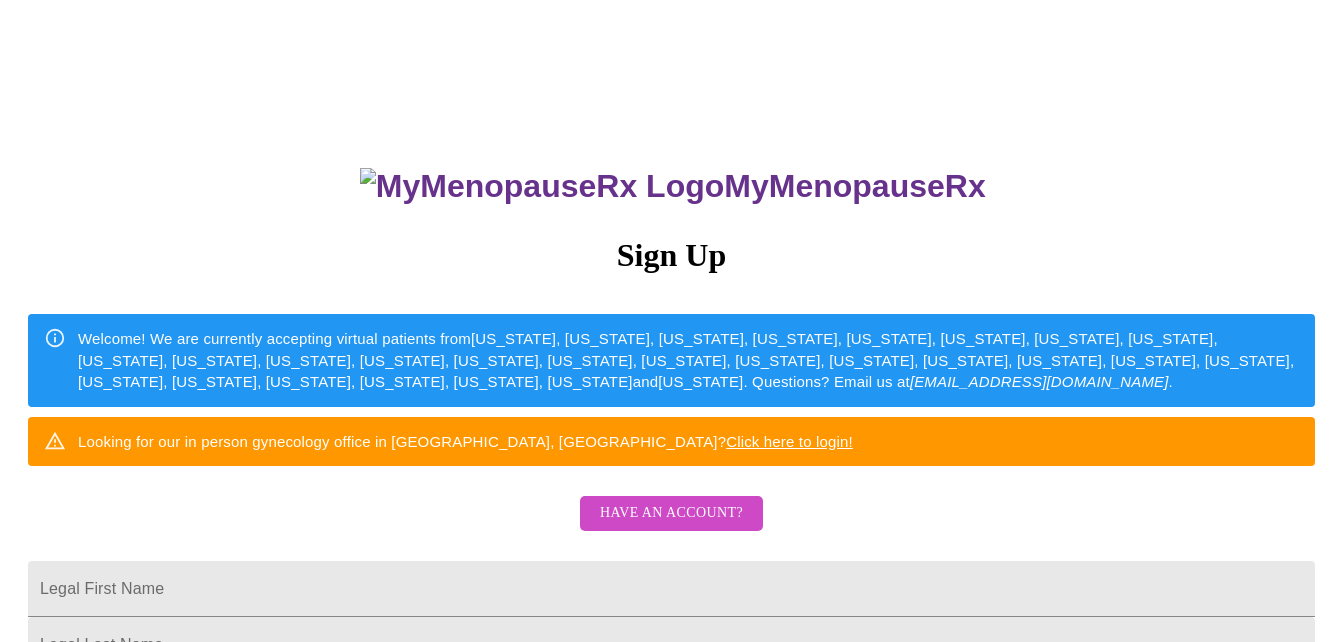 scroll, scrollTop: 0, scrollLeft: 0, axis: both 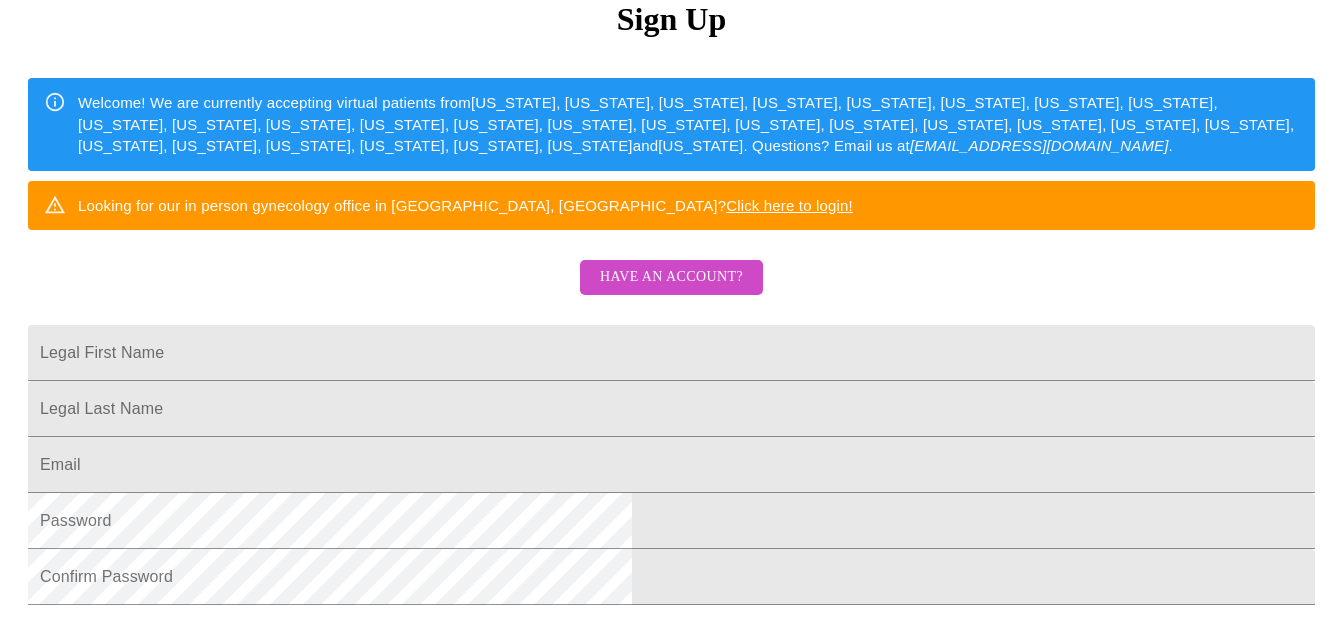 click on "Have an account?" at bounding box center (671, 277) 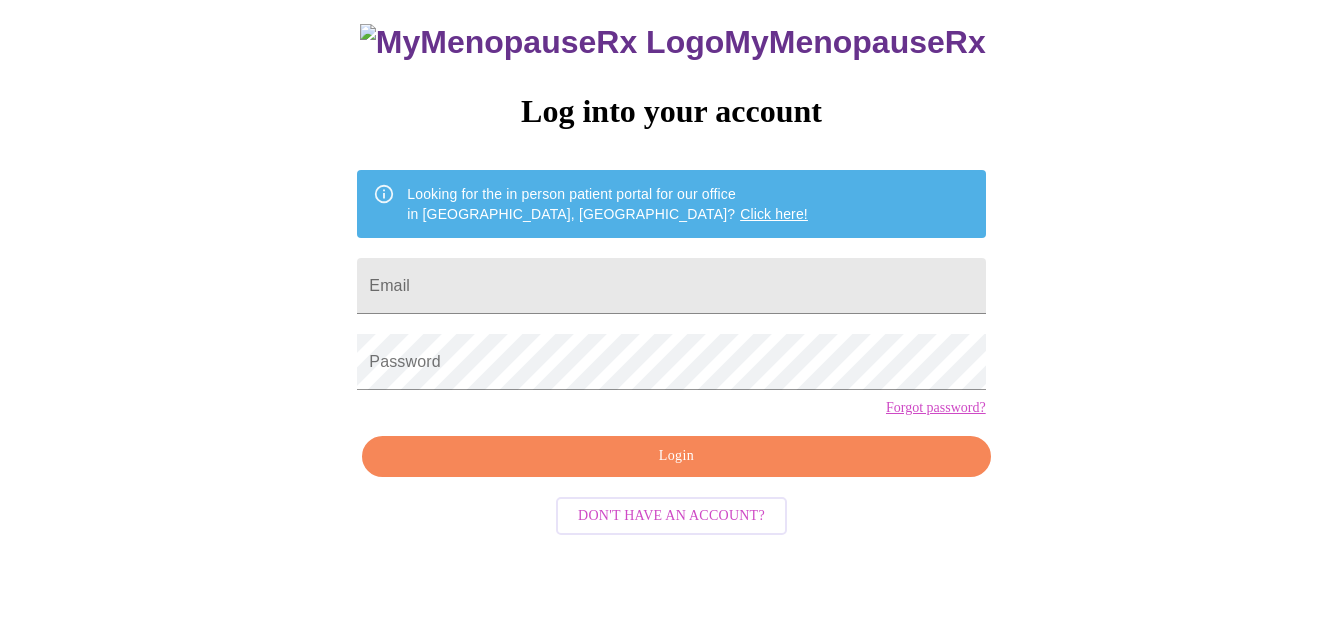 scroll, scrollTop: 83, scrollLeft: 0, axis: vertical 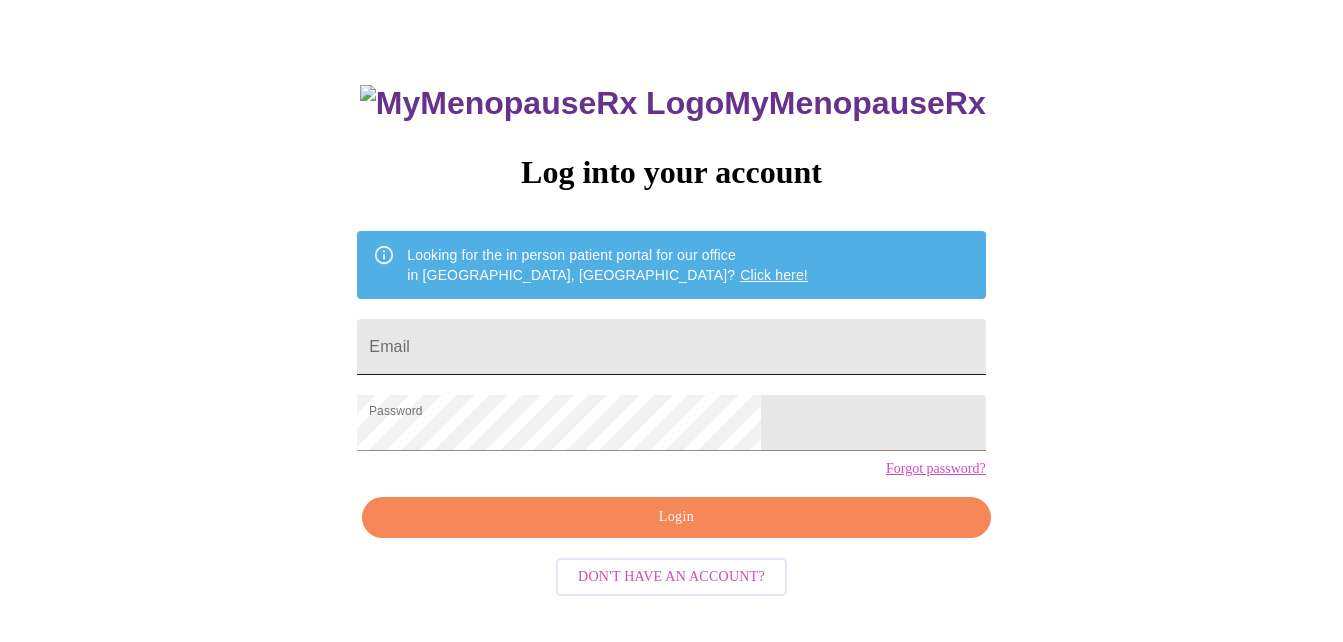 click on "Email" at bounding box center [671, 347] 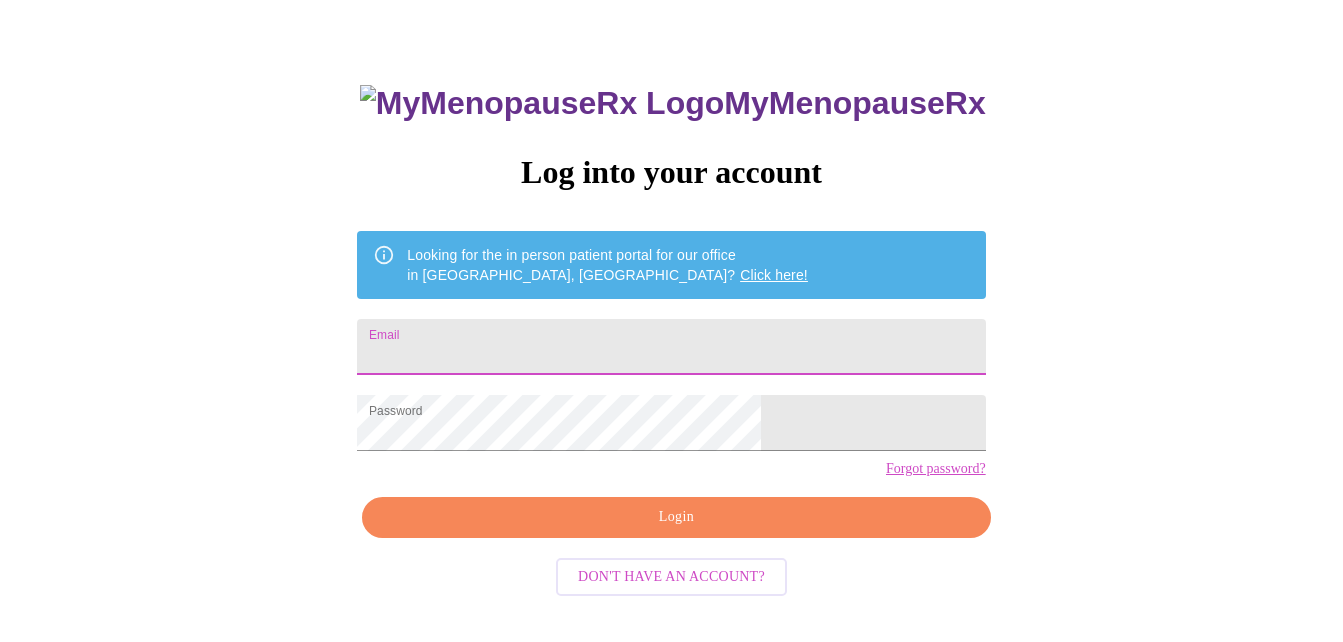 type on "suemalinowski@yahoo.com" 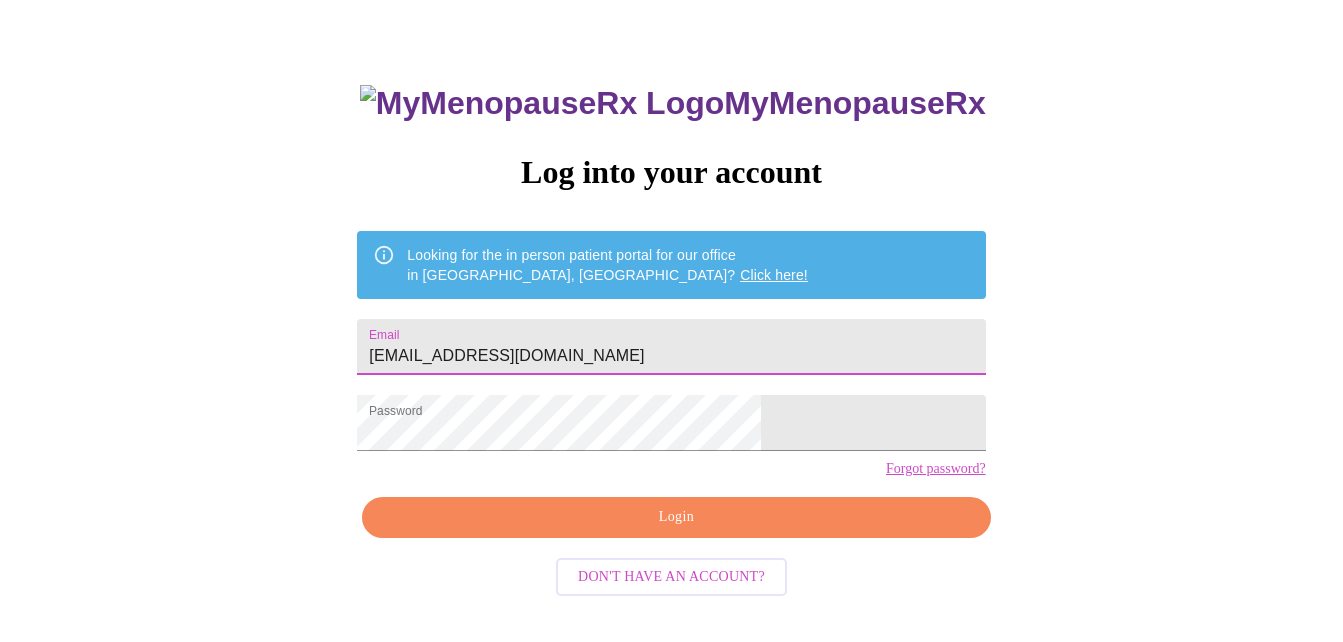 click on "Login" at bounding box center (676, 517) 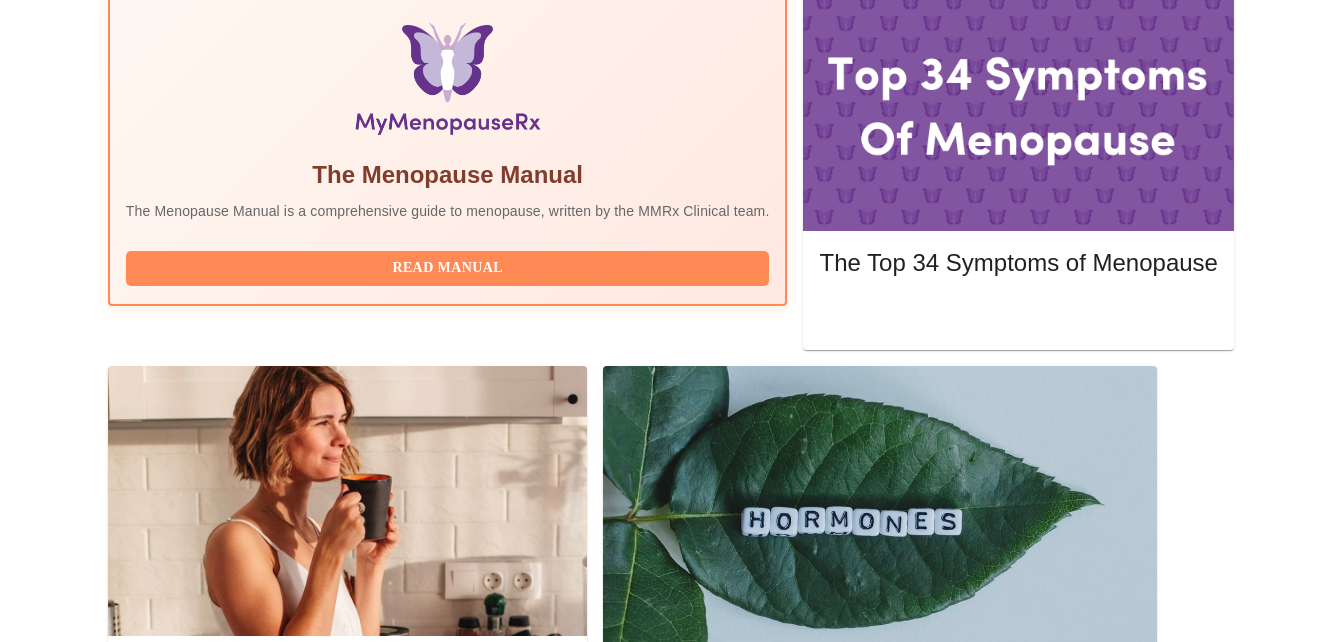 scroll, scrollTop: 0, scrollLeft: 0, axis: both 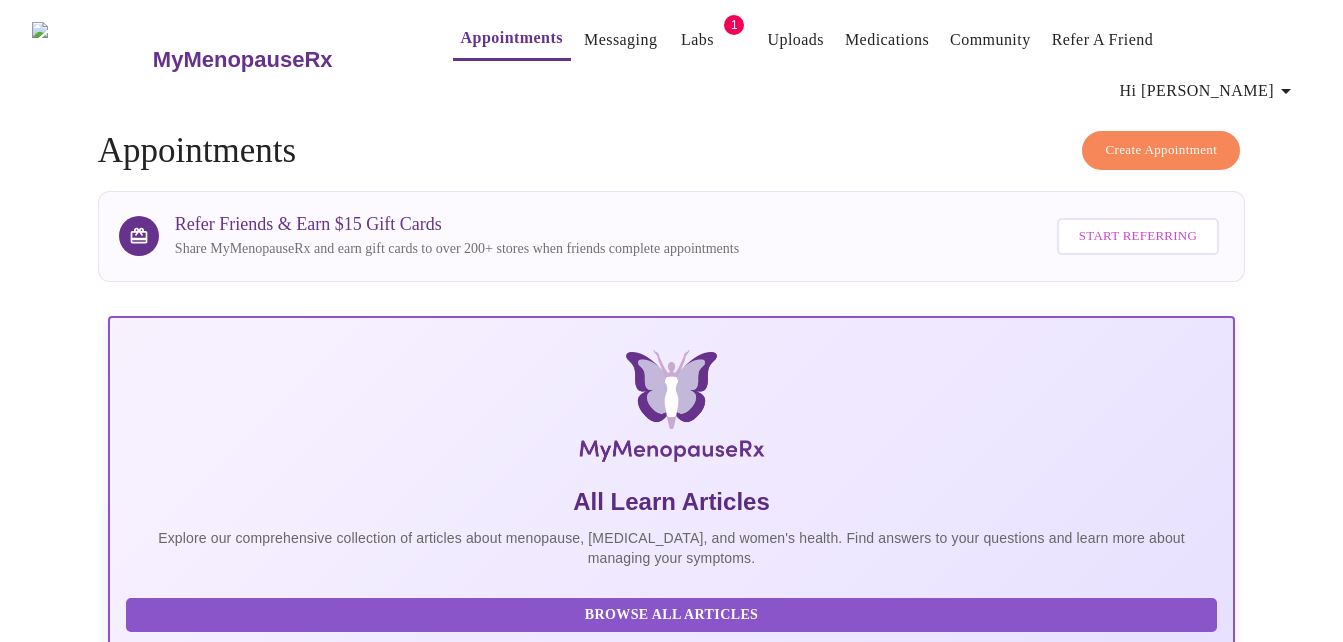 click on "Create Appointment" at bounding box center (1161, 150) 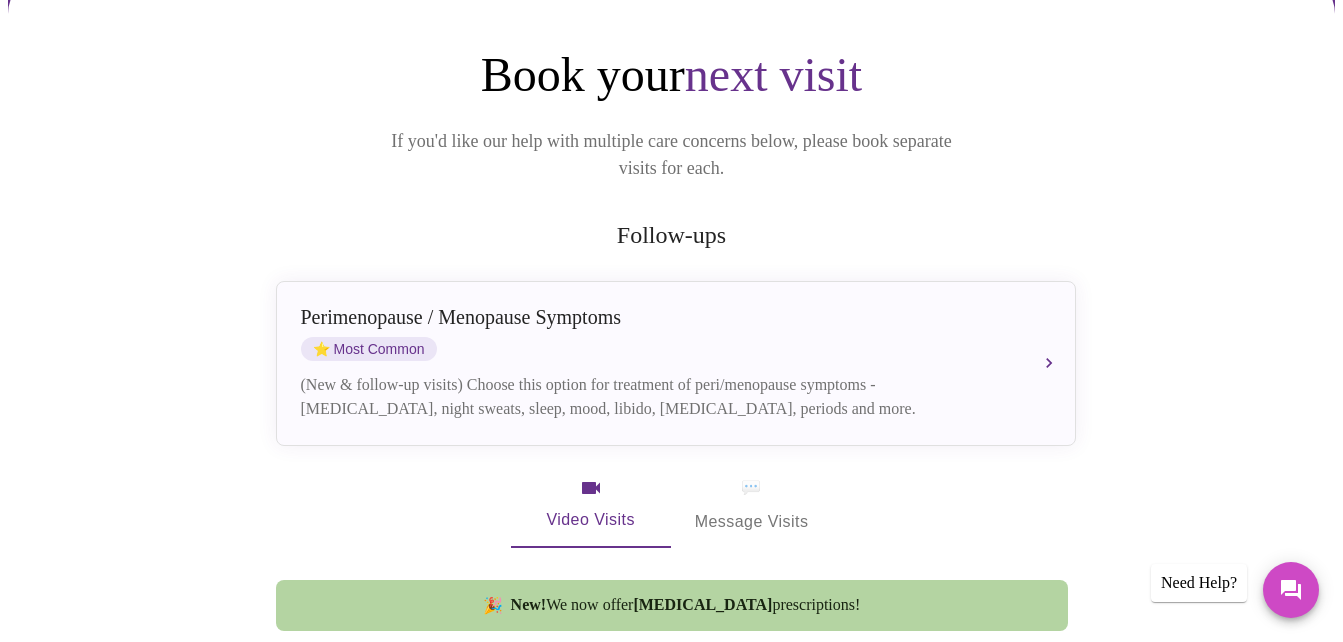 scroll, scrollTop: 216, scrollLeft: 0, axis: vertical 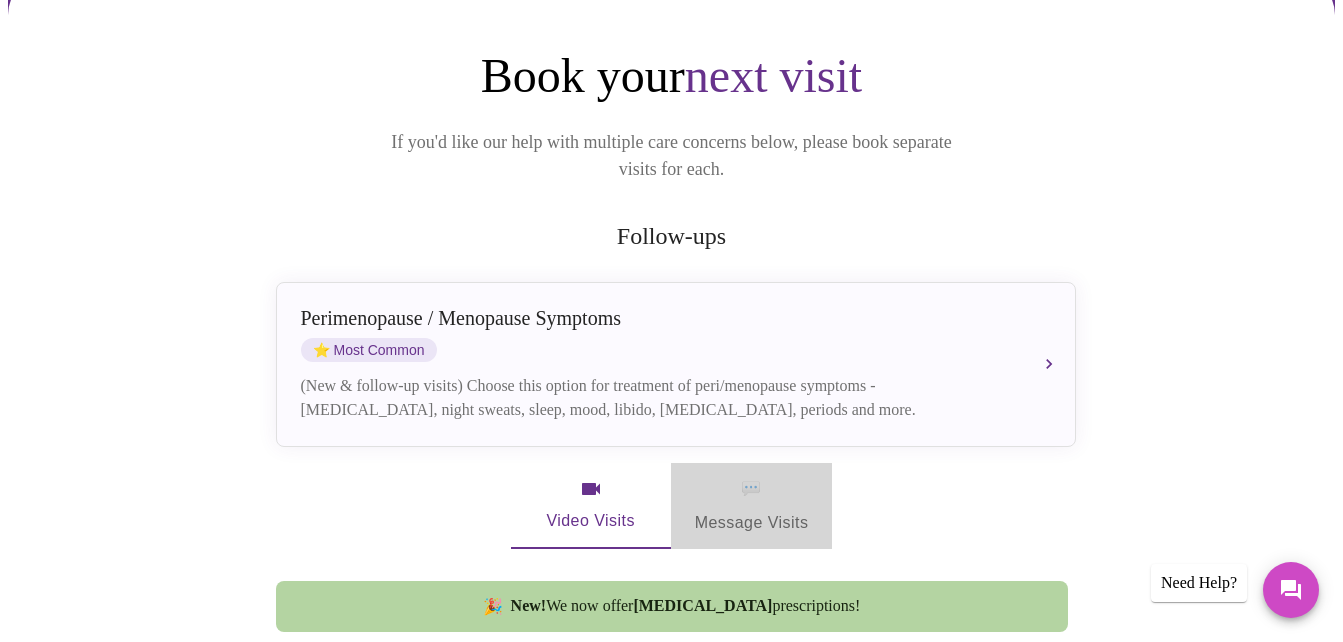 click on "💬" at bounding box center [751, 489] 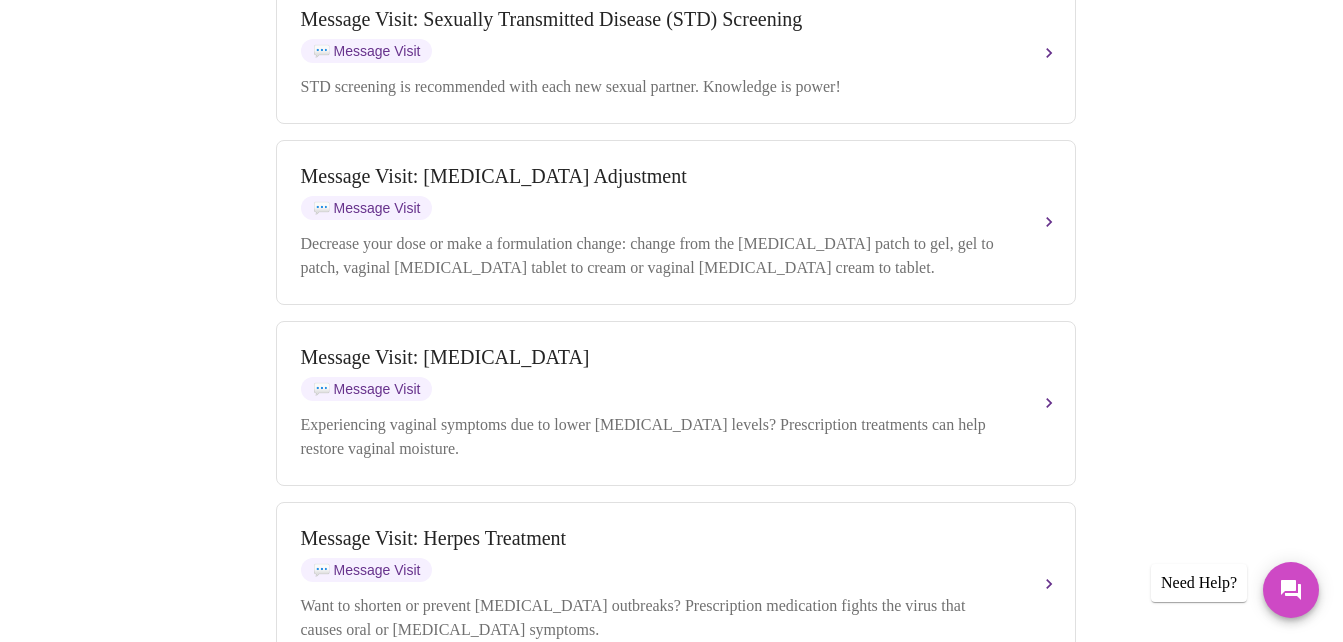 scroll, scrollTop: 1362, scrollLeft: 0, axis: vertical 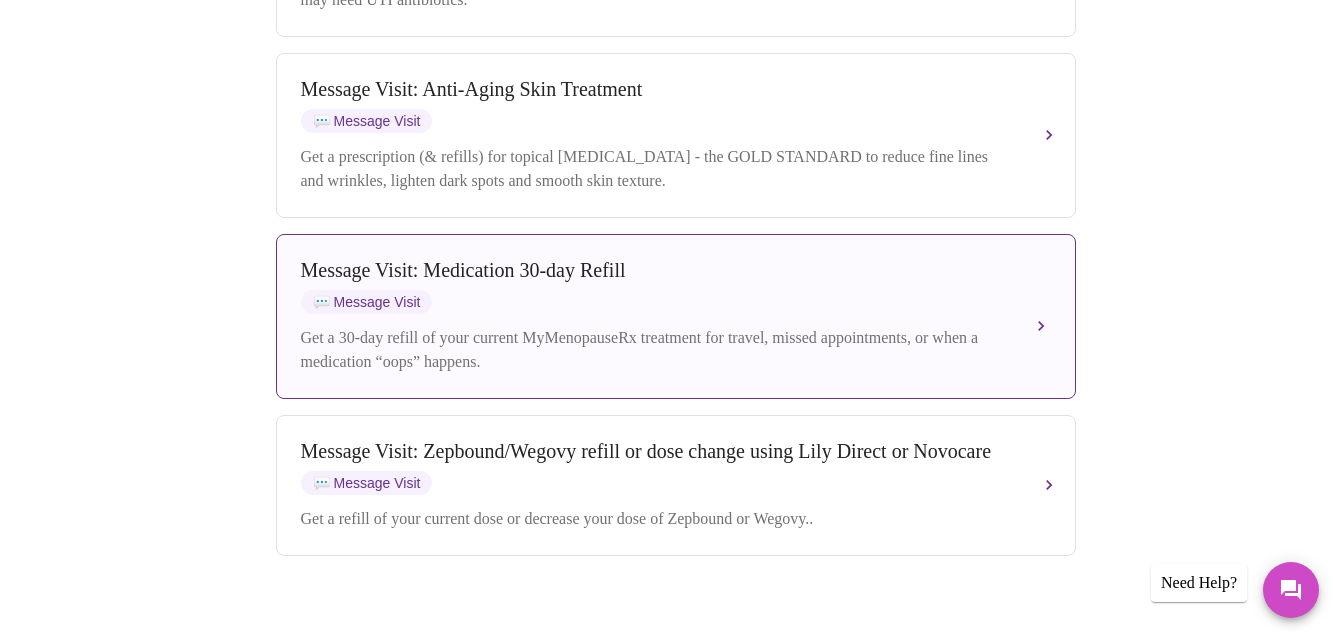 click on "Message Visit: Medication 30-day Refill 💬  Message Visit" at bounding box center [656, 286] 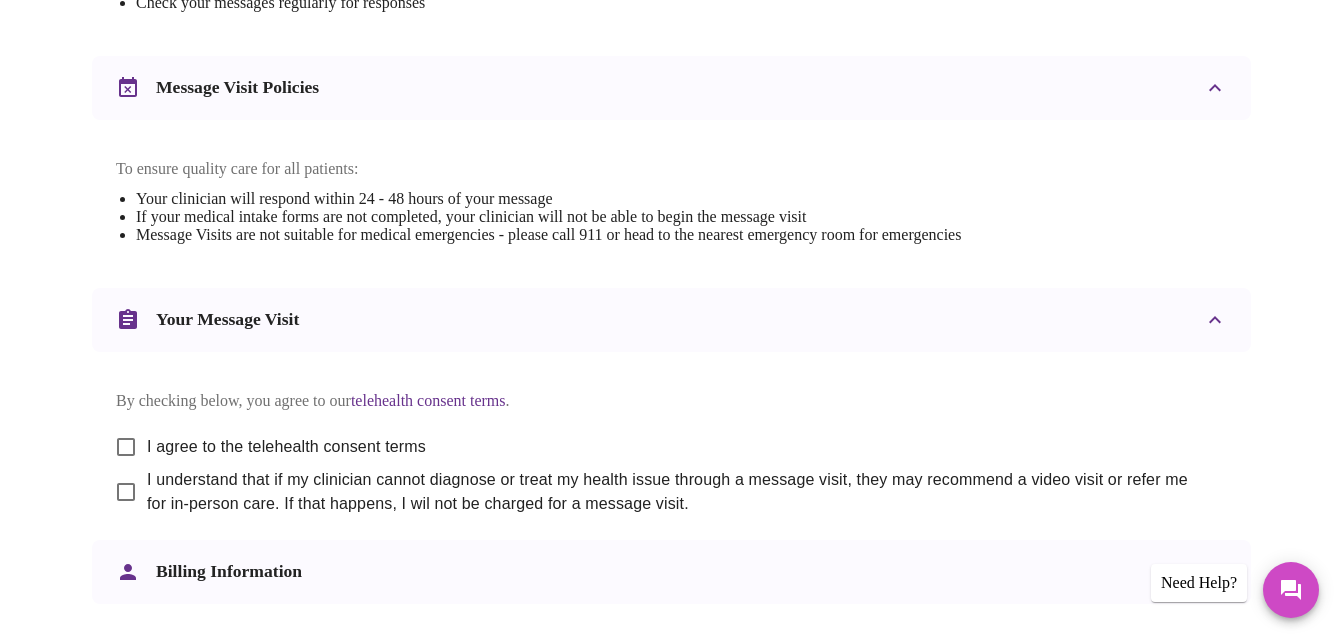 scroll, scrollTop: 879, scrollLeft: 0, axis: vertical 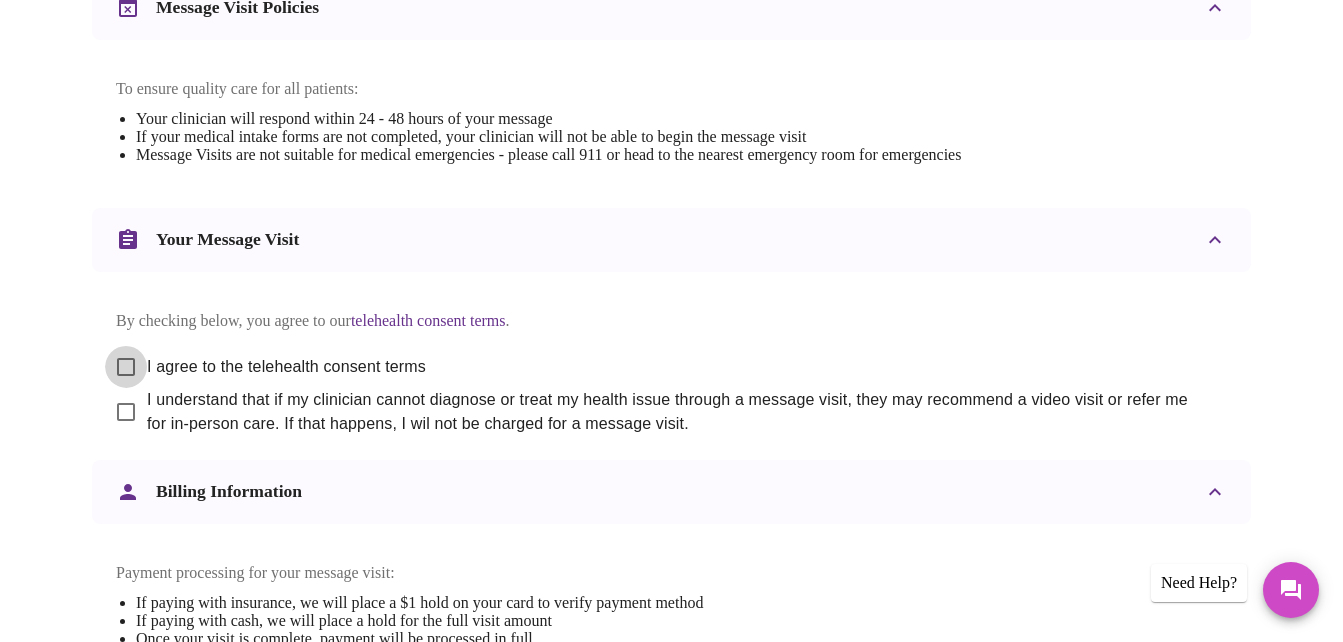 click on "I agree to the telehealth consent terms" at bounding box center [126, 367] 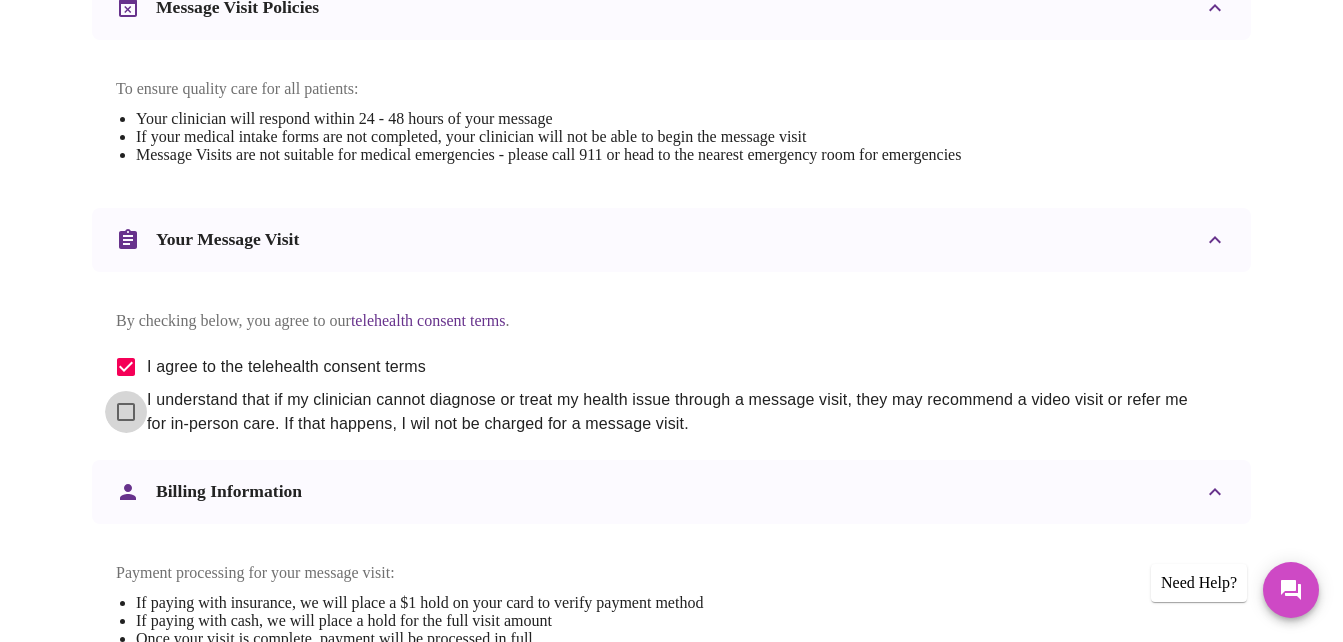 click on "I understand that if my clinician cannot diagnose or treat my health issue through a message visit, they may recommend a video visit or refer me for in-person care. If that happens, I wil not be charged for a message visit." at bounding box center (126, 412) 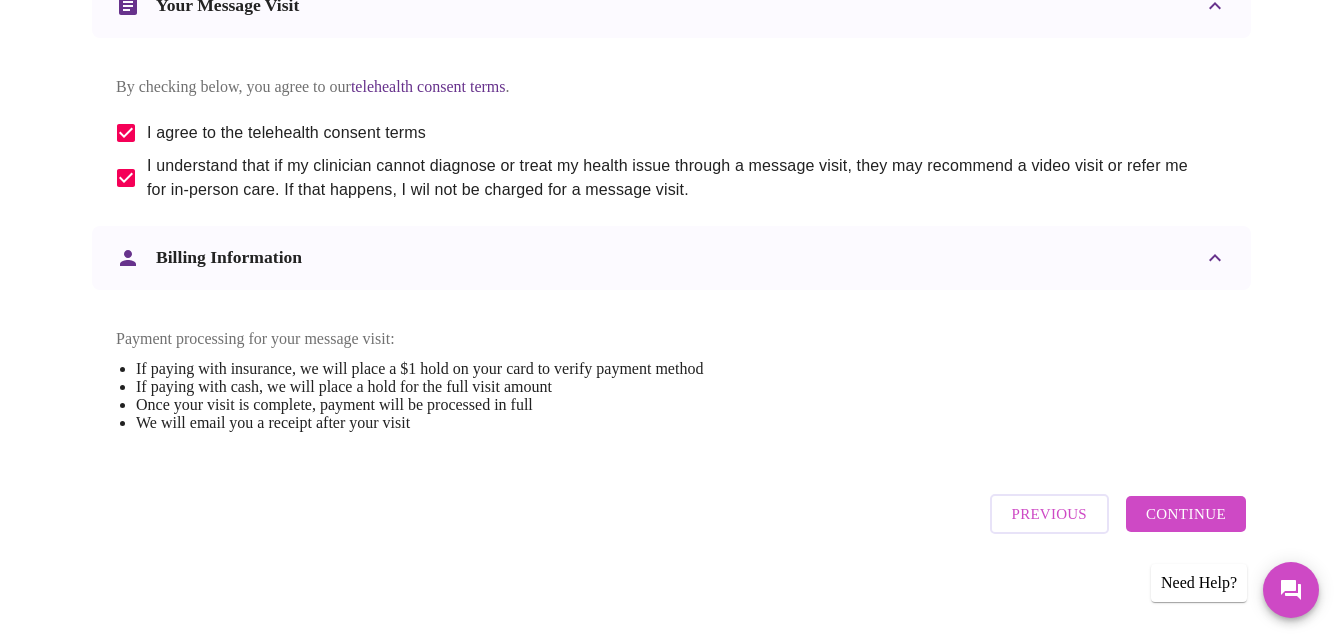 scroll, scrollTop: 1126, scrollLeft: 0, axis: vertical 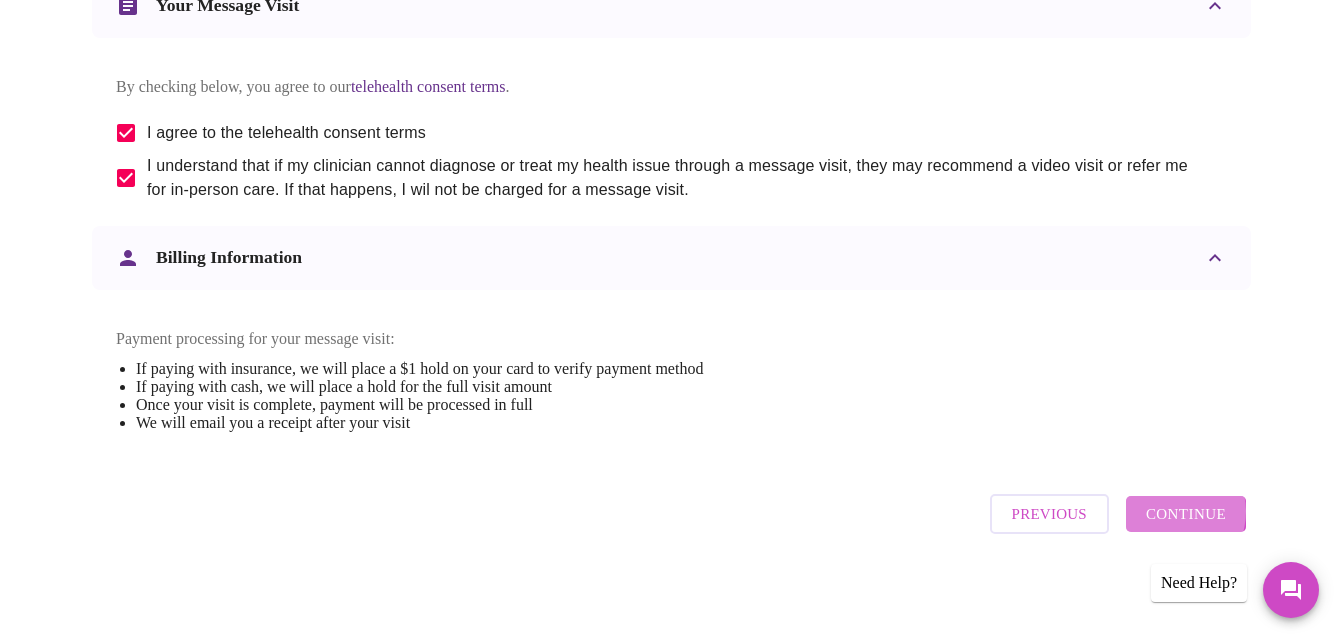 click on "Continue" at bounding box center (1186, 514) 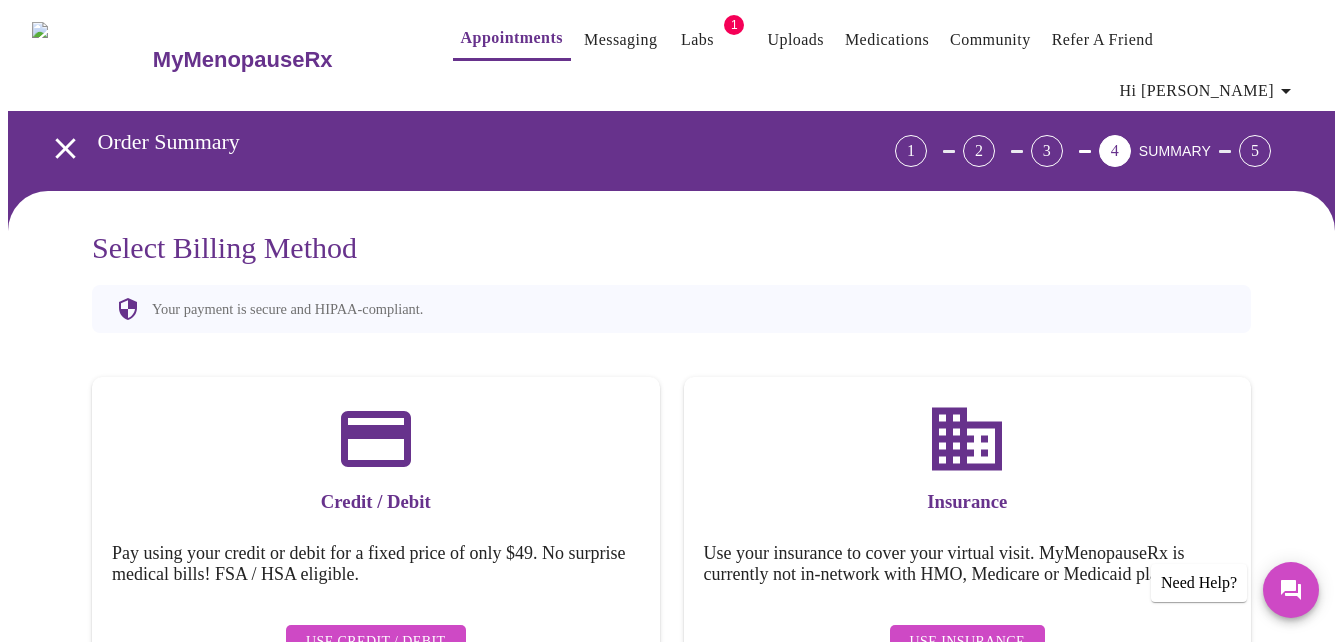 scroll, scrollTop: 209, scrollLeft: 0, axis: vertical 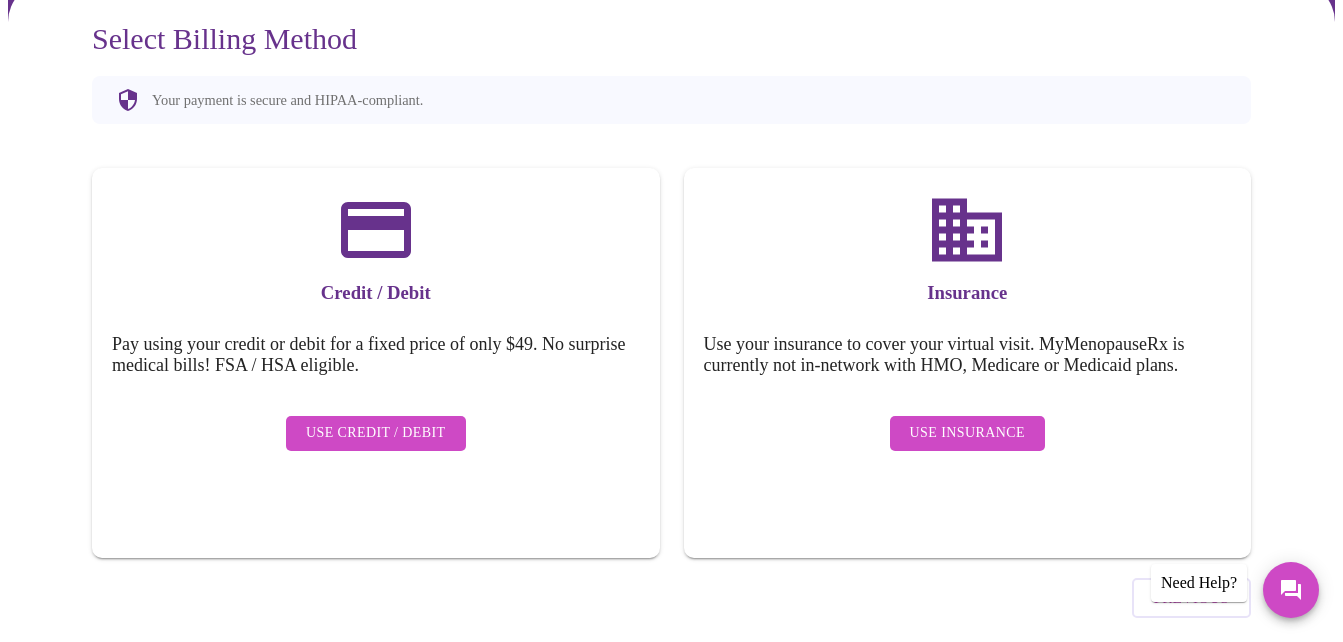 click on "Use Credit / Debit" at bounding box center (376, 433) 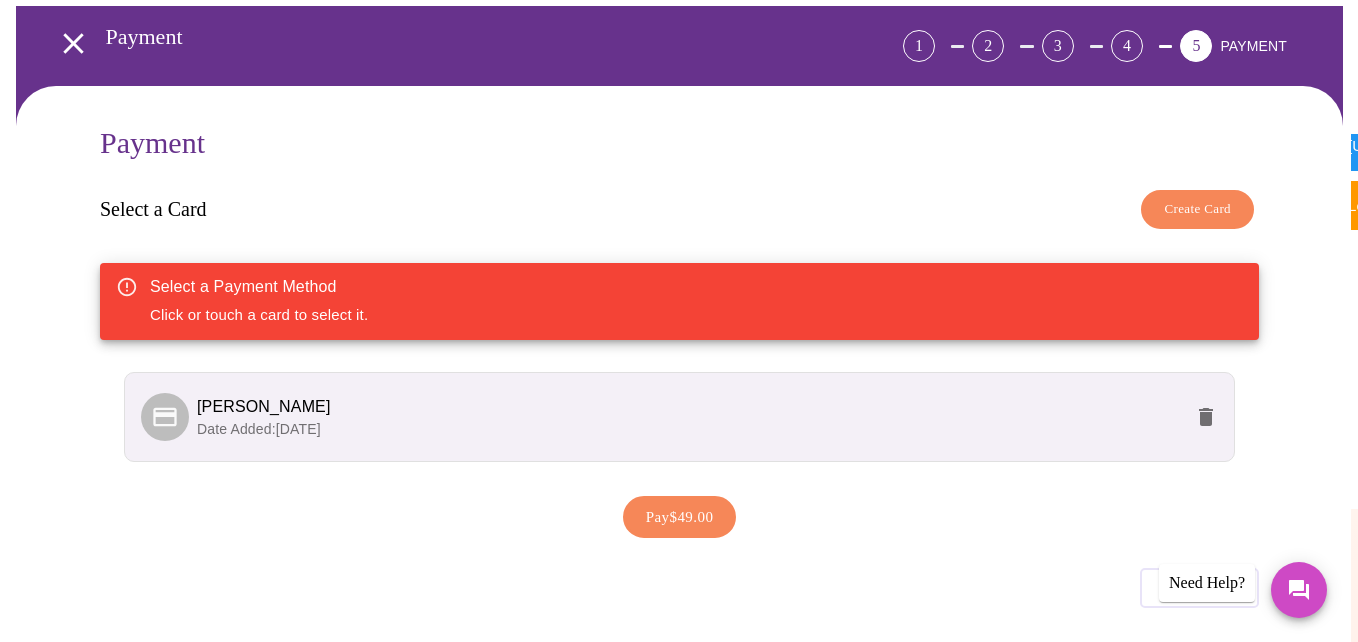 scroll, scrollTop: 135, scrollLeft: 0, axis: vertical 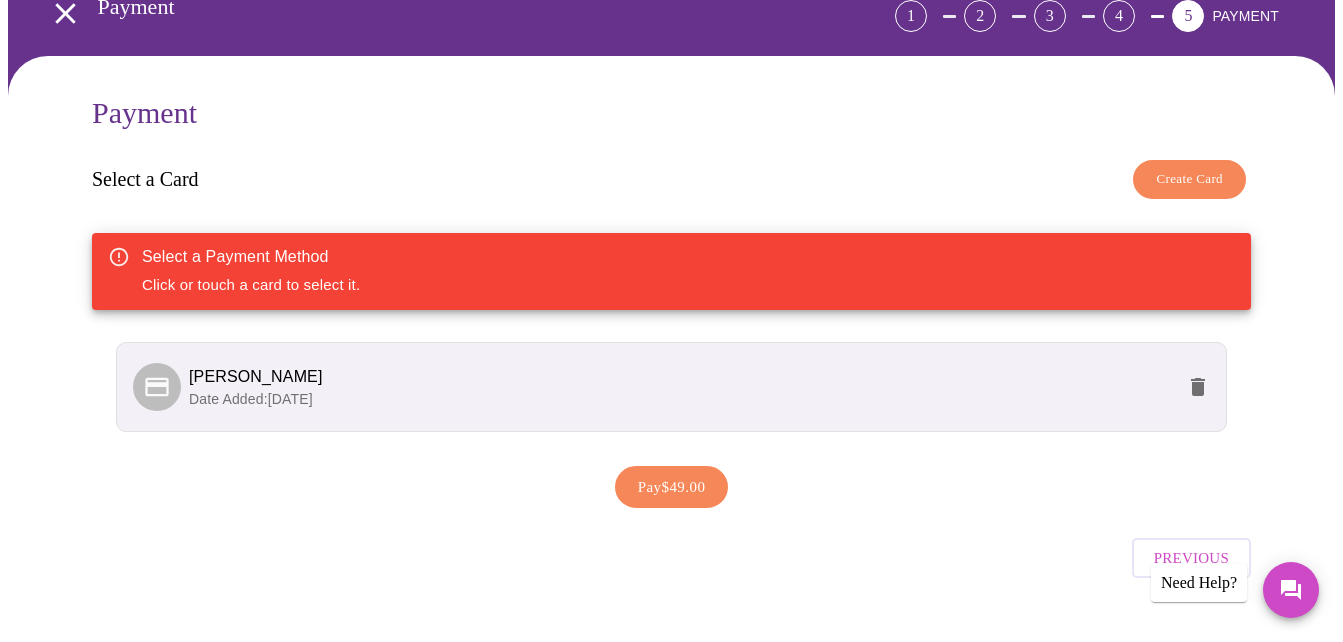 click on "Select a Payment Method Click or touch a card to select it." at bounding box center [671, 271] 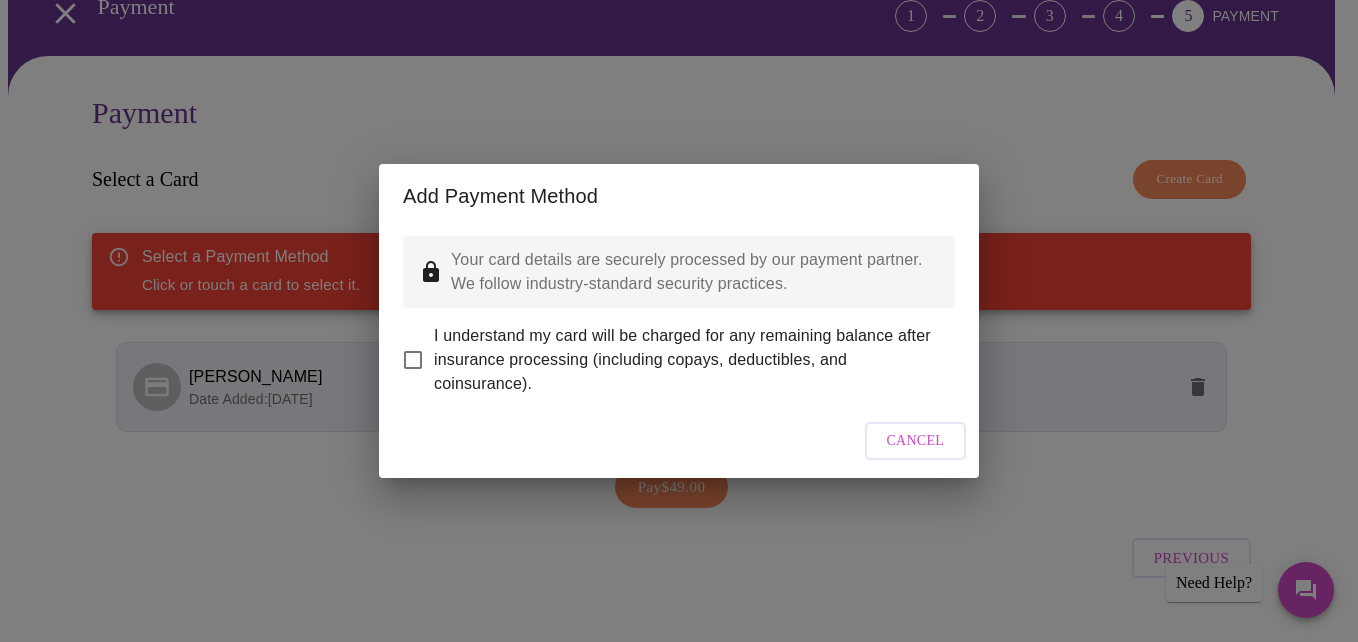 click on "I understand my card will be charged for any remaining balance after insurance processing (including copays, deductibles, and coinsurance)." at bounding box center [413, 360] 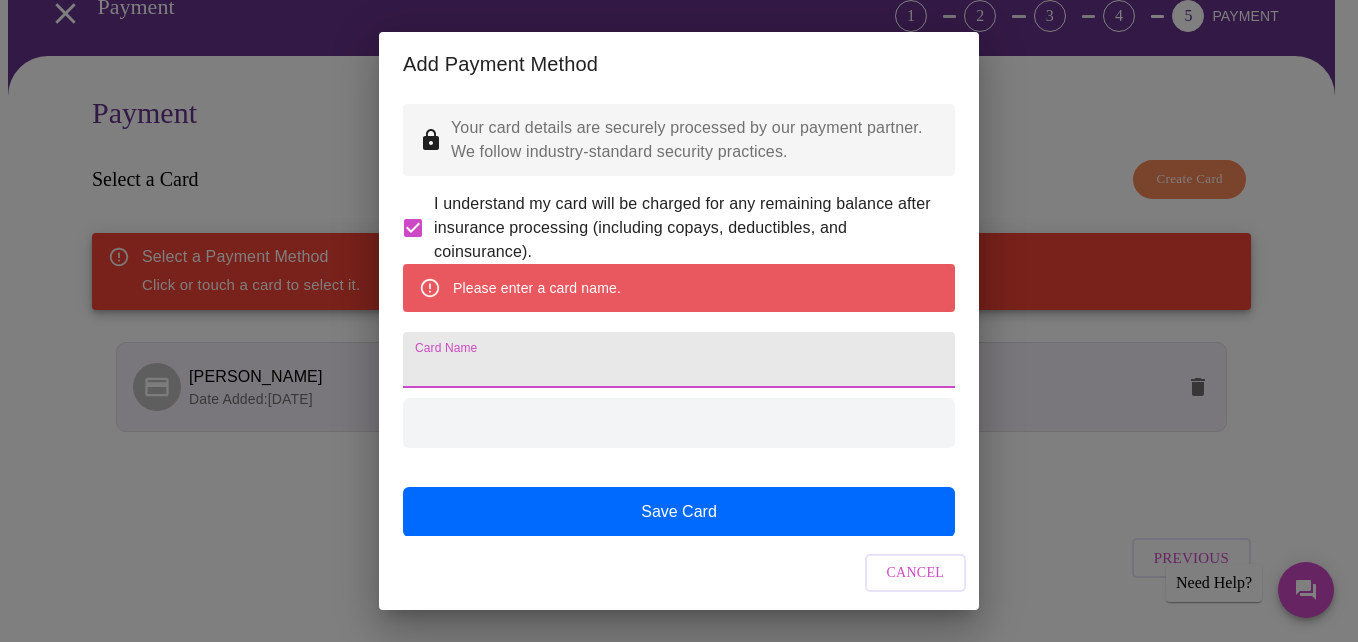 click on "Card Name" at bounding box center [679, 360] 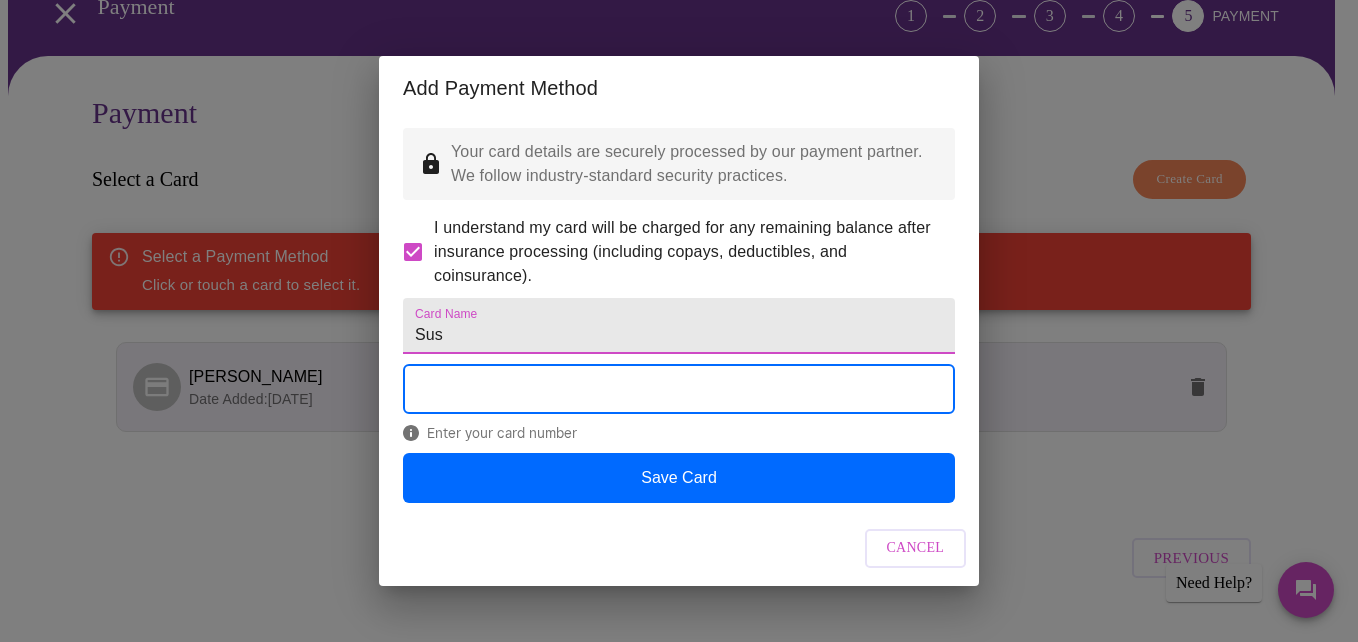click on "Sus" at bounding box center [679, 326] 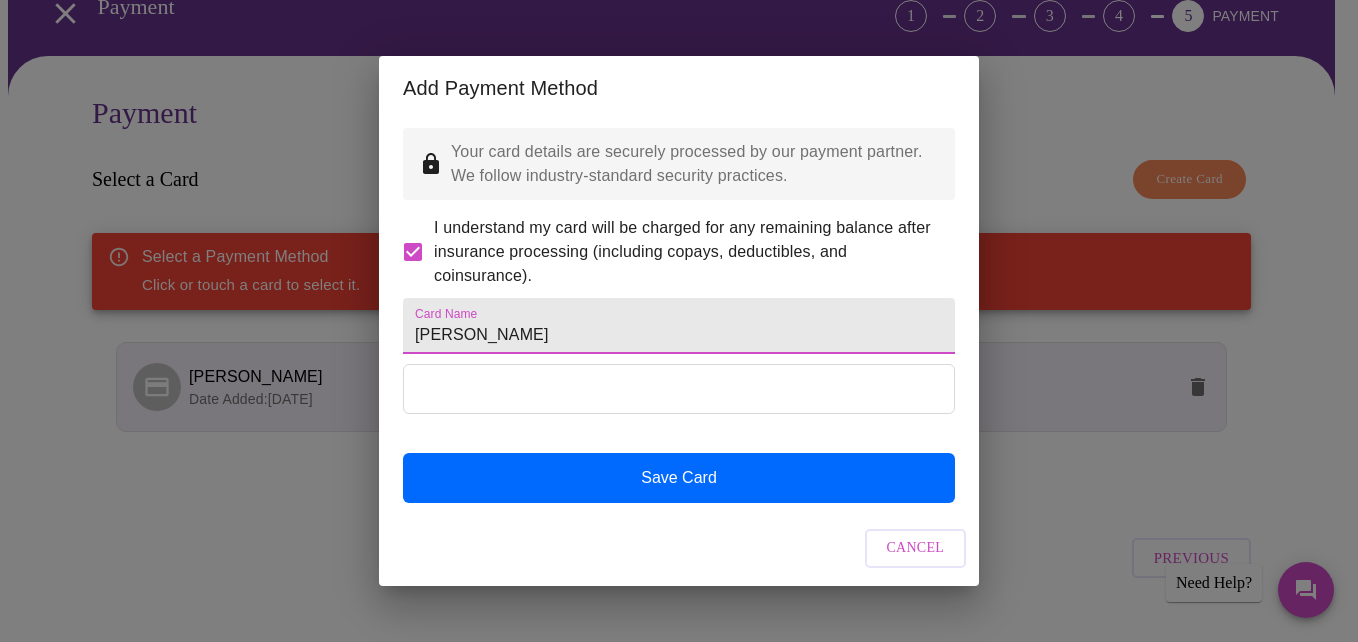 type on "Susan Malinowski" 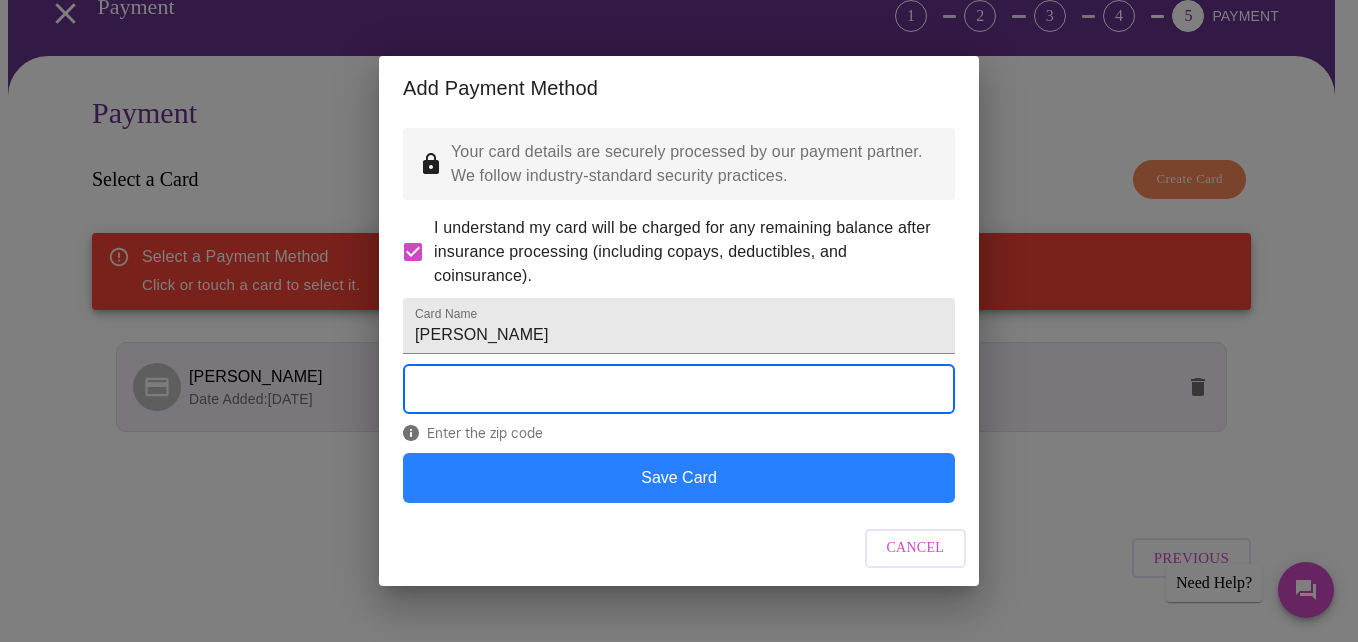 click on "Save Card" at bounding box center (679, 478) 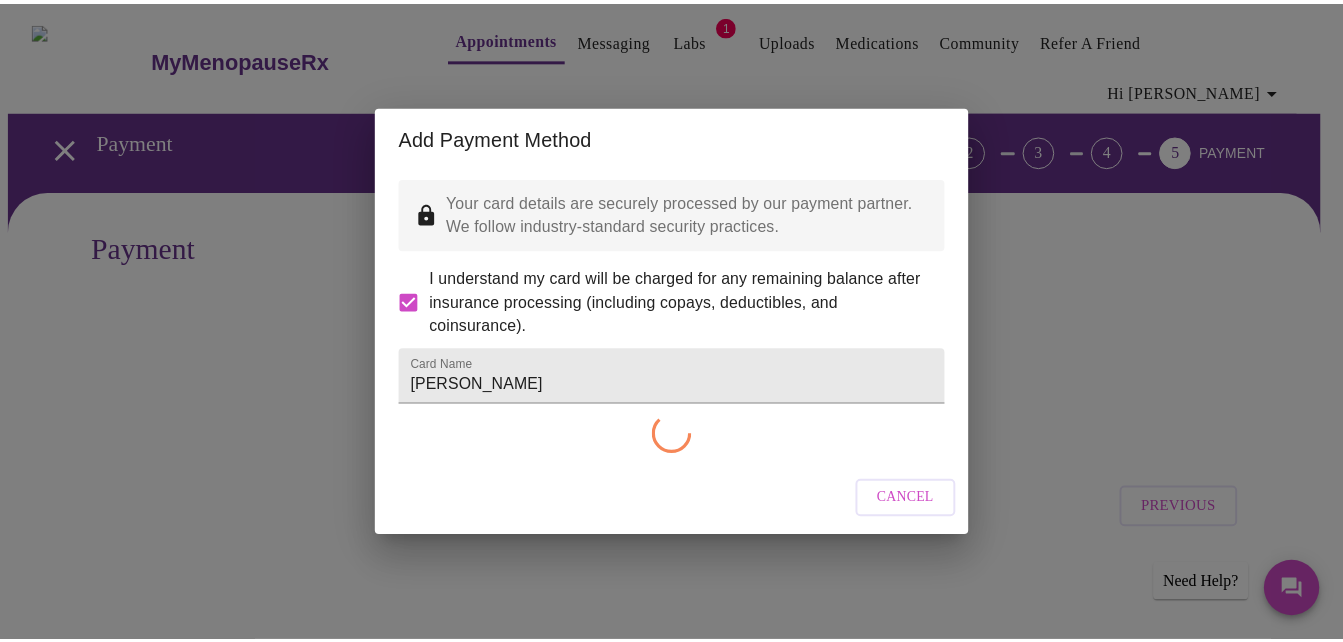 scroll, scrollTop: 0, scrollLeft: 0, axis: both 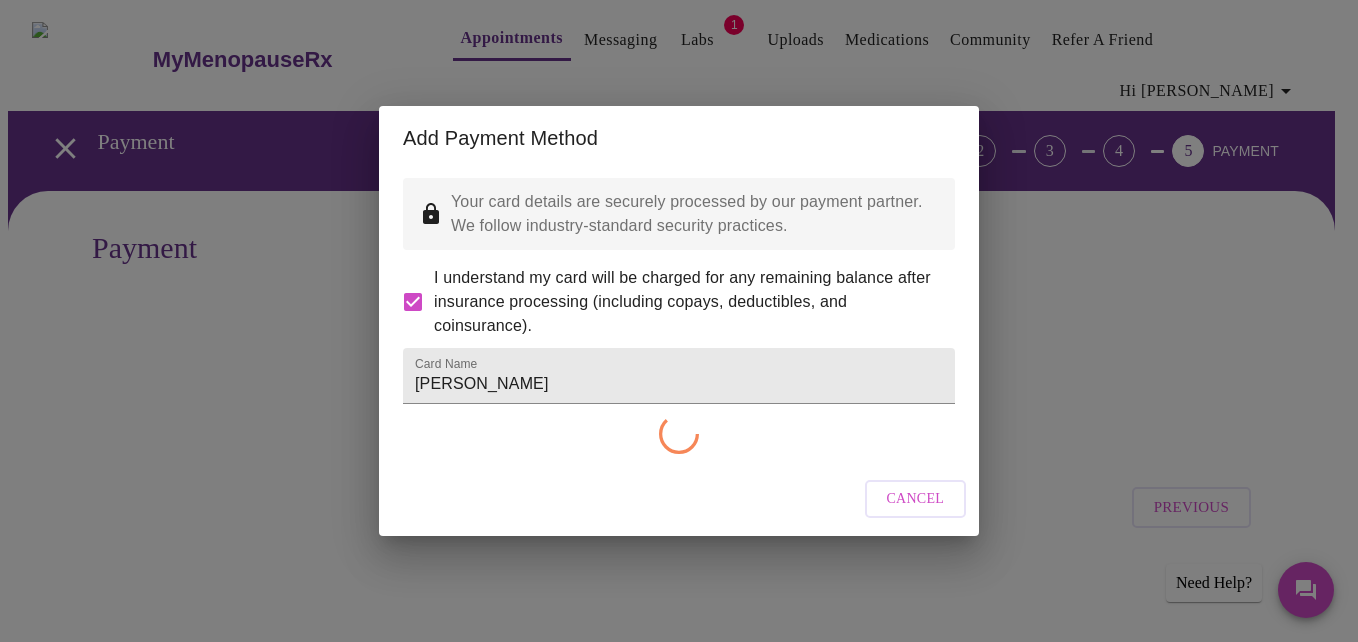 checkbox on "false" 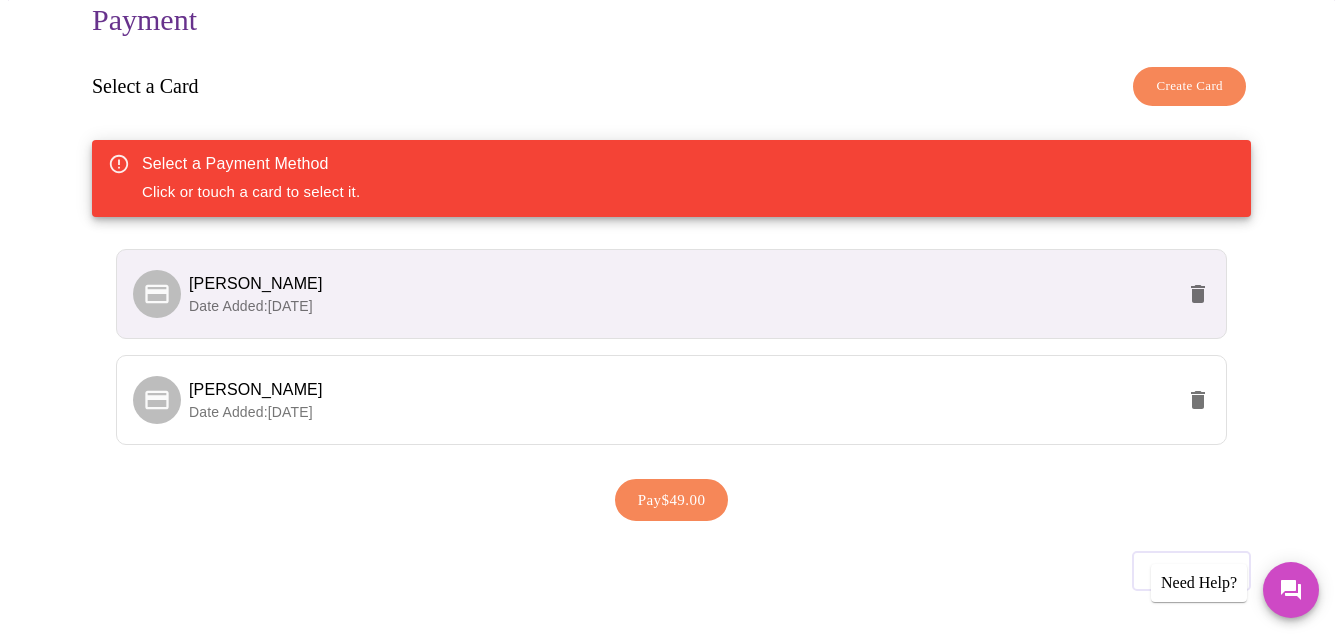scroll, scrollTop: 230, scrollLeft: 0, axis: vertical 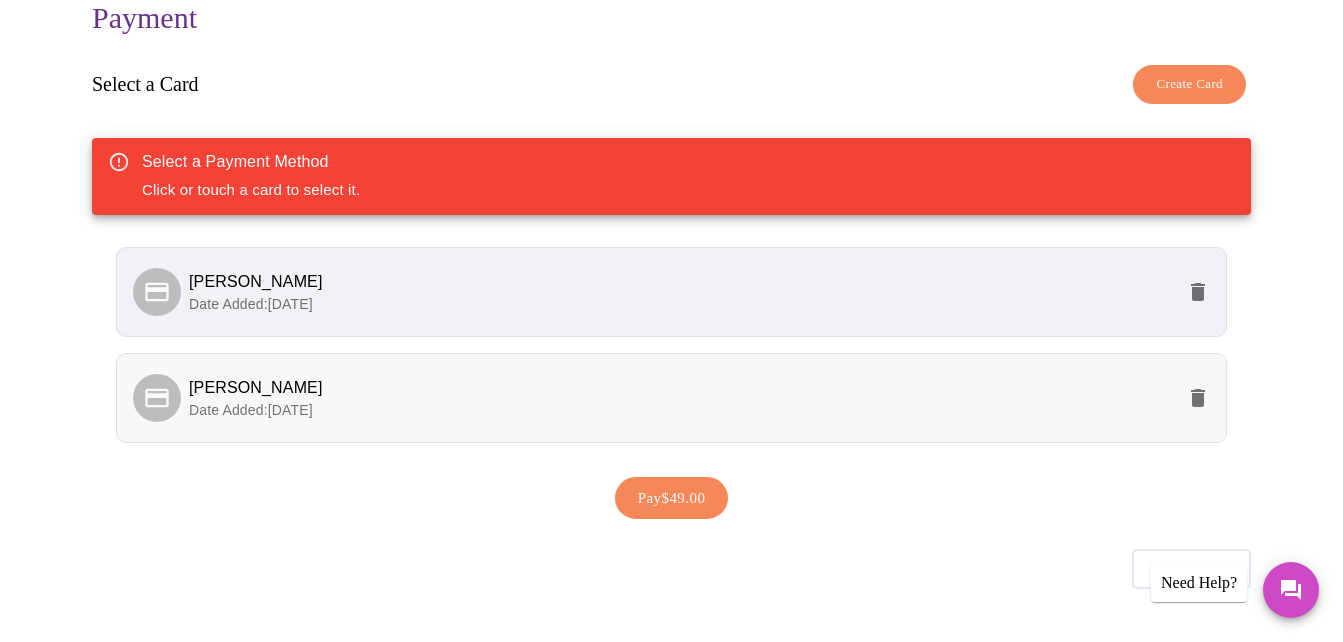 click on "Date Added:  07-21-2025" at bounding box center [681, 410] 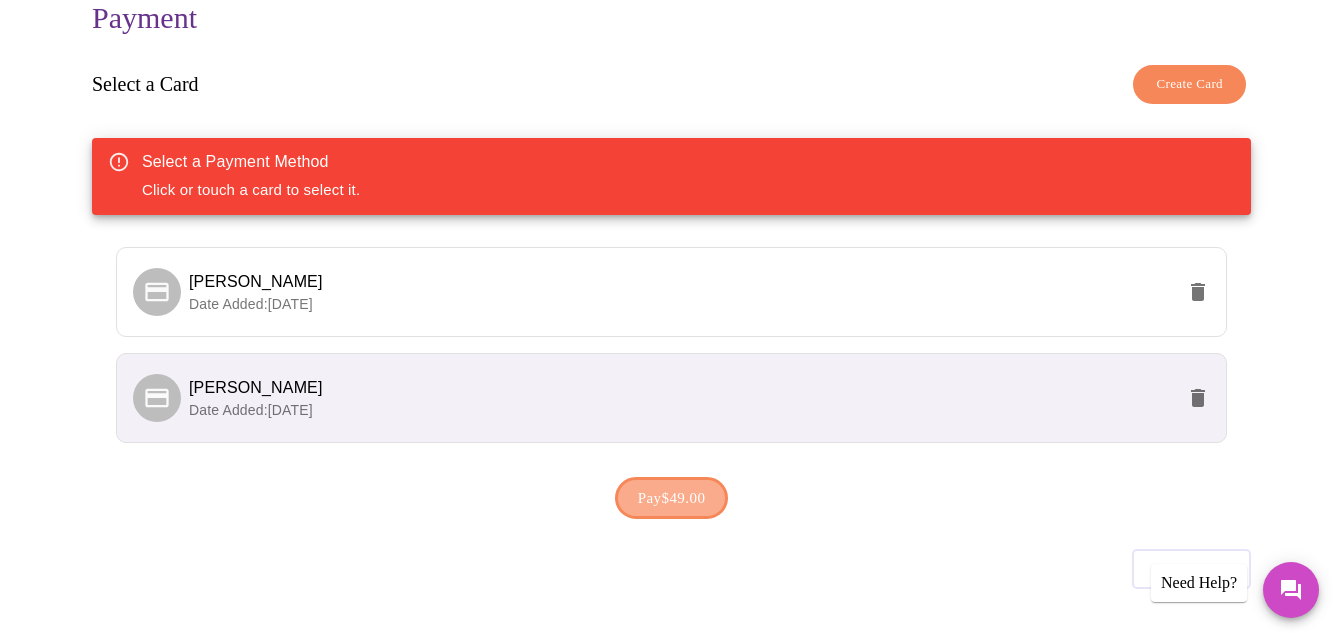 click on "Pay  $49.00" at bounding box center (672, 498) 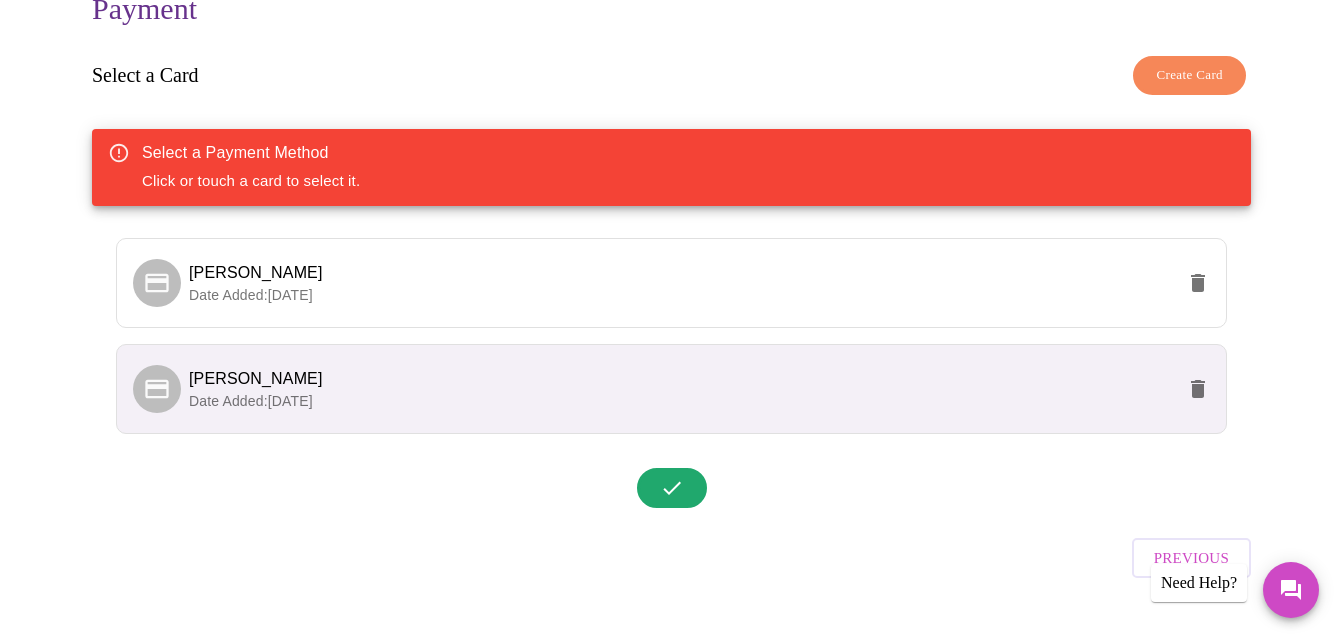 scroll, scrollTop: 0, scrollLeft: 0, axis: both 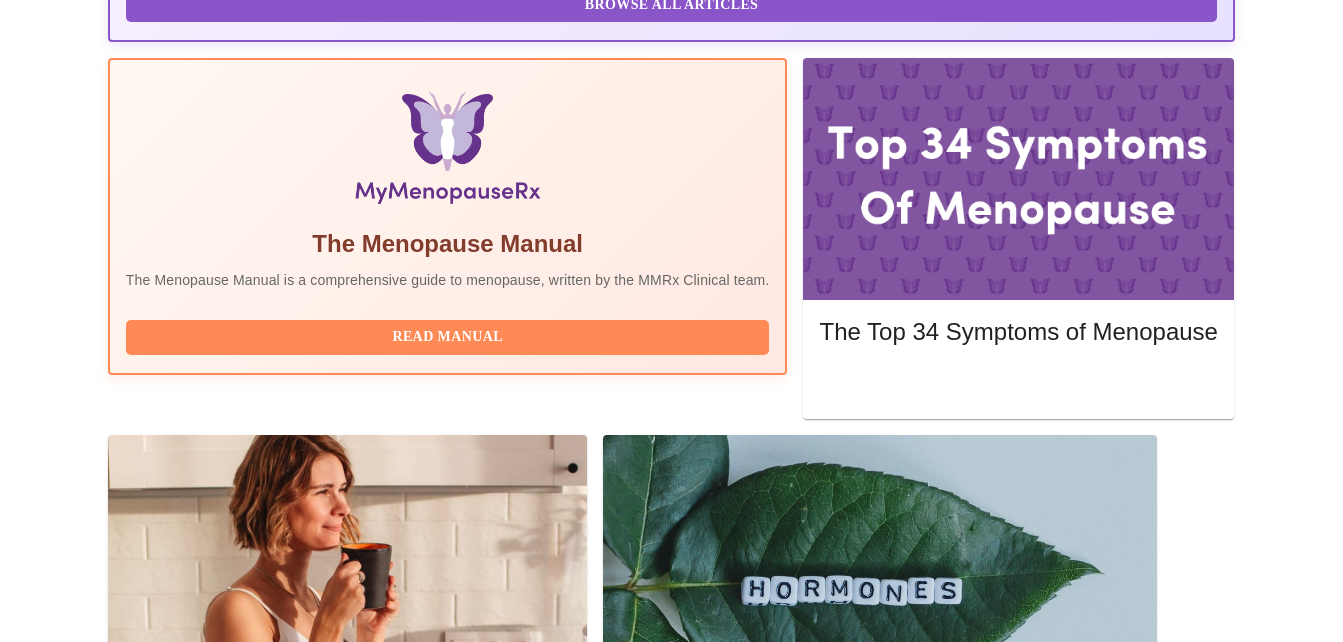 click on "Complete Pre-Assessment" at bounding box center (1099, 1642) 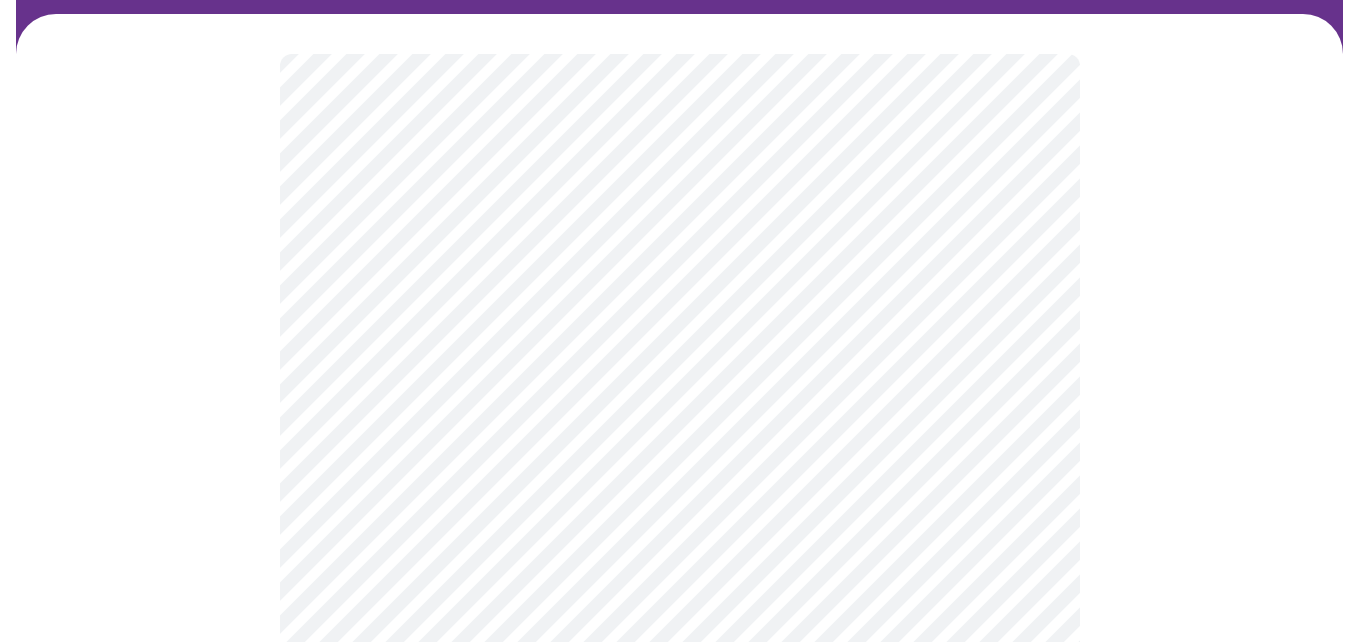 scroll, scrollTop: 162, scrollLeft: 0, axis: vertical 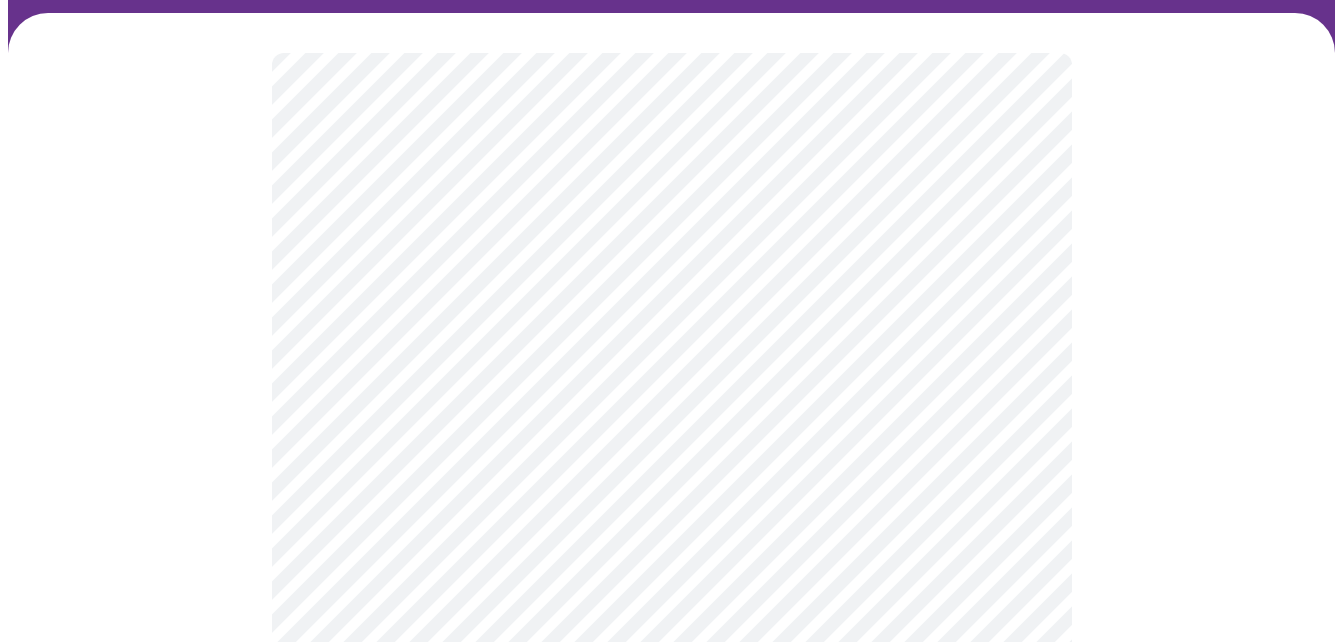 click on "MyMenopauseRx Appointments Messaging Labs 1 Uploads Medications Community Refer a Friend Hi Susan    Pre-assessment for your Message Visit: Medication 30-day Refill 1  /  12 Settings Billing Invoices Log out" at bounding box center (671, 779) 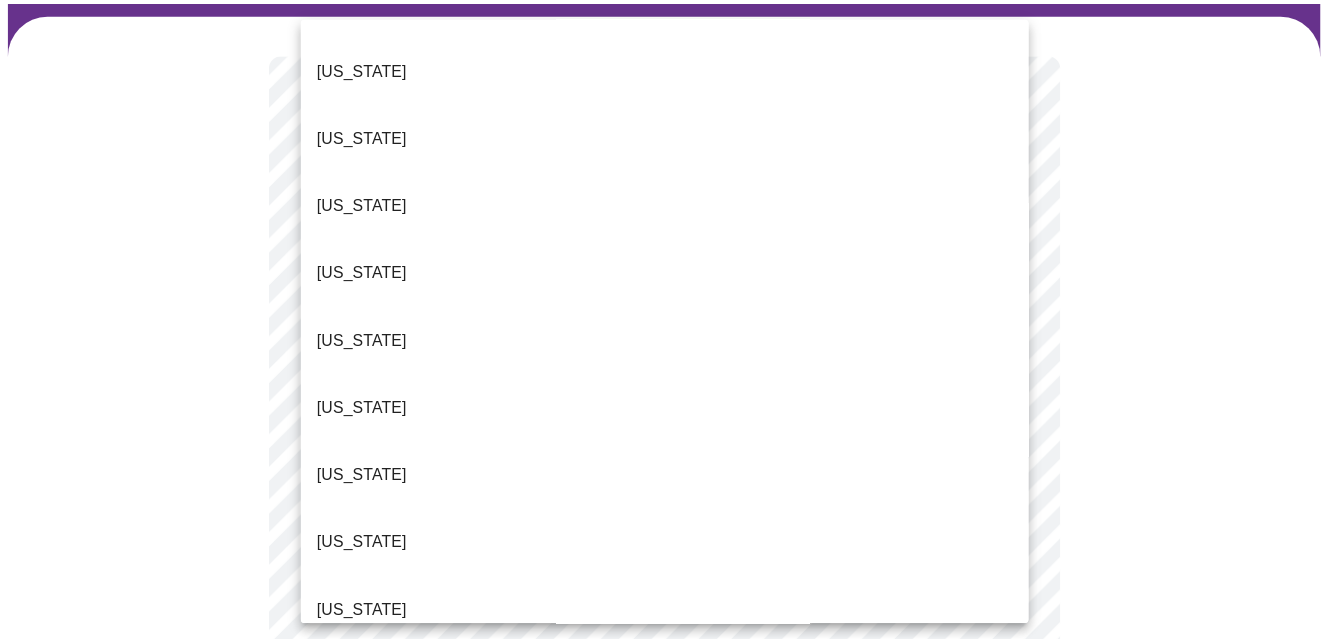 scroll, scrollTop: 329, scrollLeft: 0, axis: vertical 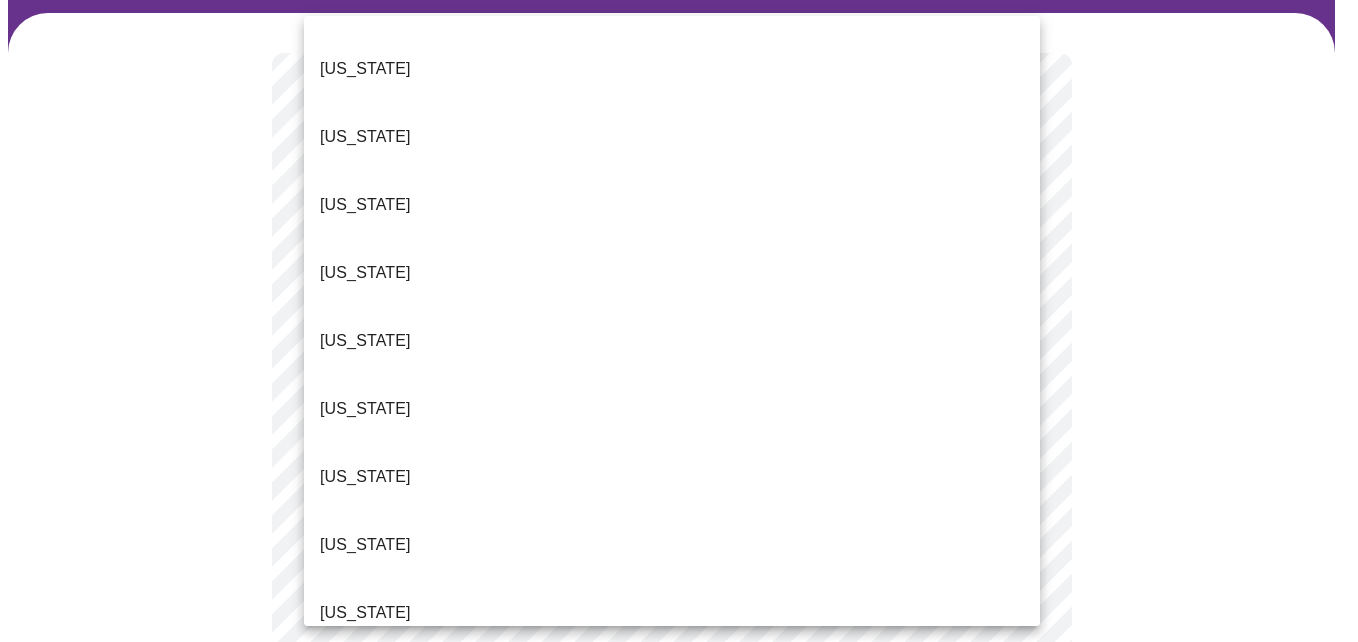click on "Illinois" at bounding box center (672, 545) 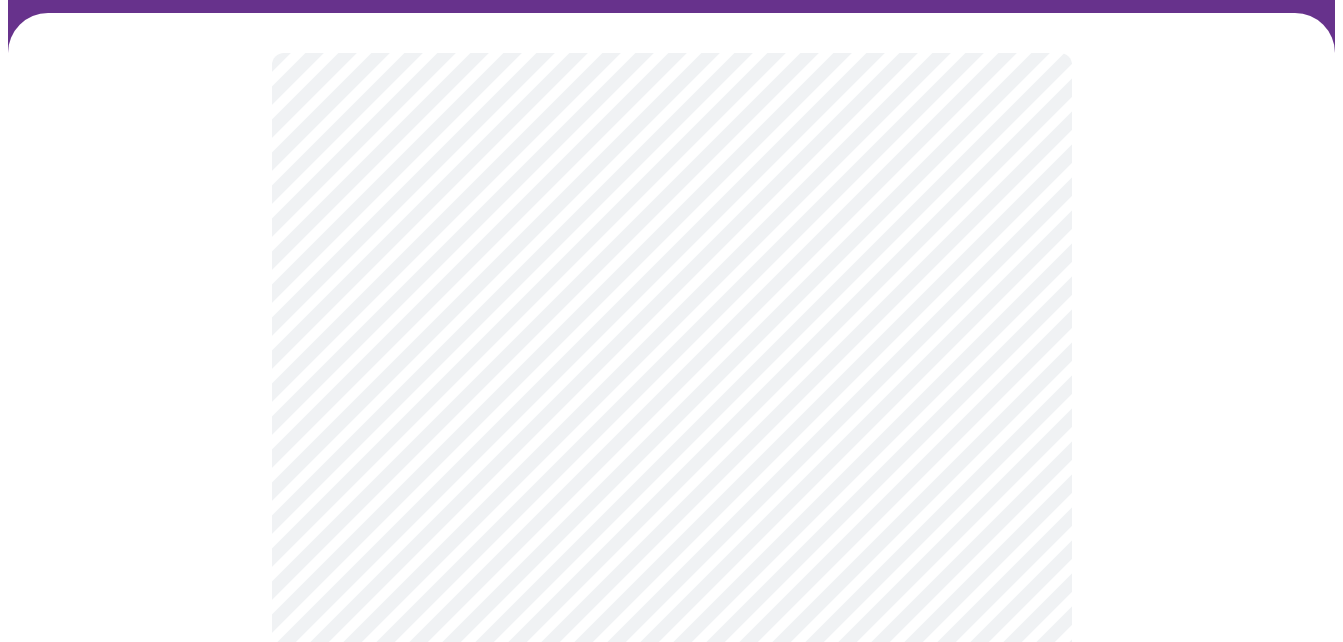 click on "MyMenopauseRx Appointments Messaging Labs 1 Uploads Medications Community Refer a Friend Hi Susan    Pre-assessment for your Message Visit: Medication 30-day Refill 1  /  12 Settings Billing Invoices Log out" at bounding box center [671, 773] 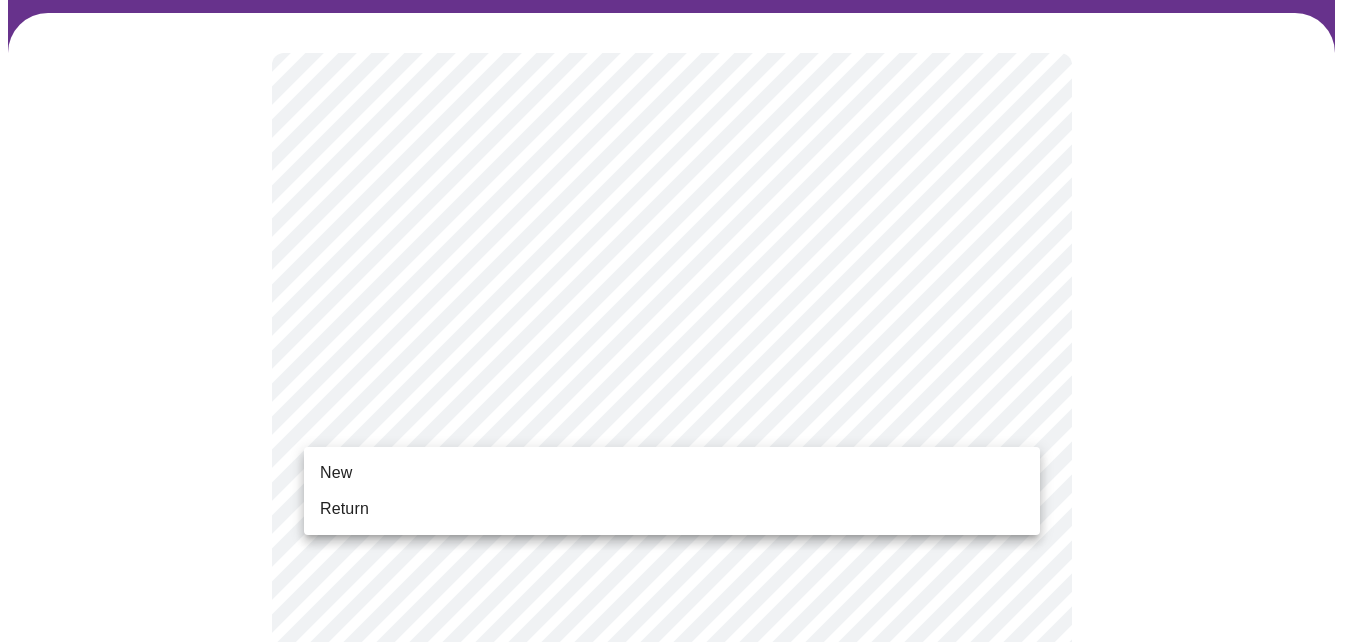 click on "Return" at bounding box center (672, 509) 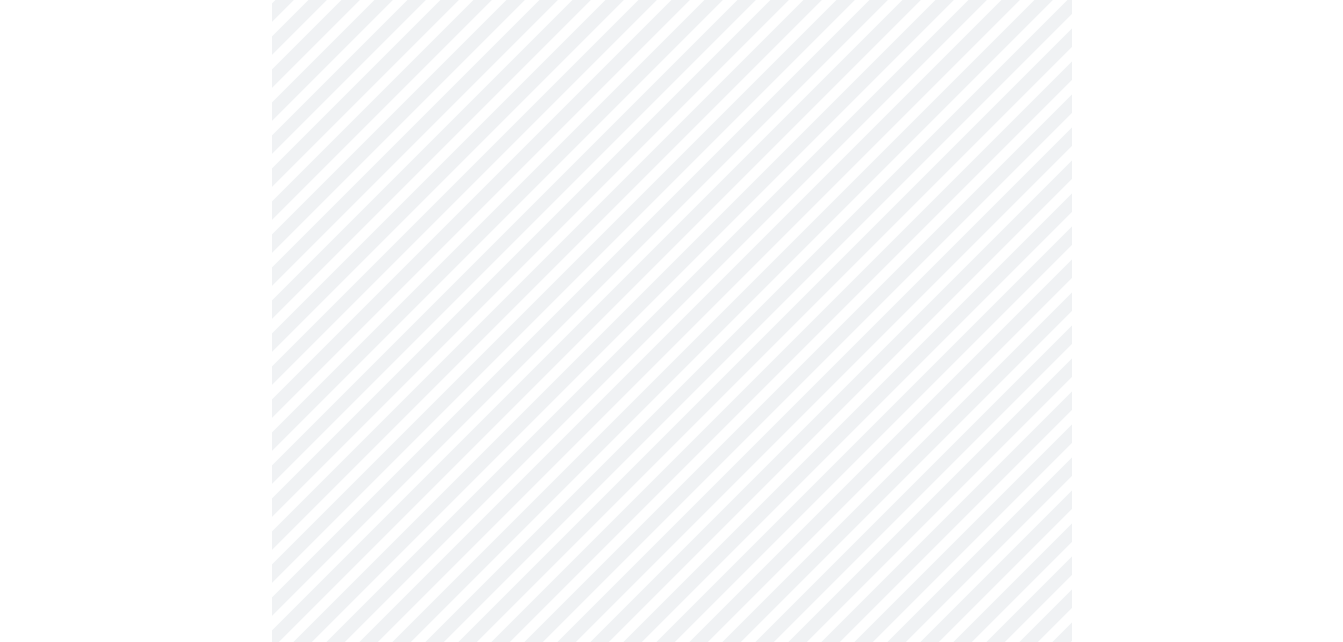 scroll, scrollTop: 1071, scrollLeft: 0, axis: vertical 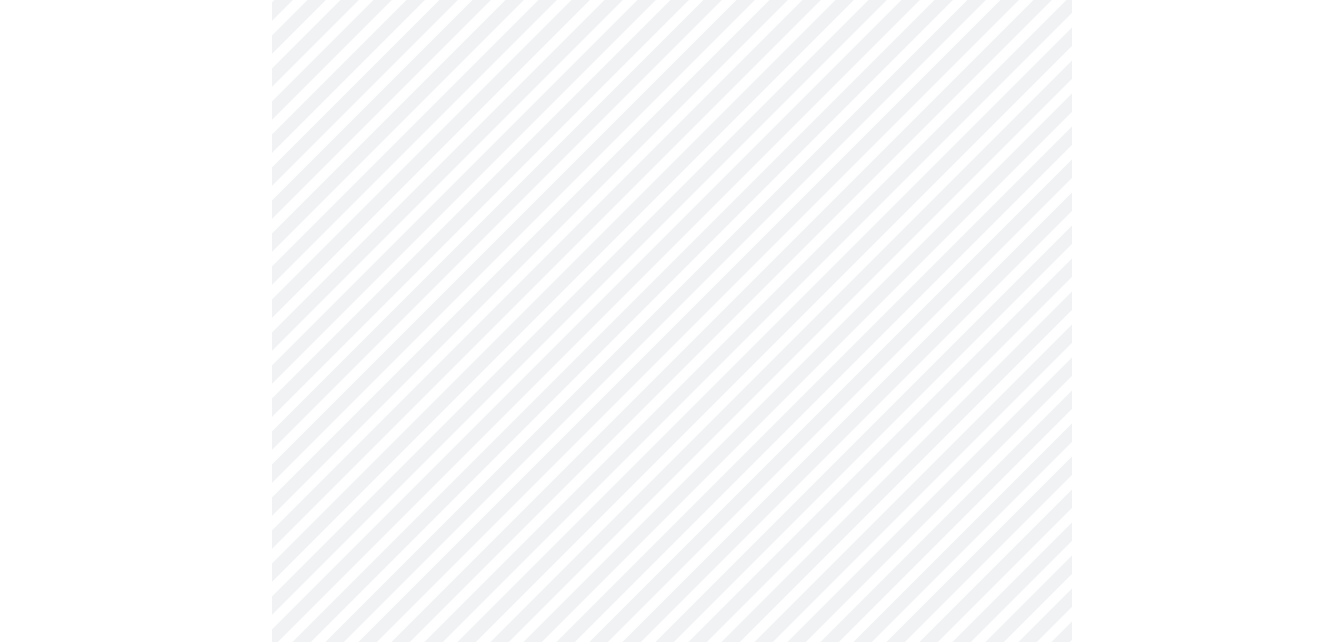 click on "MyMenopauseRx Appointments Messaging Labs 1 Uploads Medications Community Refer a Friend Hi Susan    Pre-assessment for your Message Visit: Medication 30-day Refill 1  /  12 Settings Billing Invoices Log out" at bounding box center [671, -150] 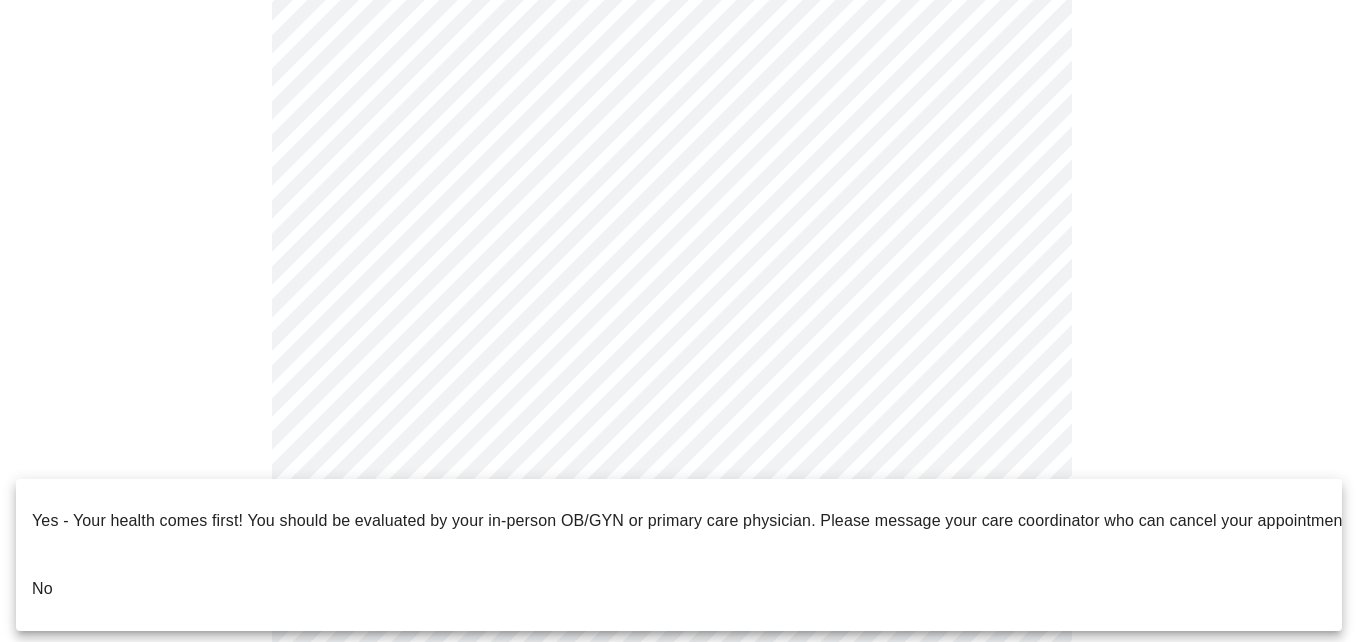click on "No" at bounding box center [679, 589] 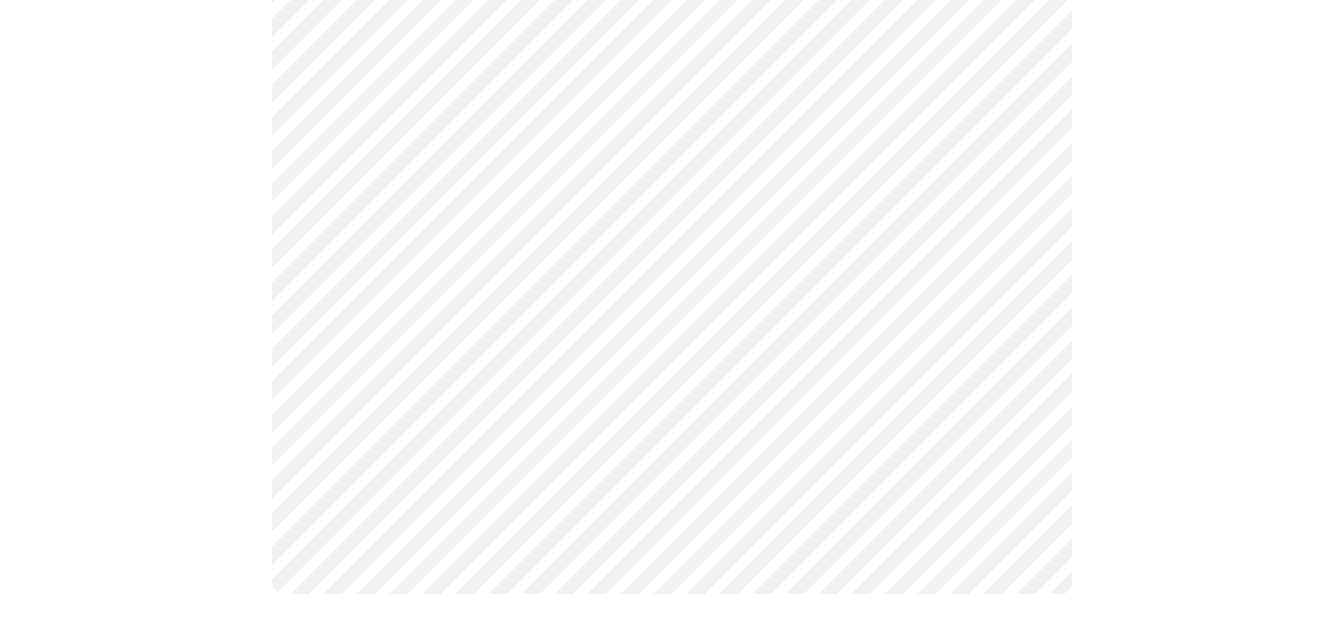 scroll, scrollTop: 0, scrollLeft: 0, axis: both 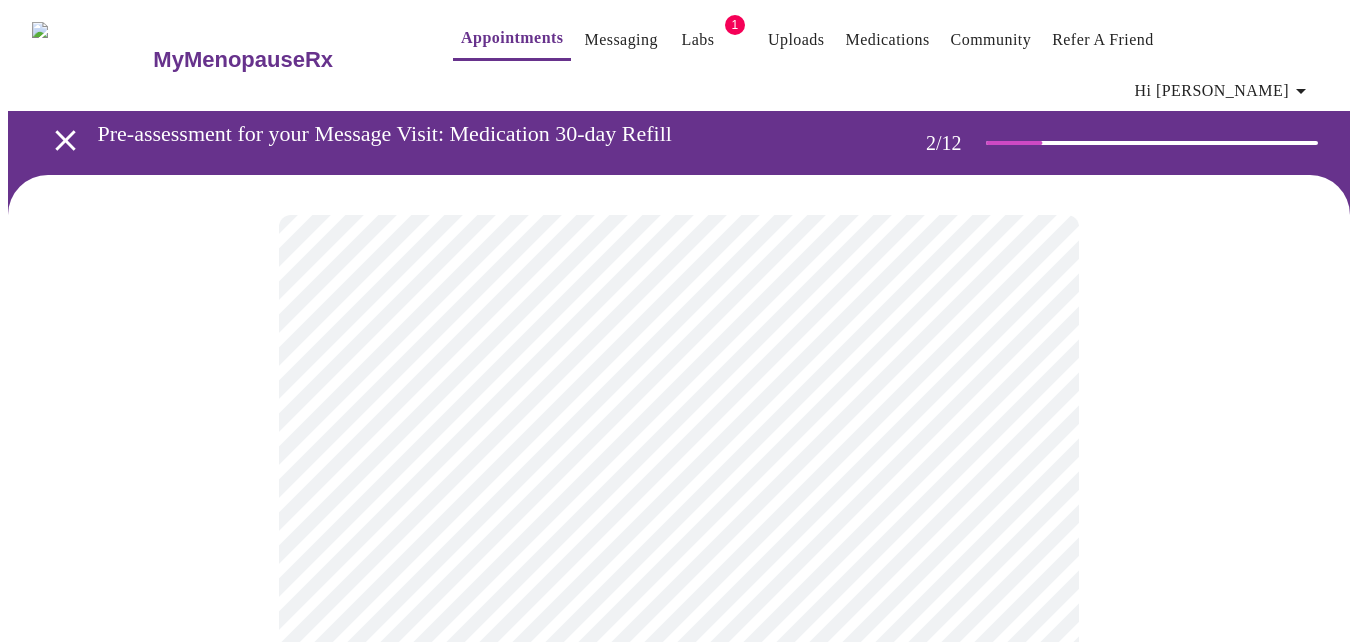 click on "MyMenopauseRx Appointments Messaging Labs 1 Uploads Medications Community Refer a Friend Hi Susan    Pre-assessment for your Message Visit: Medication 30-day Refill 2  /  12 Settings Billing Invoices Log out" at bounding box center [679, 832] 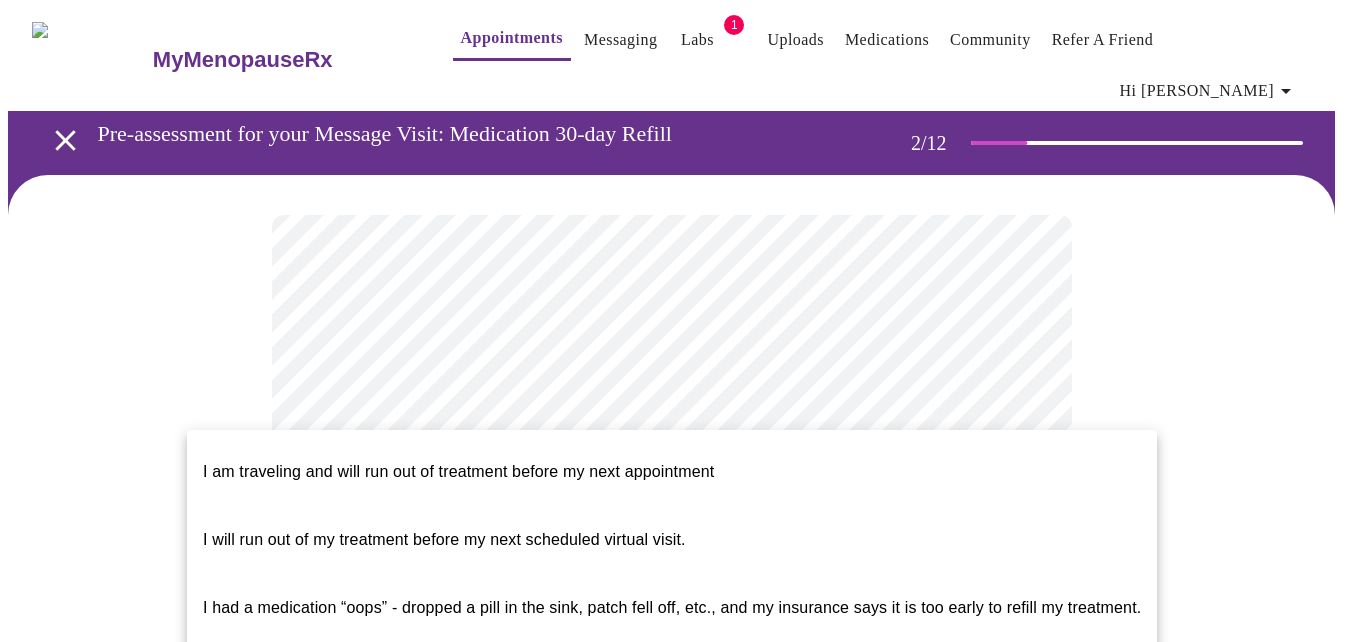 click on "I am traveling and will run out of treatment before my next appointment" at bounding box center [458, 471] 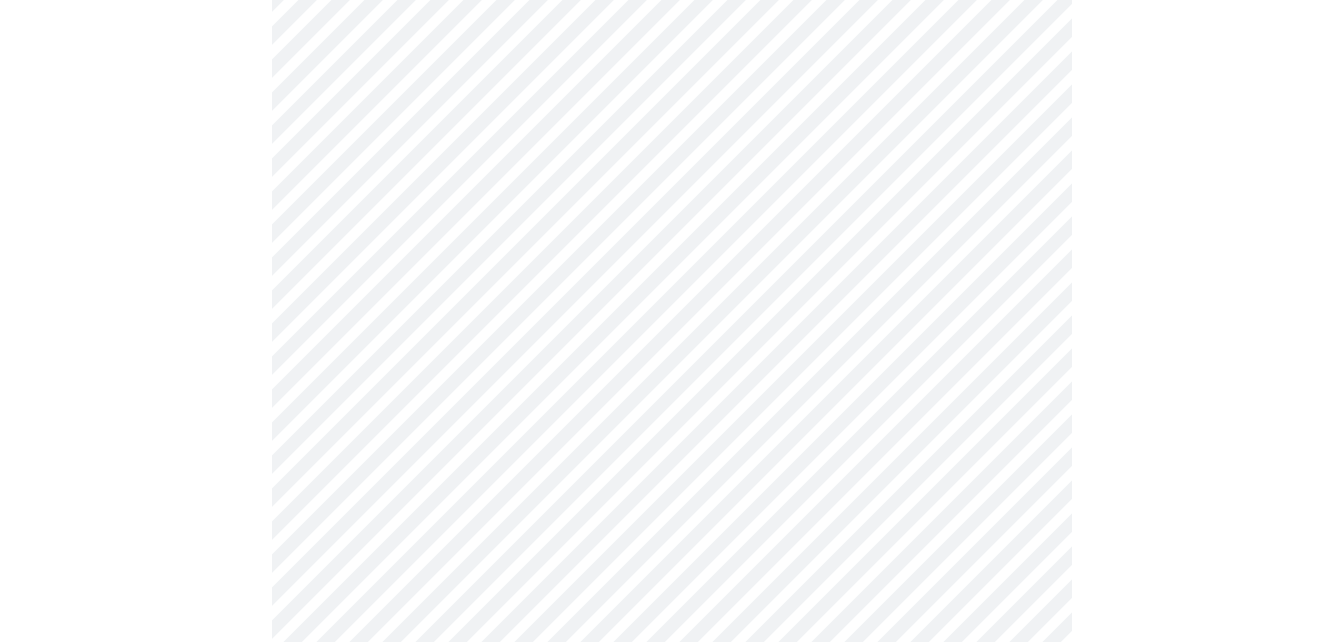 scroll, scrollTop: 823, scrollLeft: 0, axis: vertical 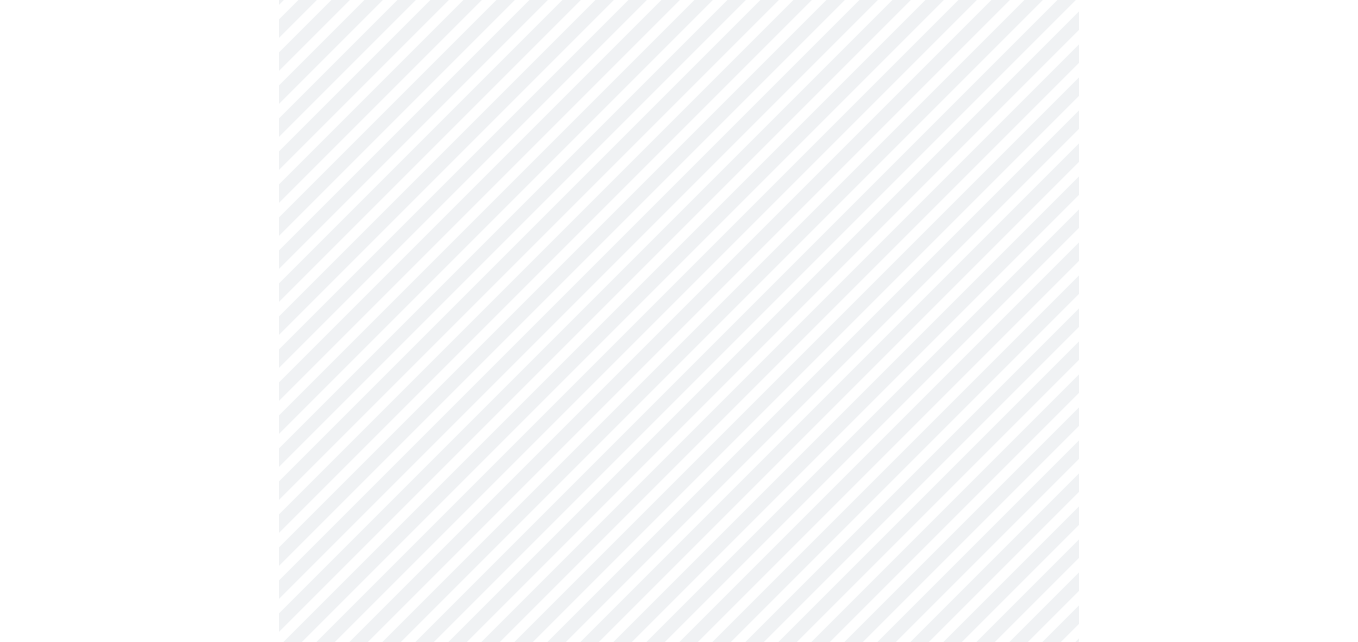 click on "MyMenopauseRx Appointments Messaging Labs 1 Uploads Medications Community Refer a Friend Hi Susan    Pre-assessment for your Message Visit: Medication 30-day Refill 2  /  12 Settings Billing Invoices Log out" at bounding box center (679, -62) 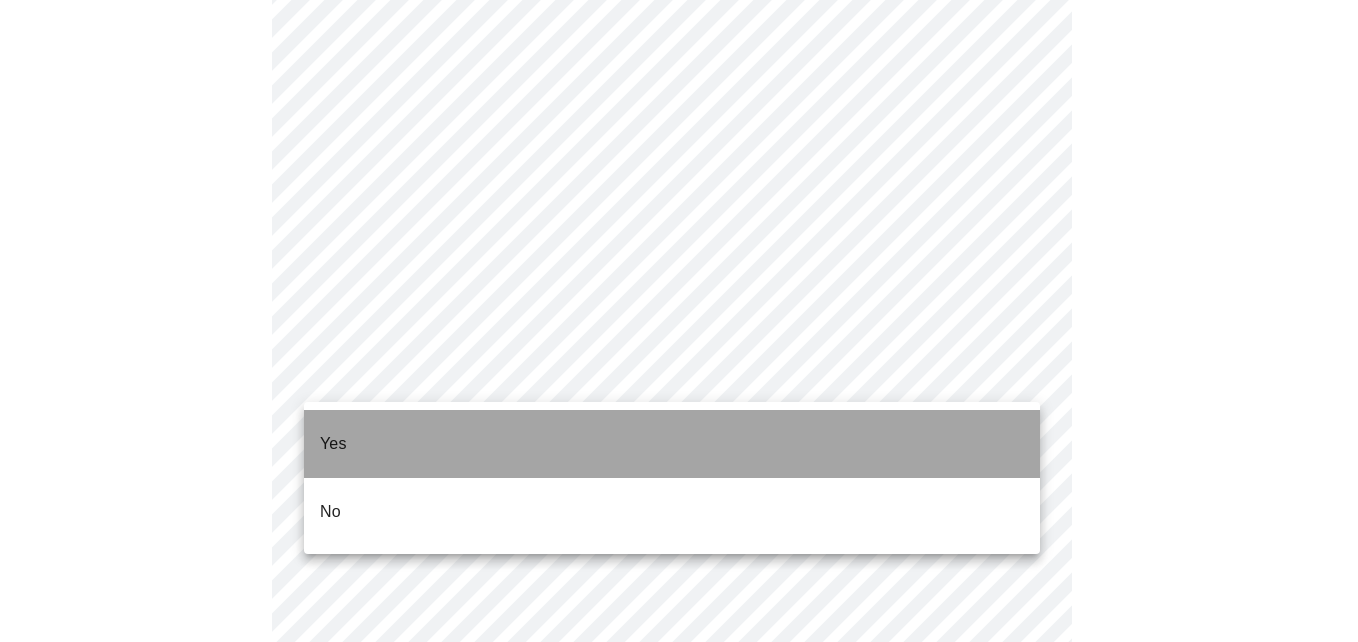 click on "Yes" at bounding box center (333, 444) 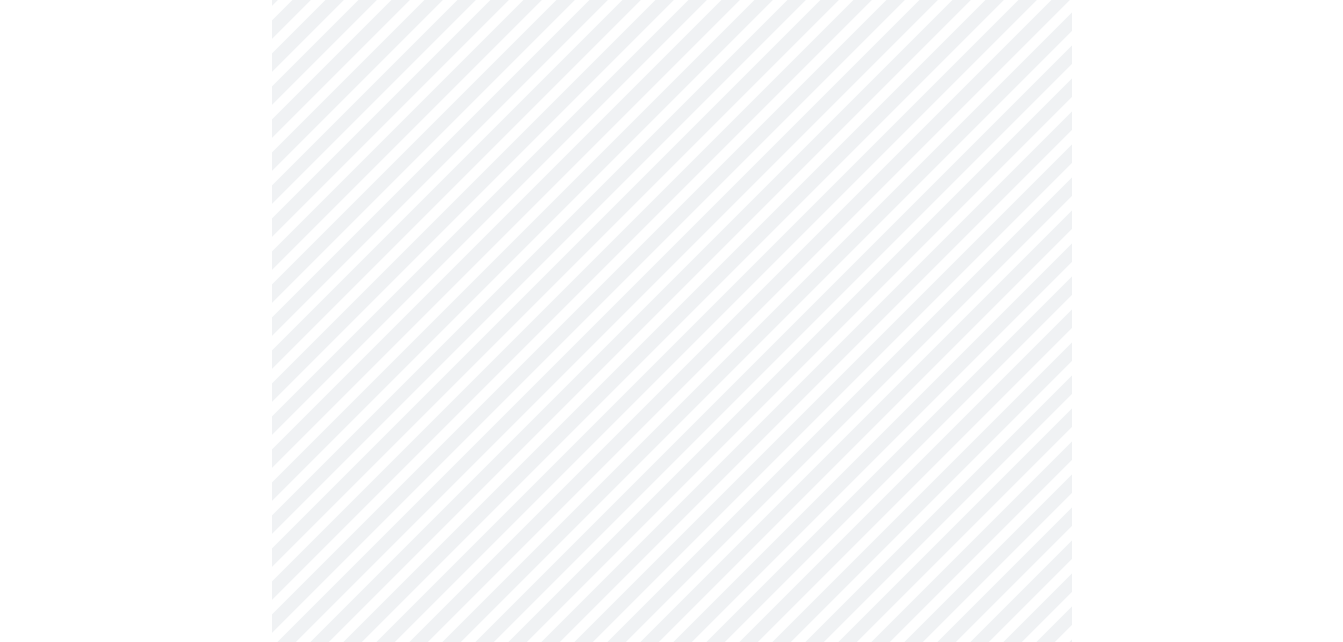 scroll, scrollTop: 295, scrollLeft: 0, axis: vertical 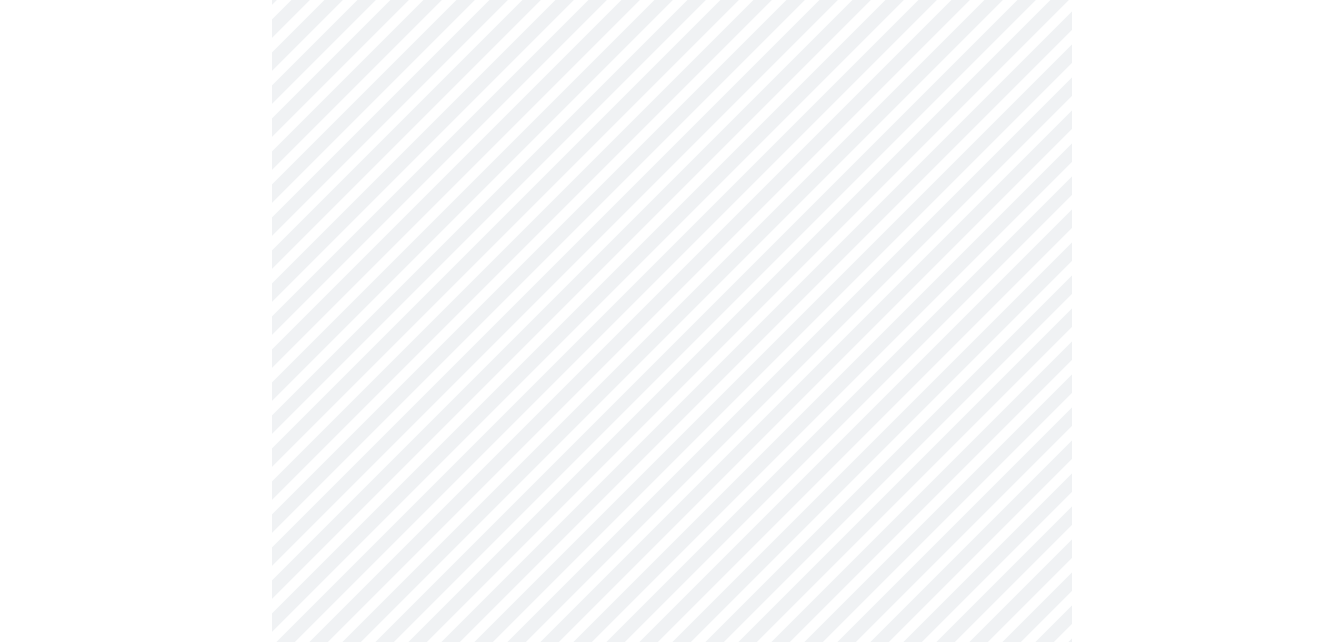 click on "MyMenopauseRx Appointments Messaging Labs 1 Uploads Medications Community Refer a Friend Hi Susan    Pre-assessment for your Message Visit: Medication 30-day Refill 2  /  12 Settings Billing Invoices Log out" at bounding box center (671, 460) 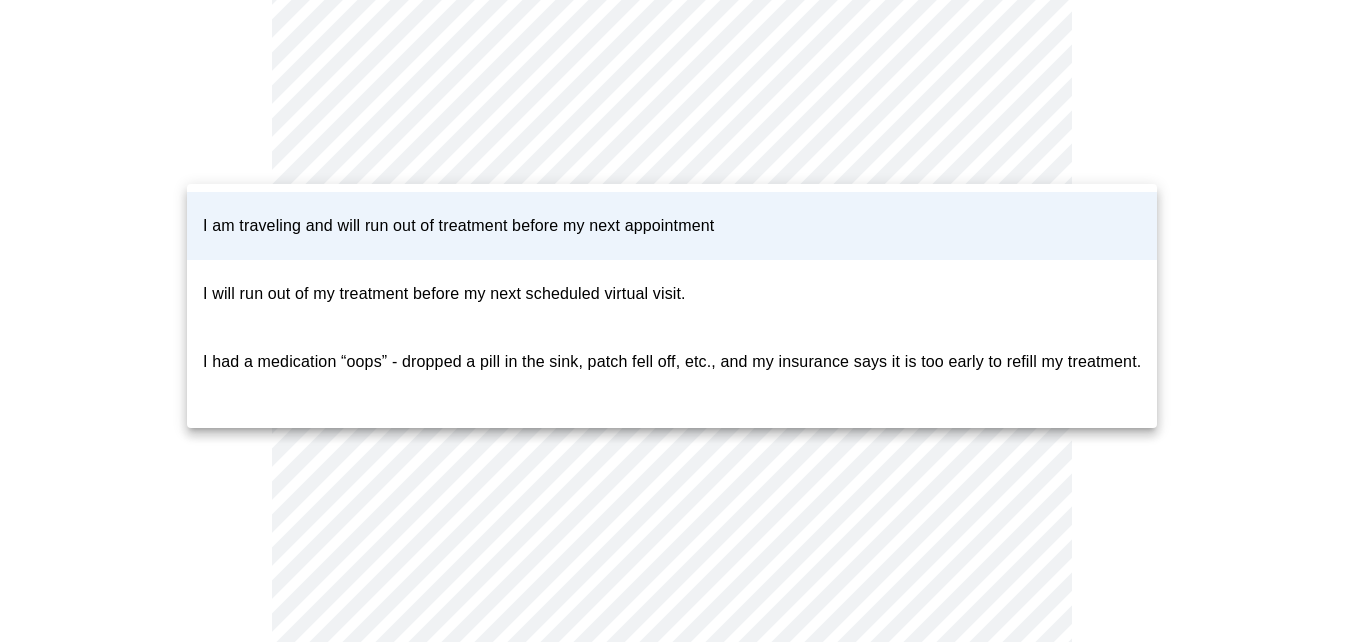 click at bounding box center [679, 321] 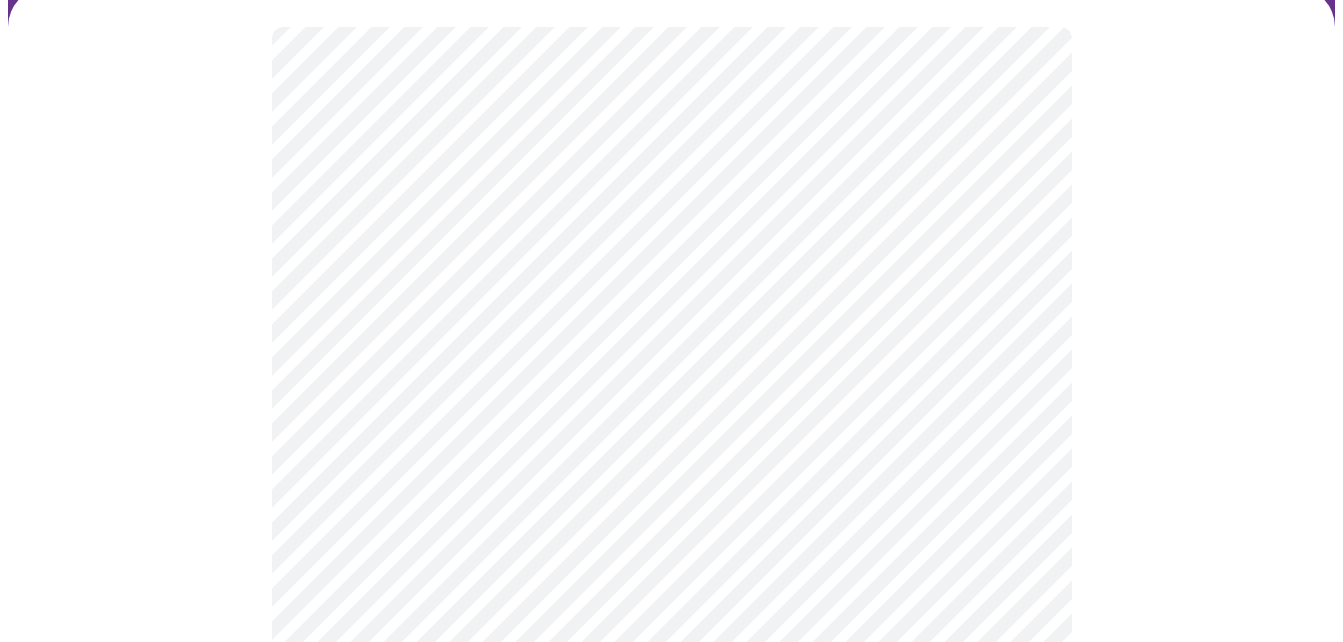 scroll, scrollTop: 189, scrollLeft: 0, axis: vertical 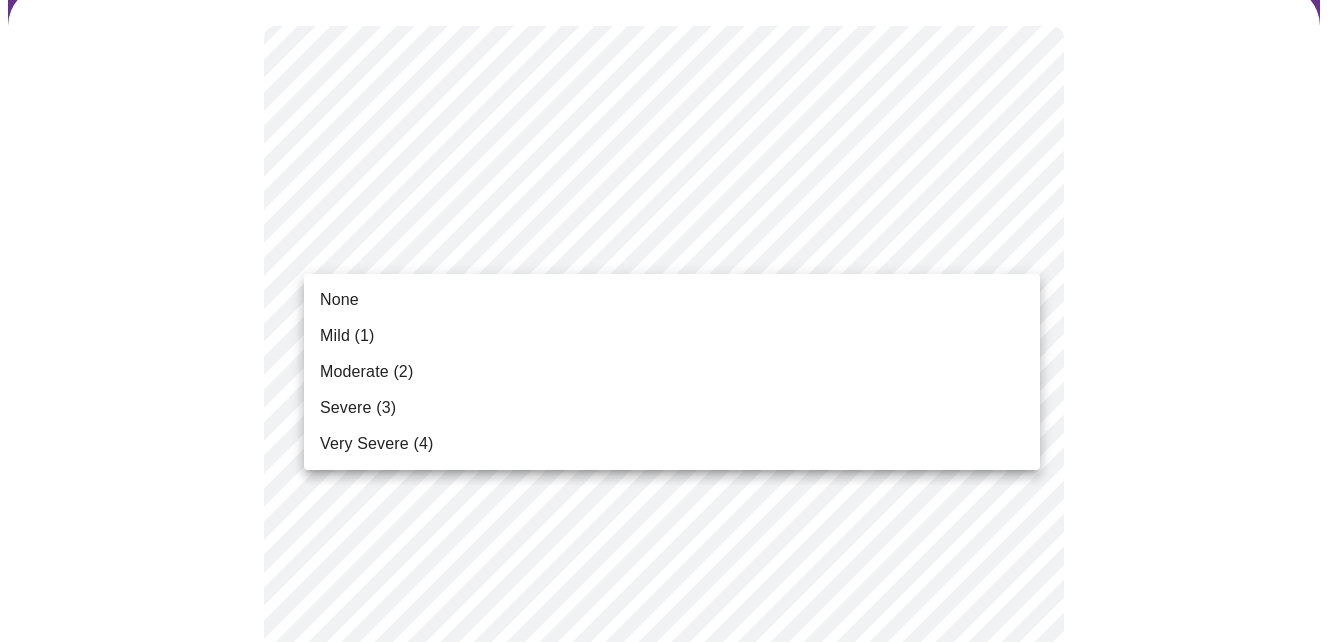 click on "MyMenopauseRx Appointments Messaging Labs 1 Uploads Medications Community Refer a Friend Hi Susan    Pre-assessment for your Message Visit: Medication 30-day Refill 3  /  12 Settings Billing Invoices Log out None Mild (1) Moderate (2) Severe (3)  Very Severe (4)" at bounding box center [671, 1184] 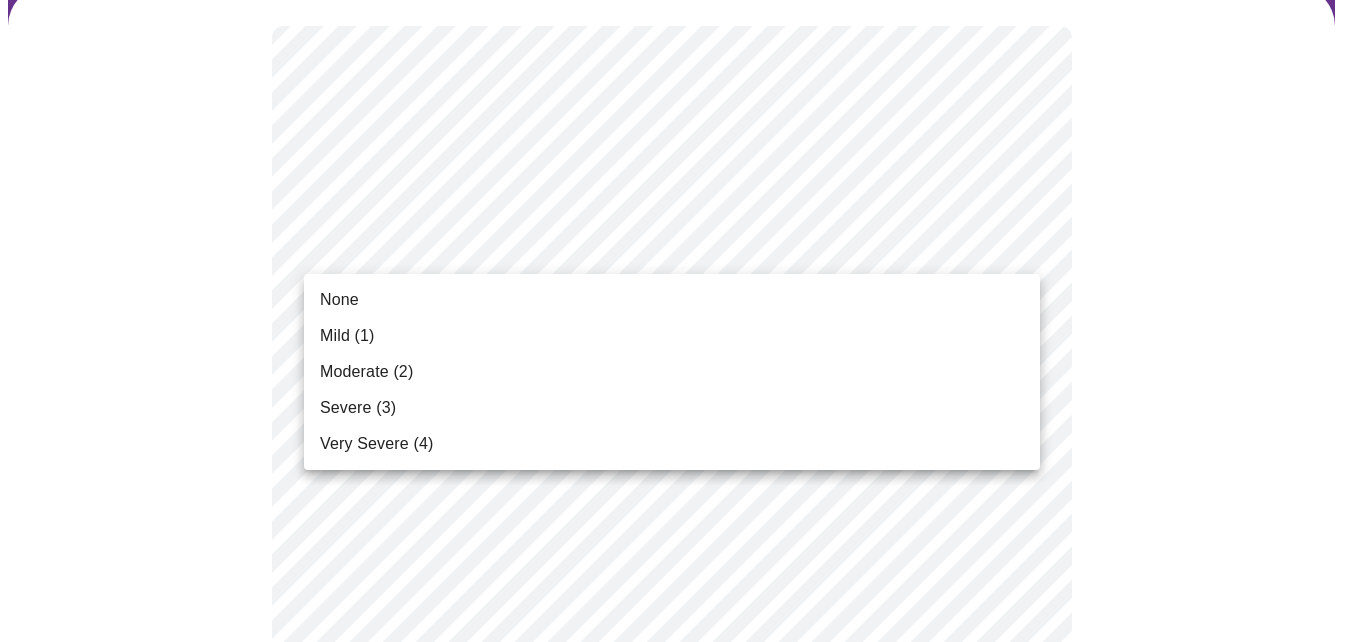 click on "Mild (1)" at bounding box center [347, 336] 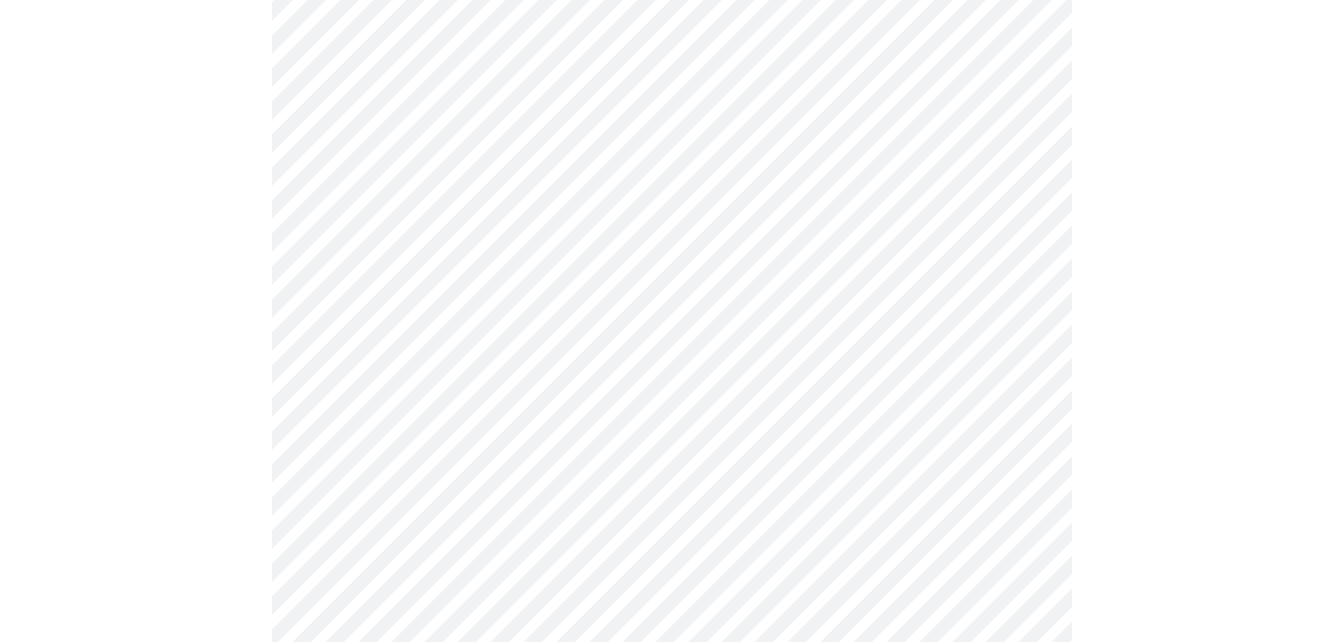 scroll, scrollTop: 365, scrollLeft: 0, axis: vertical 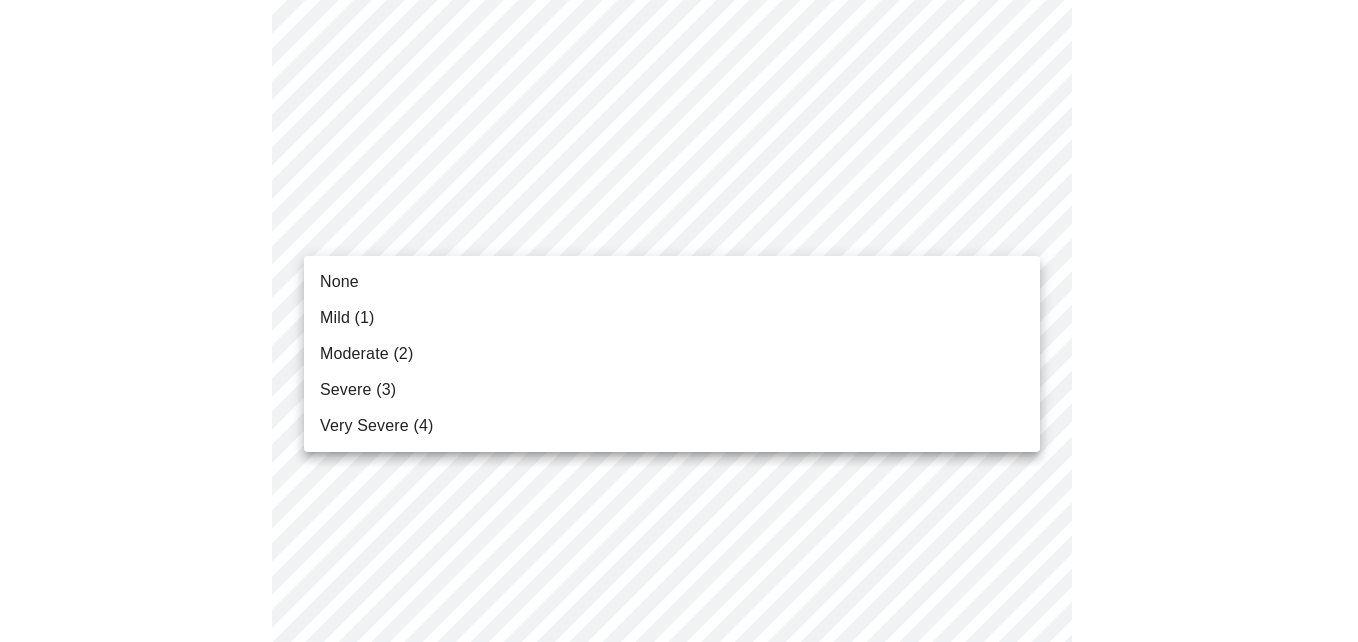 click on "MyMenopauseRx Appointments Messaging Labs 1 Uploads Medications Community Refer a Friend Hi Susan    Pre-assessment for your Message Visit: Medication 30-day Refill 3  /  12 Settings Billing Invoices Log out None Mild (1) Moderate (2) Severe (3) Very Severe (4)" at bounding box center [679, 973] 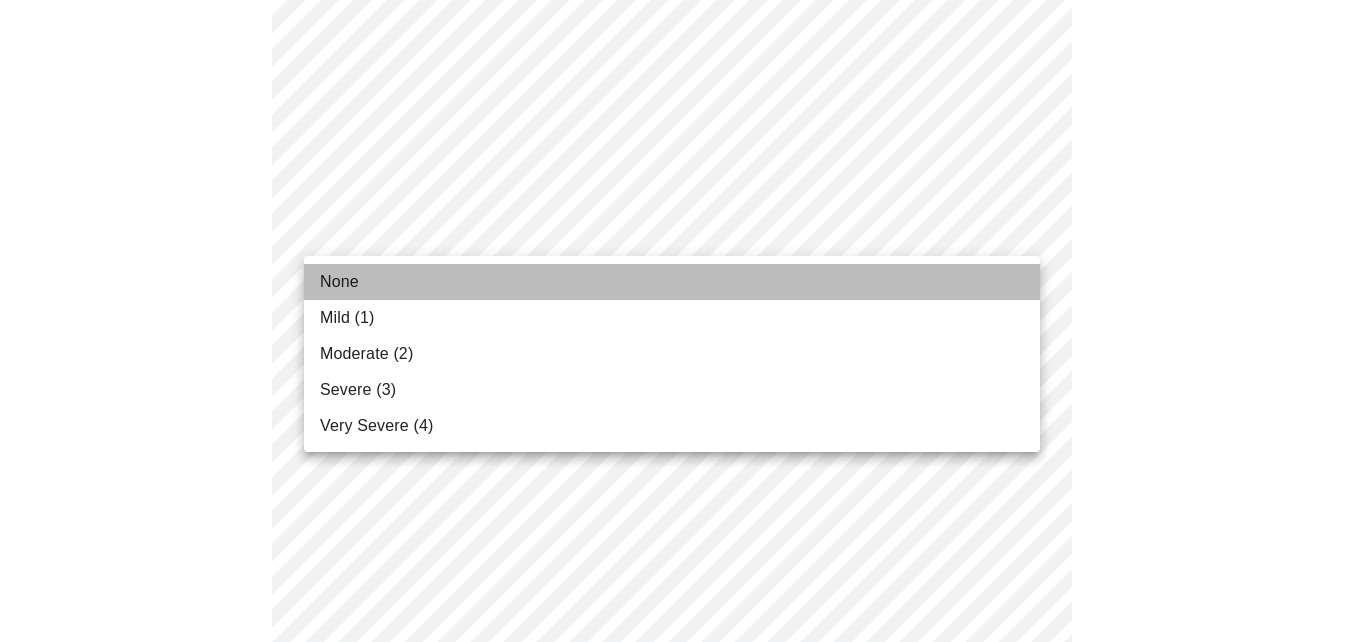 click on "None" at bounding box center (672, 282) 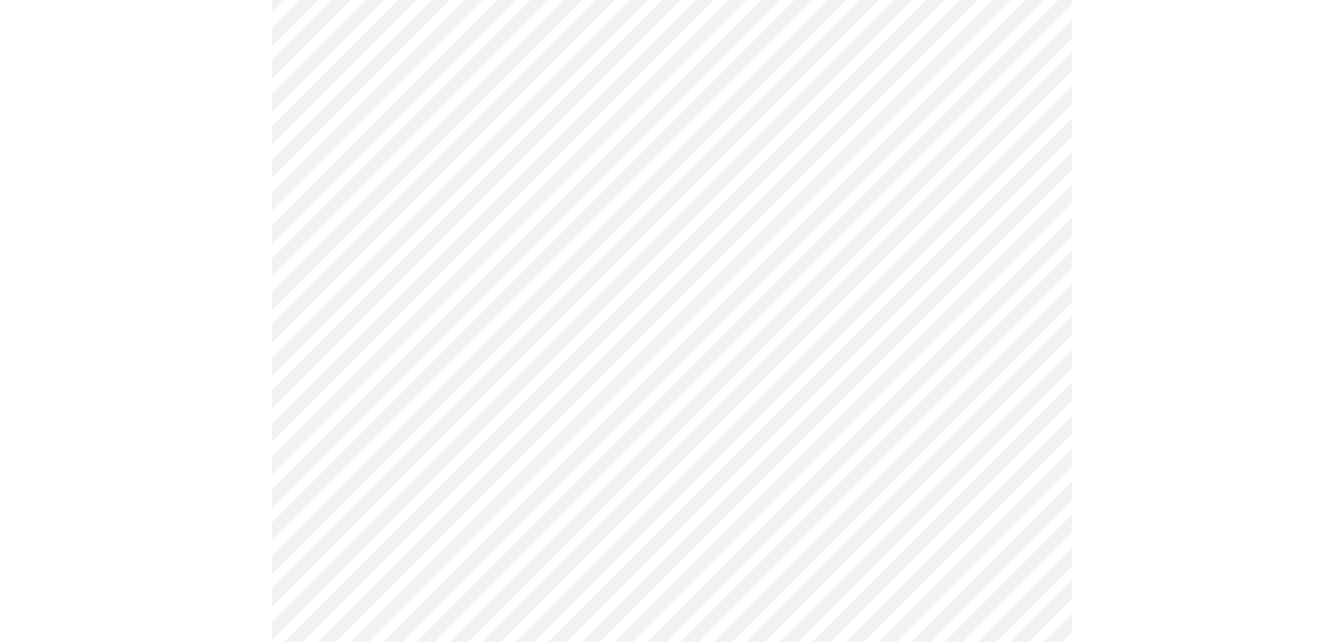 scroll, scrollTop: 453, scrollLeft: 0, axis: vertical 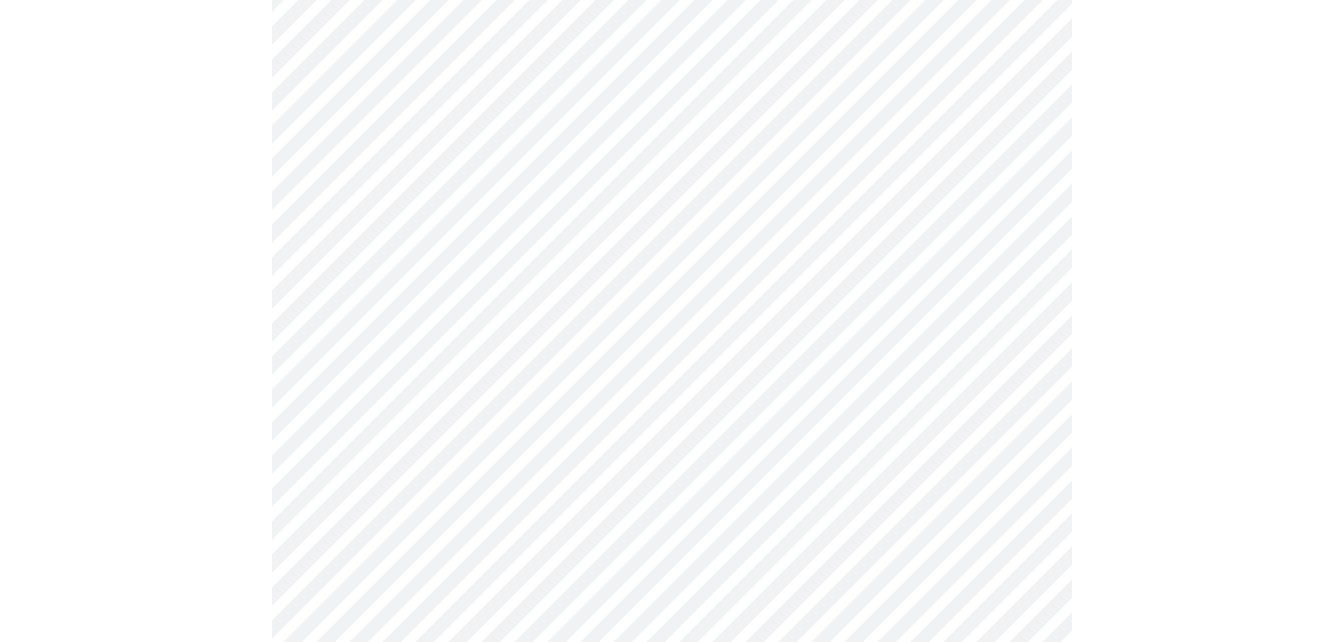 click on "MyMenopauseRx Appointments Messaging Labs 1 Uploads Medications Community Refer a Friend Hi Susan    Pre-assessment for your Message Visit: Medication 30-day Refill 3  /  12 Settings Billing Invoices Log out" at bounding box center [671, 871] 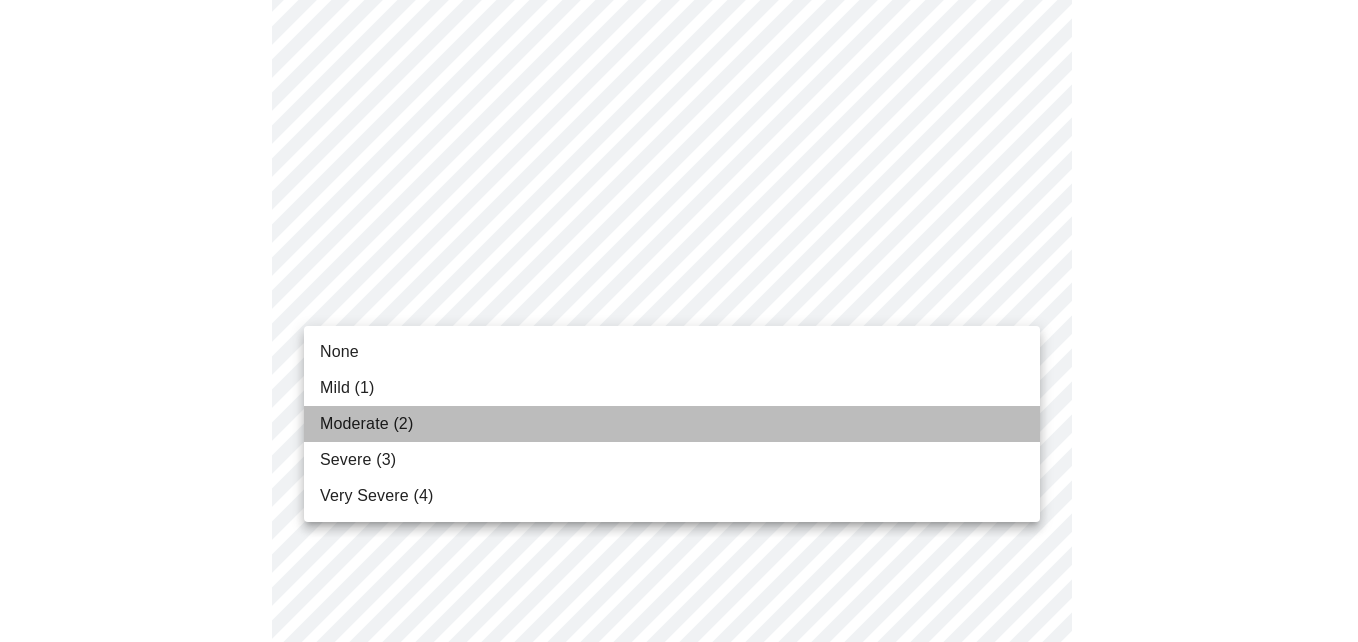 click on "Moderate (2)" at bounding box center (366, 424) 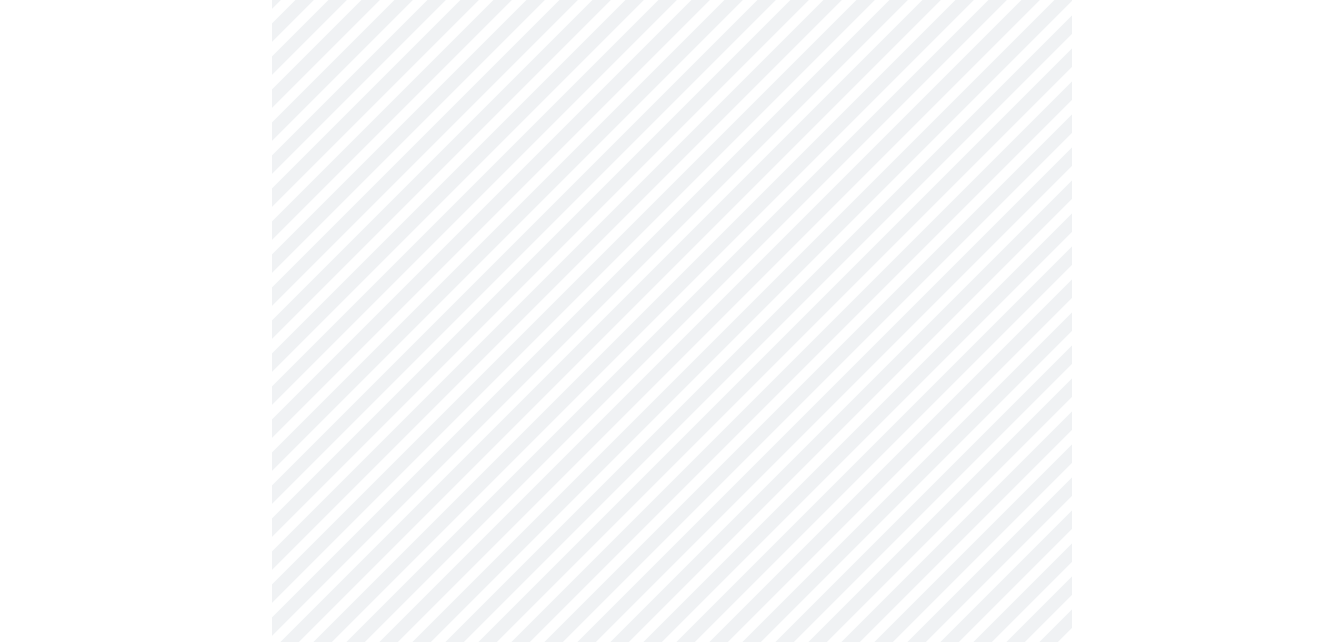 scroll, scrollTop: 589, scrollLeft: 0, axis: vertical 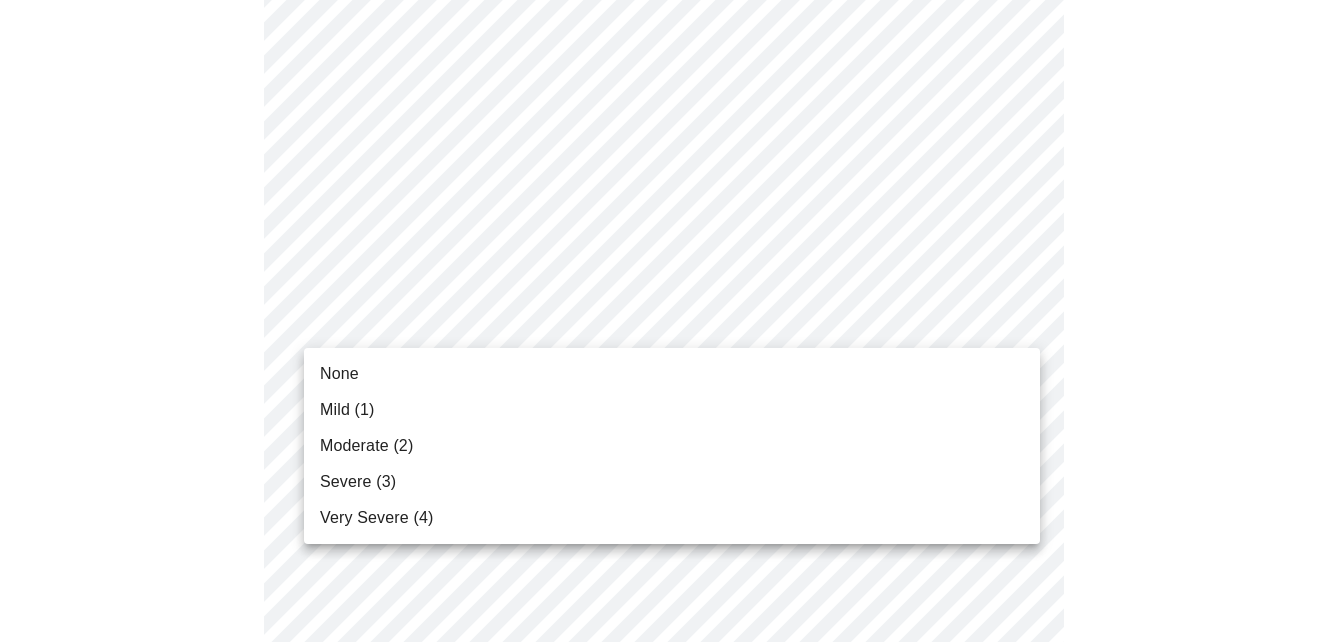 click on "MyMenopauseRx Appointments Messaging Labs 1 Uploads Medications Community Refer a Friend Hi Susan    Pre-assessment for your Message Visit: Medication 30-day Refill 3  /  12 Settings Billing Invoices Log out None Mild (1) Moderate (2) Severe (3) Very Severe (4)" at bounding box center [671, 721] 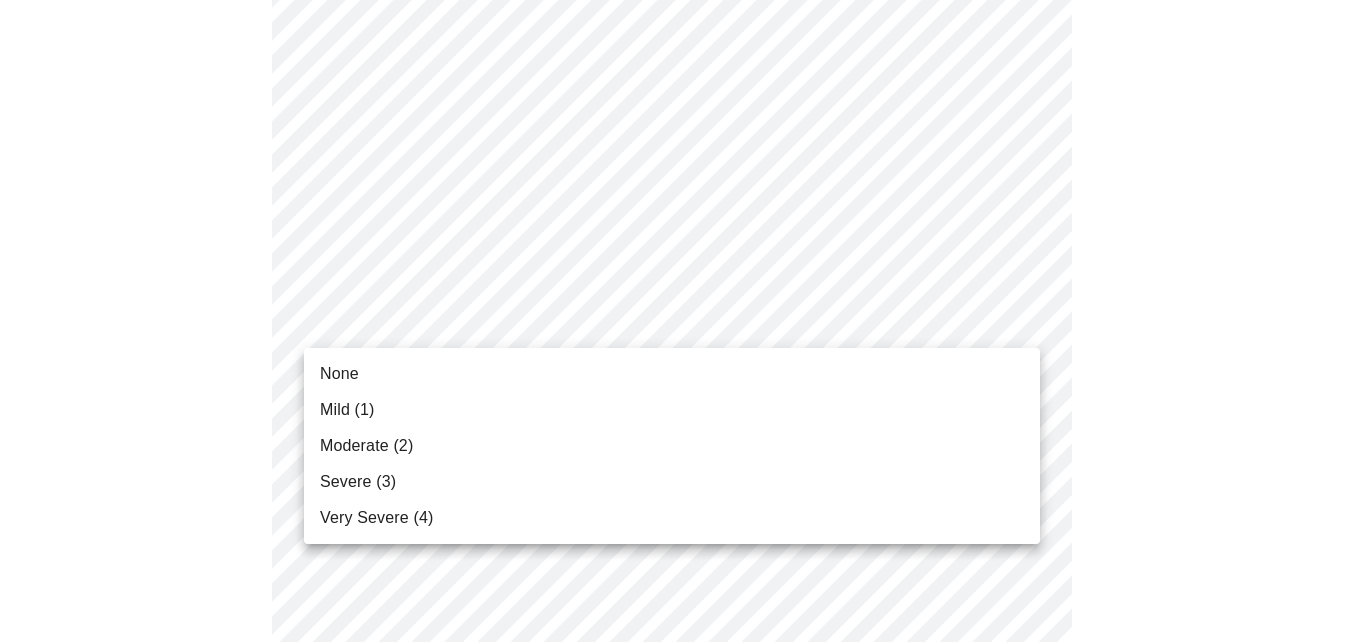 click on "Mild (1)" at bounding box center (347, 410) 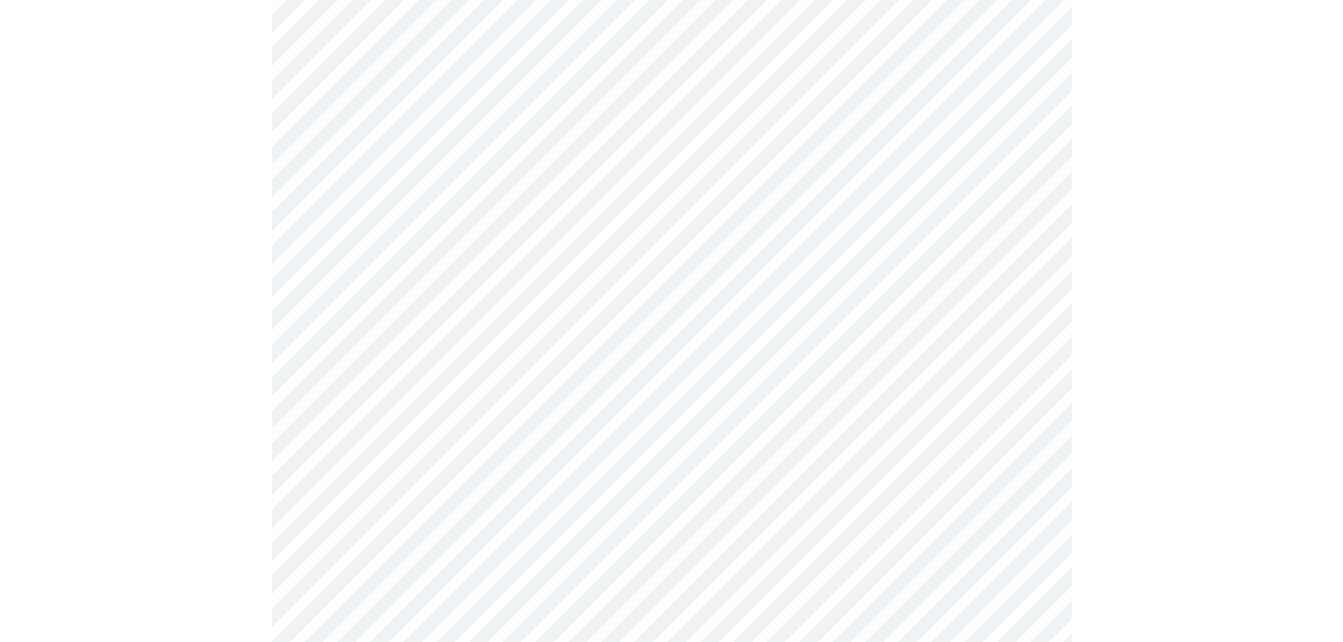 scroll, scrollTop: 796, scrollLeft: 0, axis: vertical 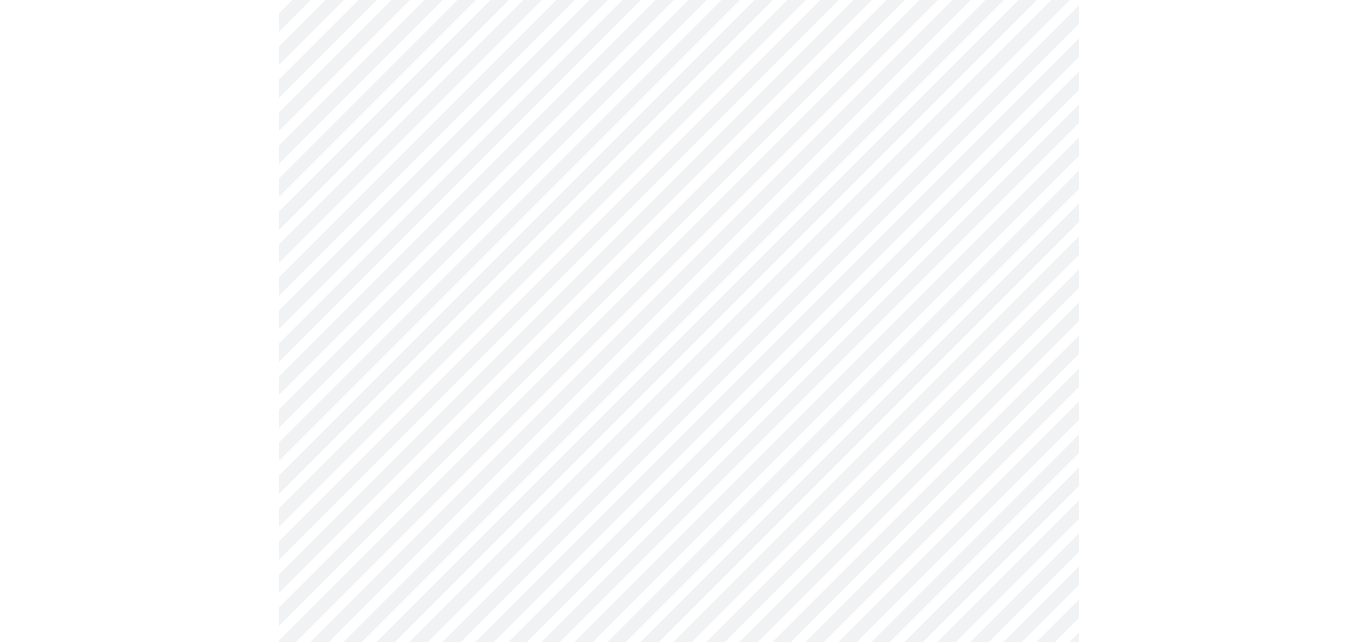 click on "MyMenopauseRx Appointments Messaging Labs 1 Uploads Medications Community Refer a Friend Hi Susan    Pre-assessment for your Message Visit: Medication 30-day Refill 3  /  12 Settings Billing Invoices Log out" at bounding box center (679, 500) 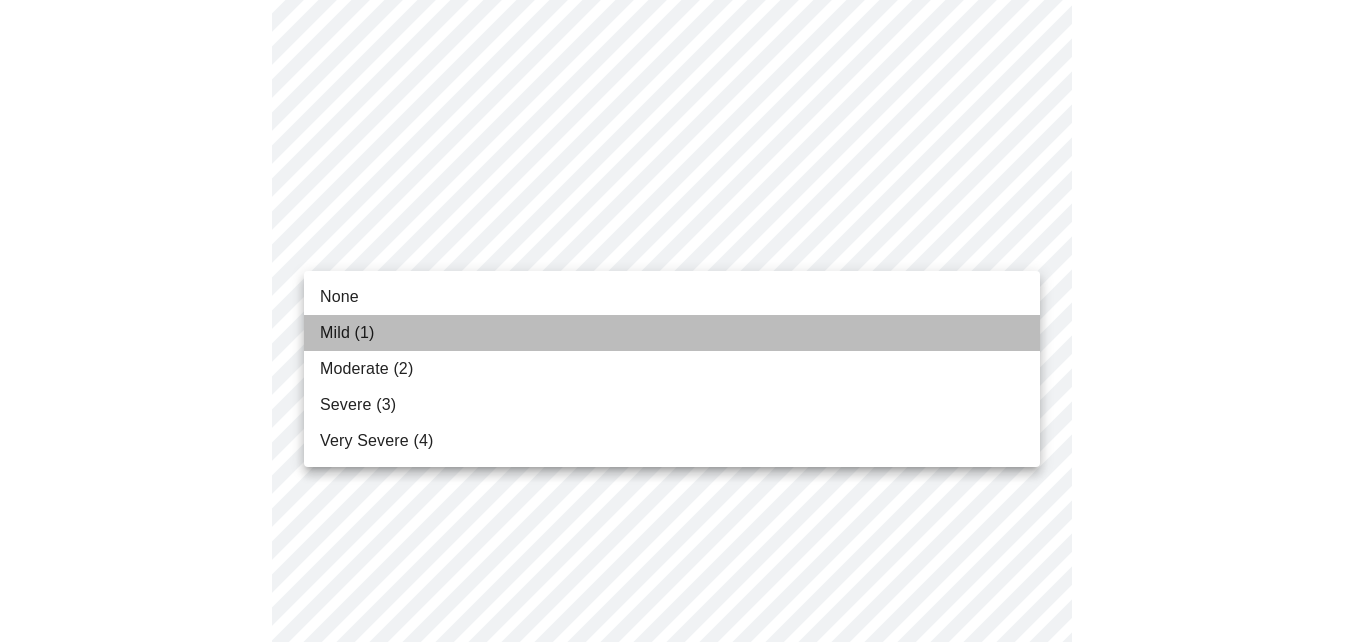click on "Mild (1)" at bounding box center [347, 333] 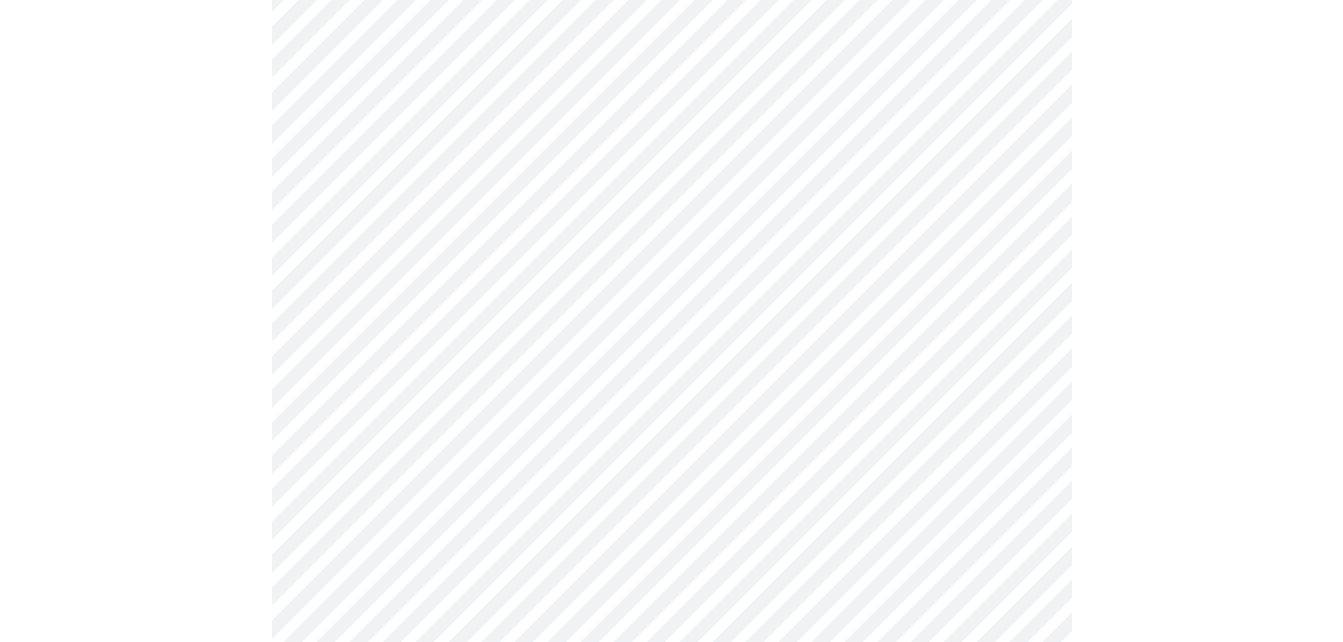 scroll, scrollTop: 1015, scrollLeft: 0, axis: vertical 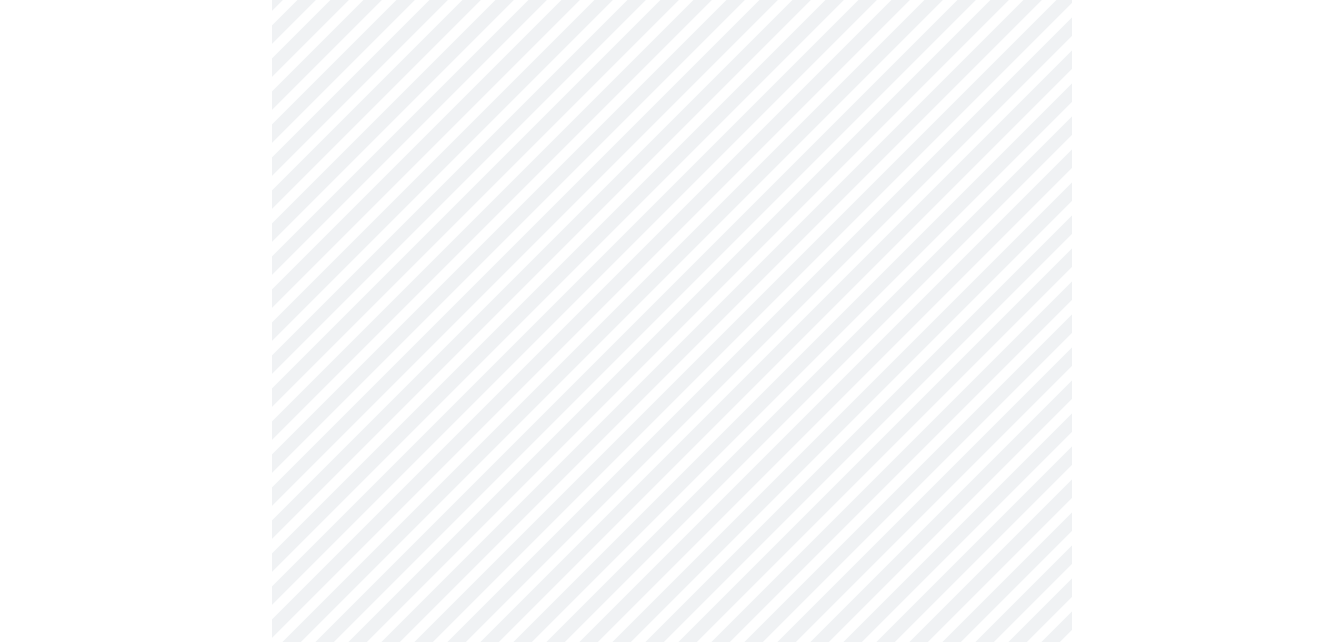 click on "MyMenopauseRx Appointments Messaging Labs 1 Uploads Medications Community Refer a Friend Hi Susan    Pre-assessment for your Message Visit: Medication 30-day Refill 3  /  12 Settings Billing Invoices Log out" at bounding box center [671, 267] 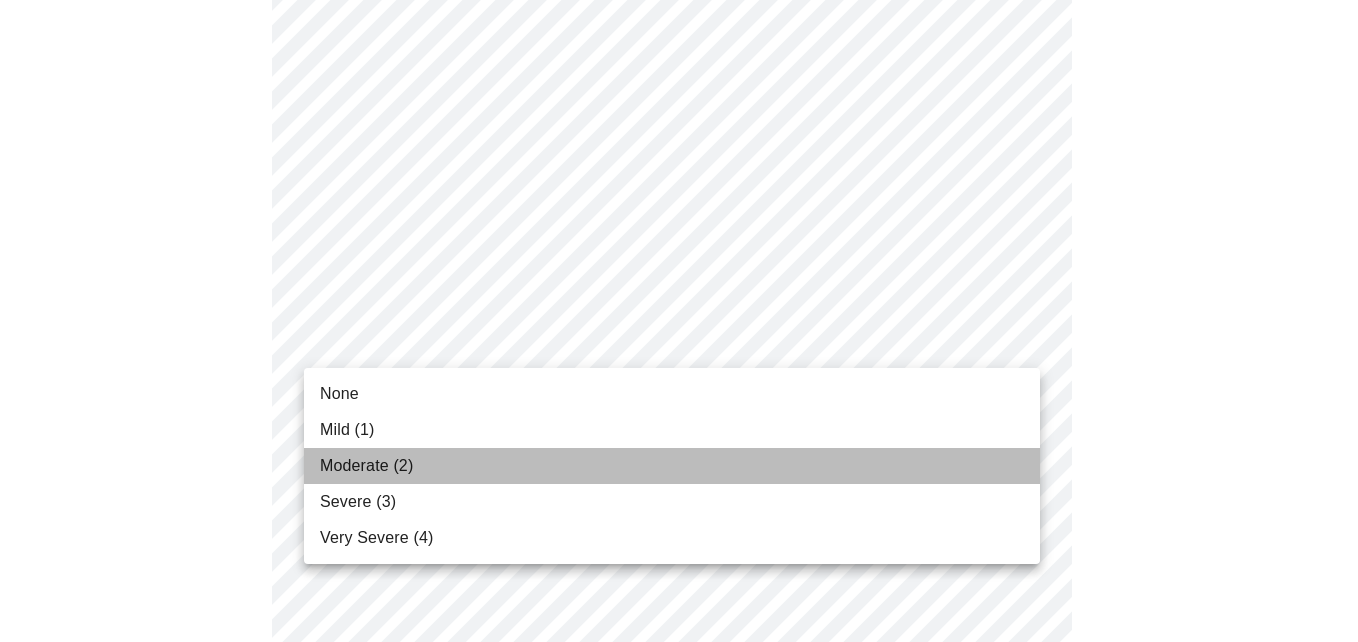 click on "Moderate (2)" at bounding box center [366, 466] 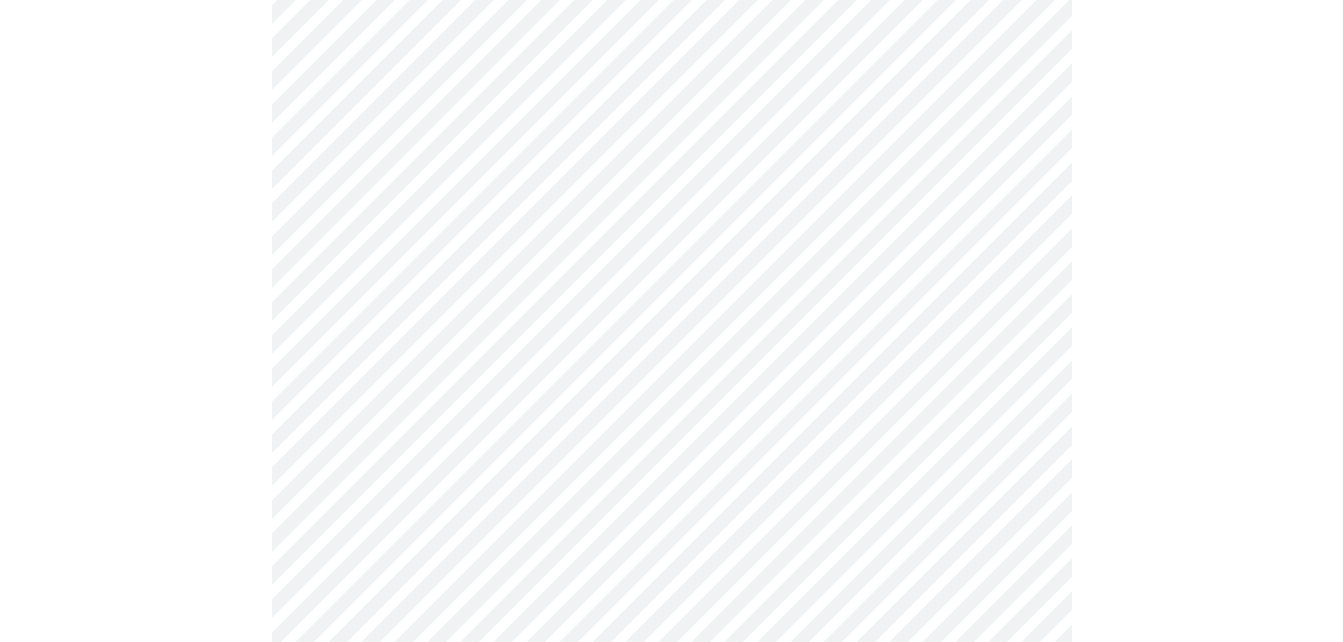 scroll, scrollTop: 1201, scrollLeft: 0, axis: vertical 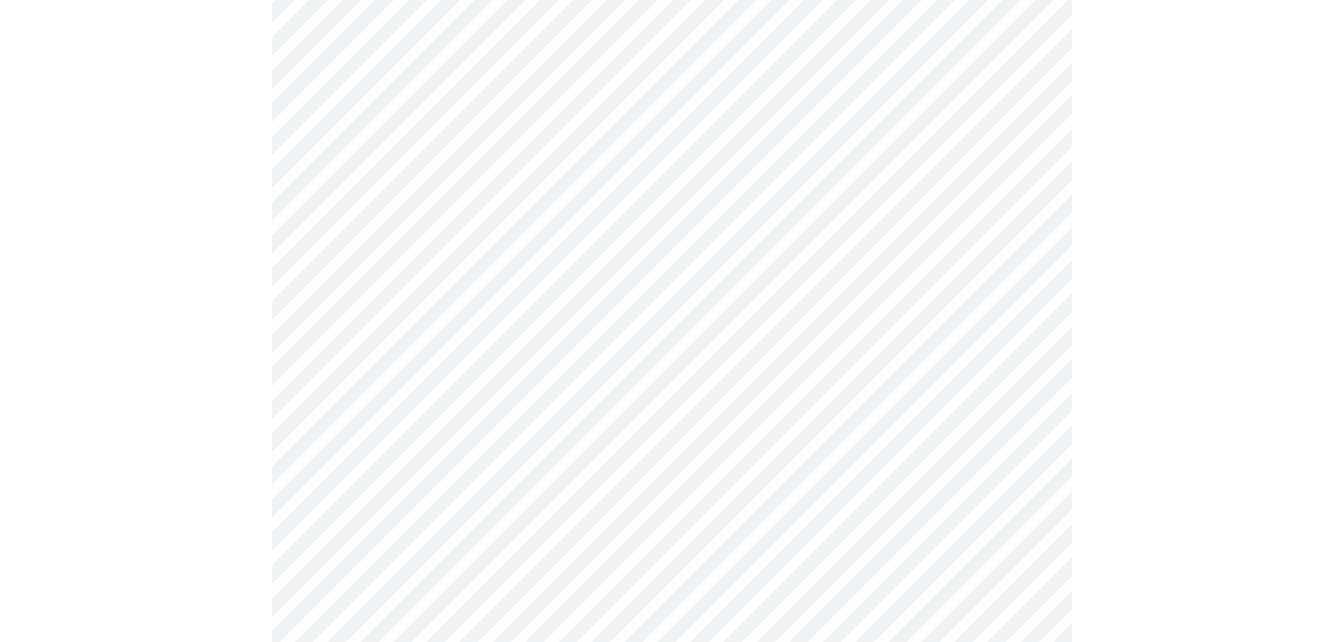click on "MyMenopauseRx Appointments Messaging Labs 1 Uploads Medications Community Refer a Friend Hi Susan    Pre-assessment for your Message Visit: Medication 30-day Refill 3  /  12 Settings Billing Invoices Log out" at bounding box center (671, 67) 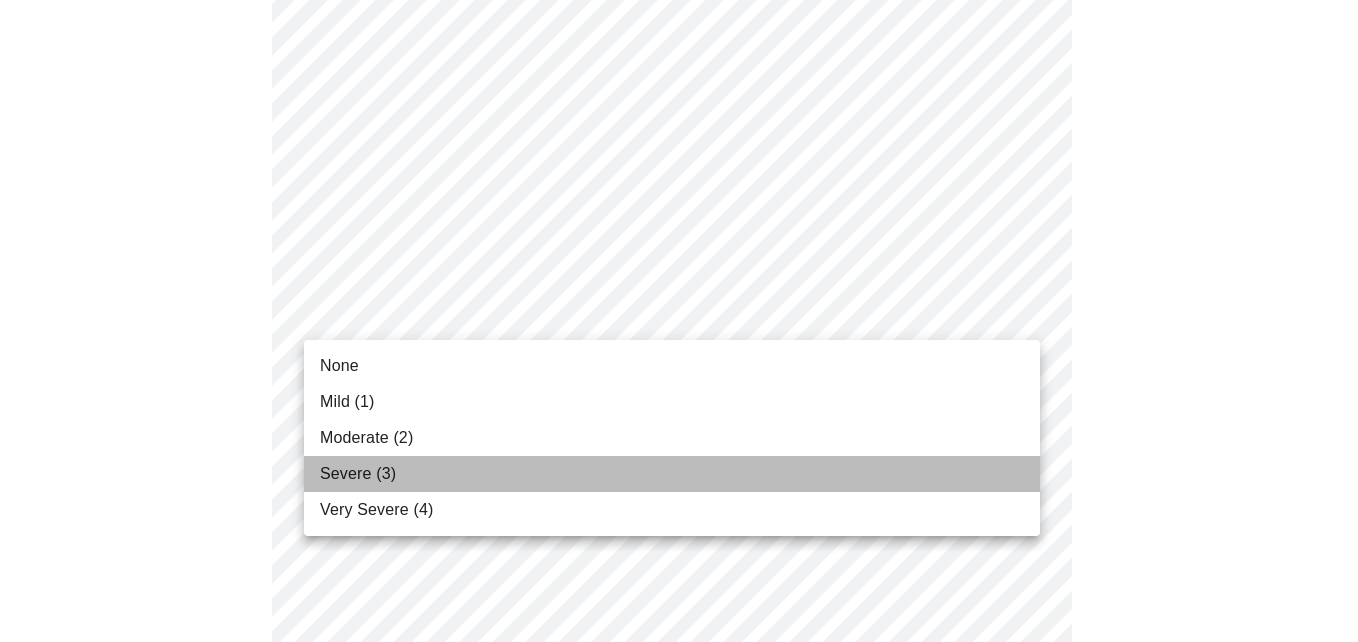 click on "Severe (3)" at bounding box center (358, 474) 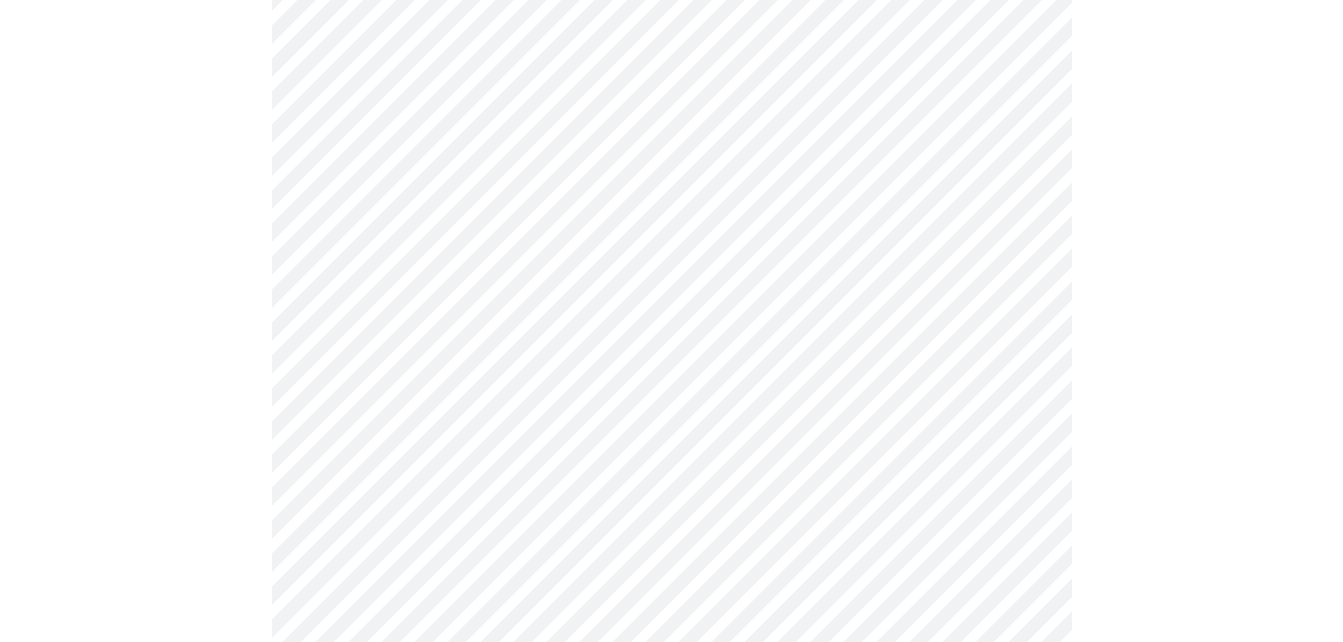 scroll, scrollTop: 1346, scrollLeft: 0, axis: vertical 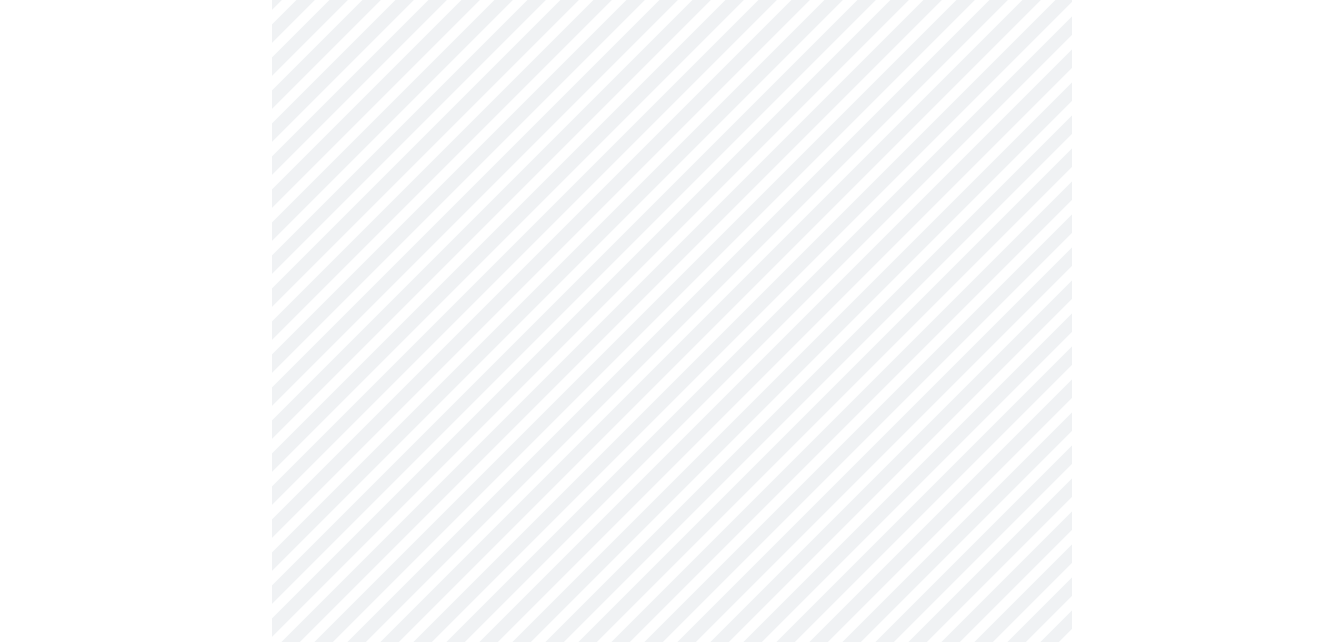 click on "MyMenopauseRx Appointments Messaging Labs 1 Uploads Medications Community Refer a Friend Hi Susan    Pre-assessment for your Message Visit: Medication 30-day Refill 3  /  12 Settings Billing Invoices Log out" at bounding box center [671, -92] 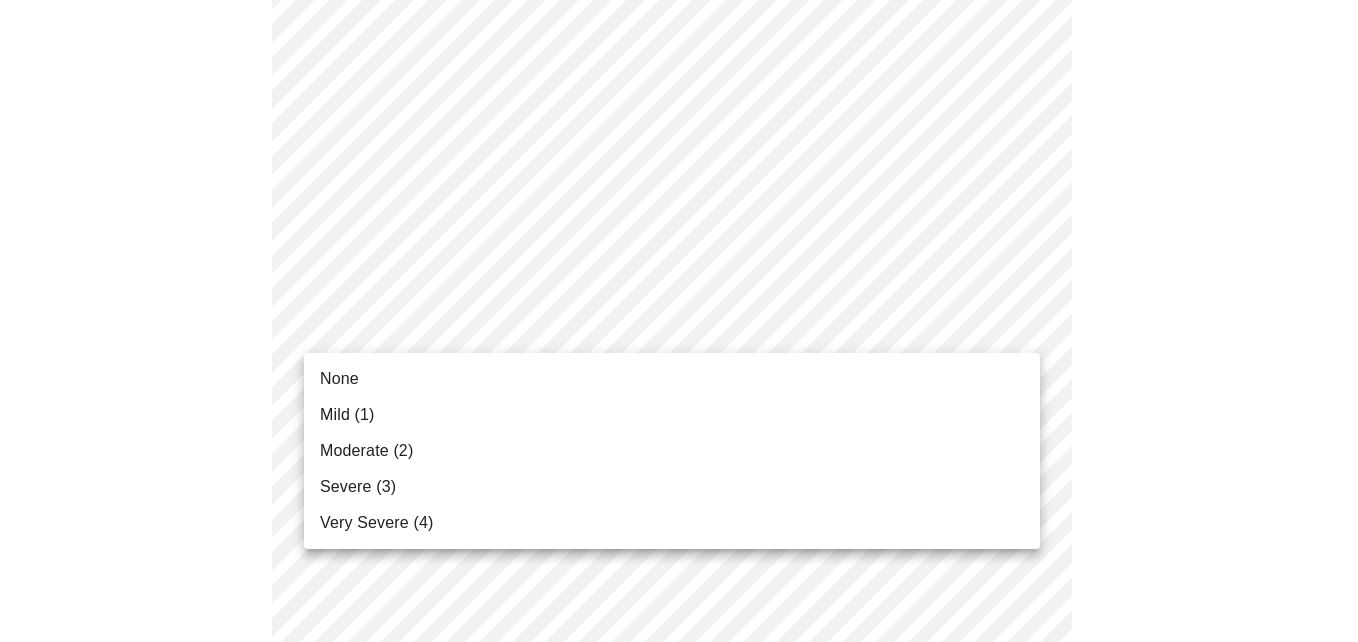 click on "None" at bounding box center [672, 379] 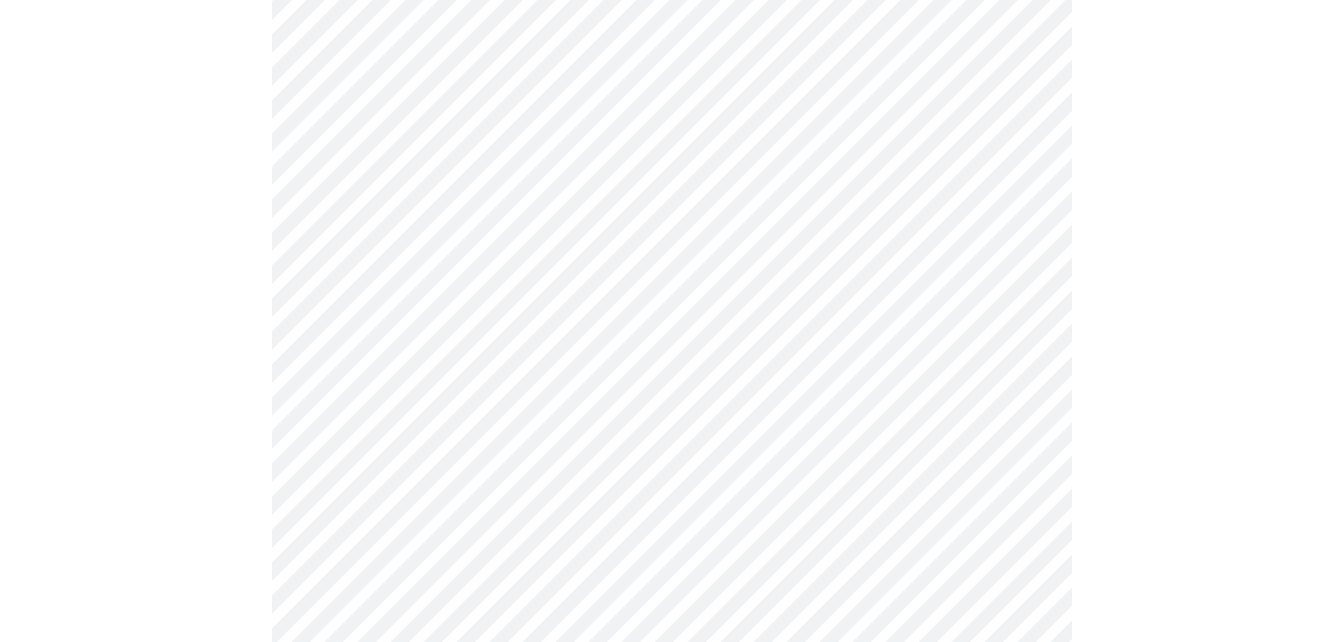 scroll, scrollTop: 1634, scrollLeft: 0, axis: vertical 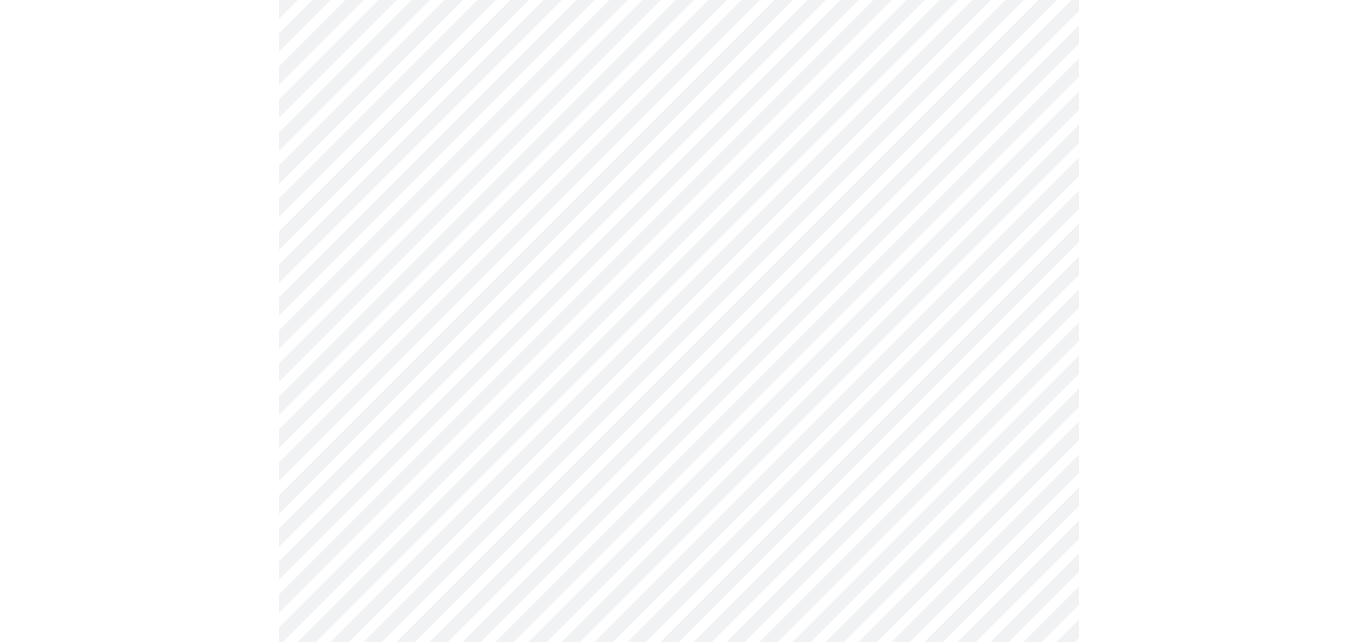 click on "MyMenopauseRx Appointments Messaging Labs 1 Uploads Medications Community Refer a Friend Hi Susan    Pre-assessment for your Message Visit: Medication 30-day Refill 3  /  12 Settings Billing Invoices Log out" at bounding box center [679, -394] 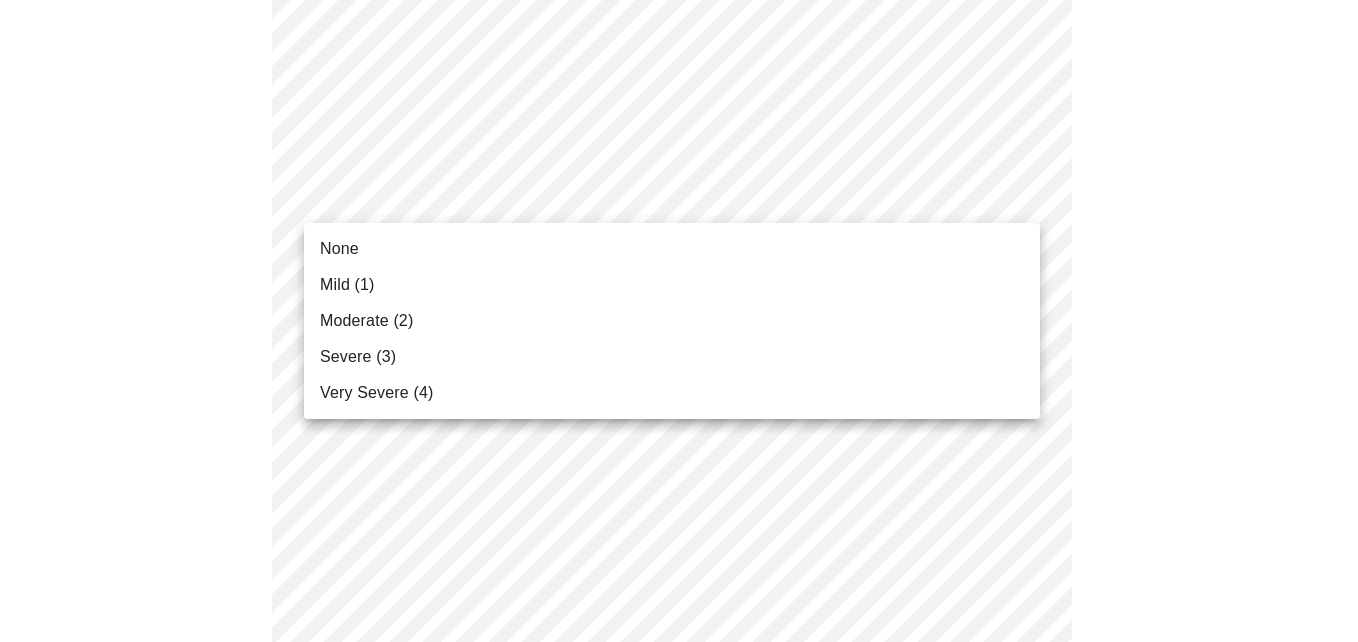 click on "Severe (3)" at bounding box center (358, 357) 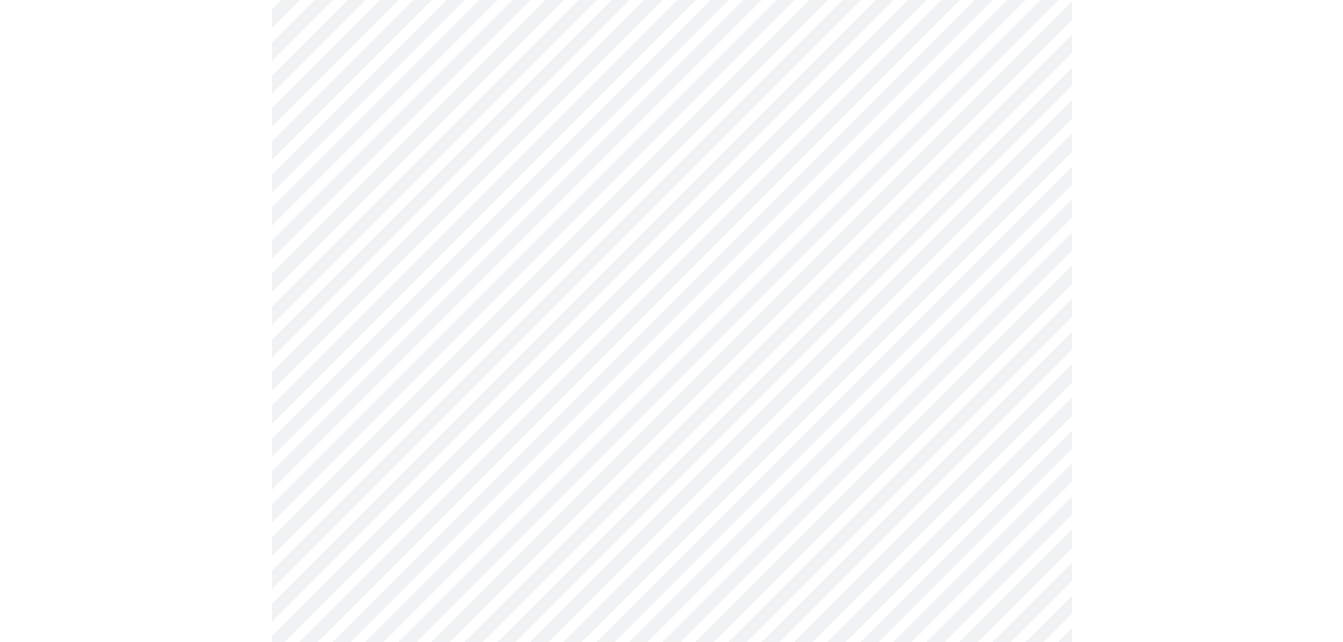 scroll, scrollTop: 393, scrollLeft: 0, axis: vertical 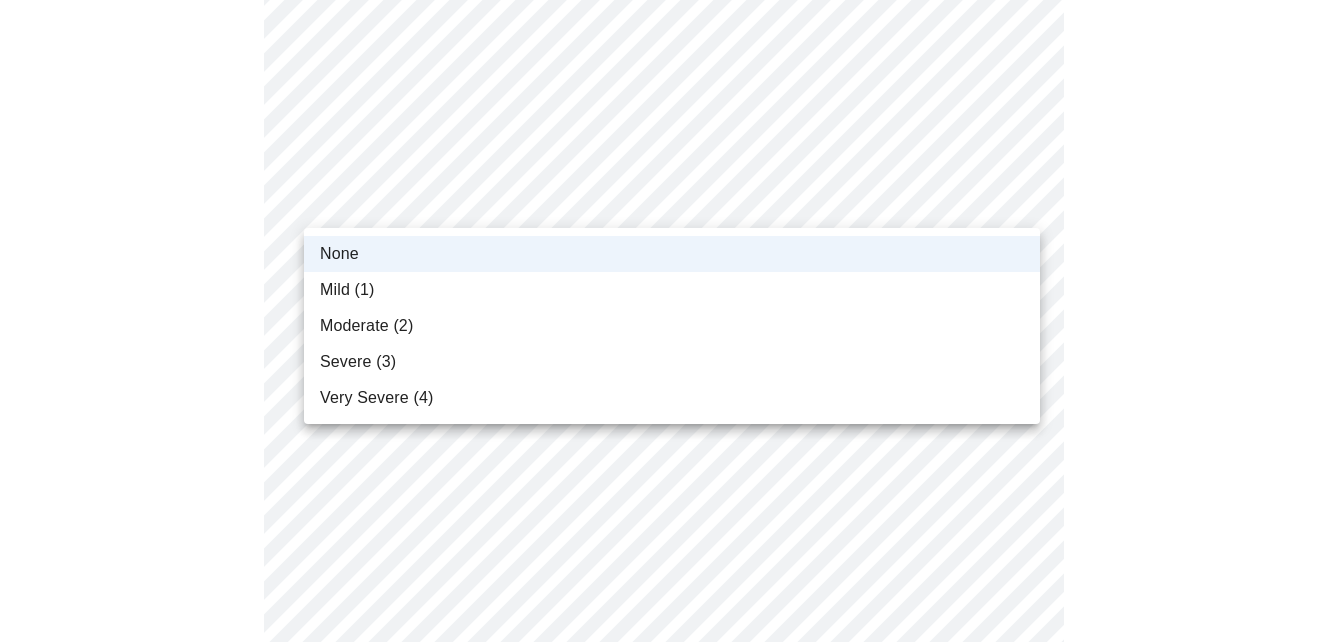 click on "MyMenopauseRx Appointments Messaging Labs 1 Uploads Medications Community Refer a Friend Hi Susan    Pre-assessment for your Message Visit: Medication 30-day Refill 3  /  12 Settings Billing Invoices Log out None Mild (1) Moderate (2) Severe (3) Very Severe (4)" at bounding box center [671, 833] 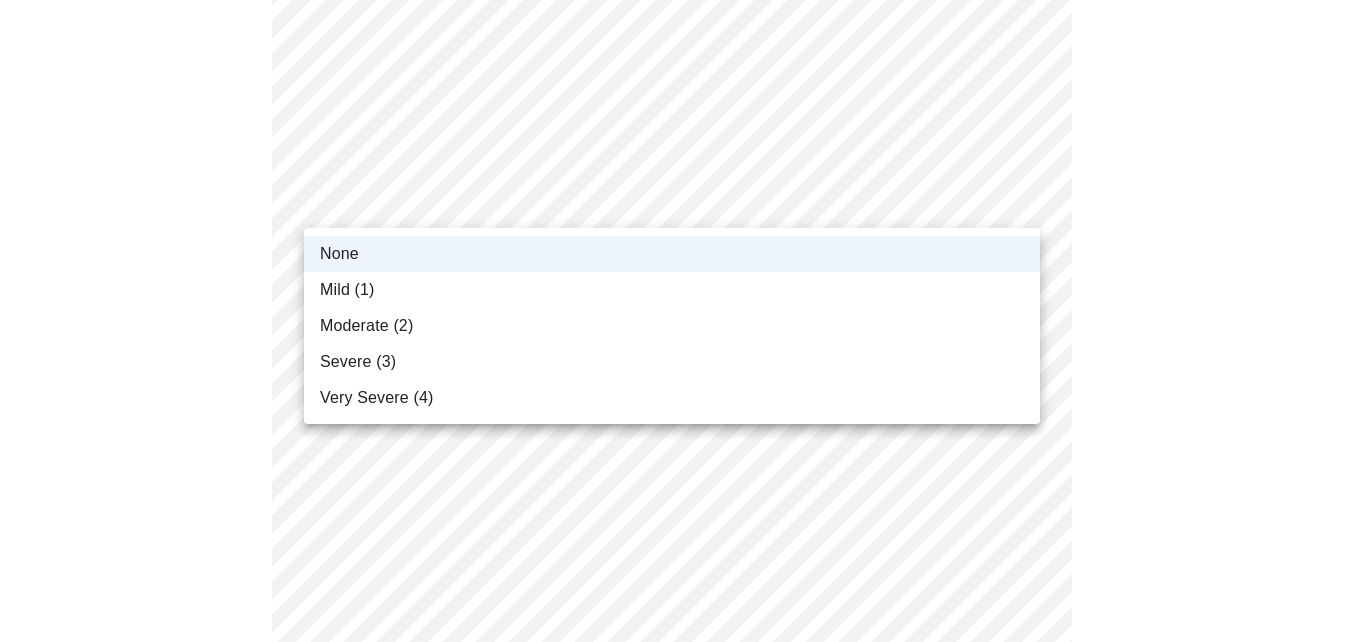 click on "Mild (1)" at bounding box center (347, 290) 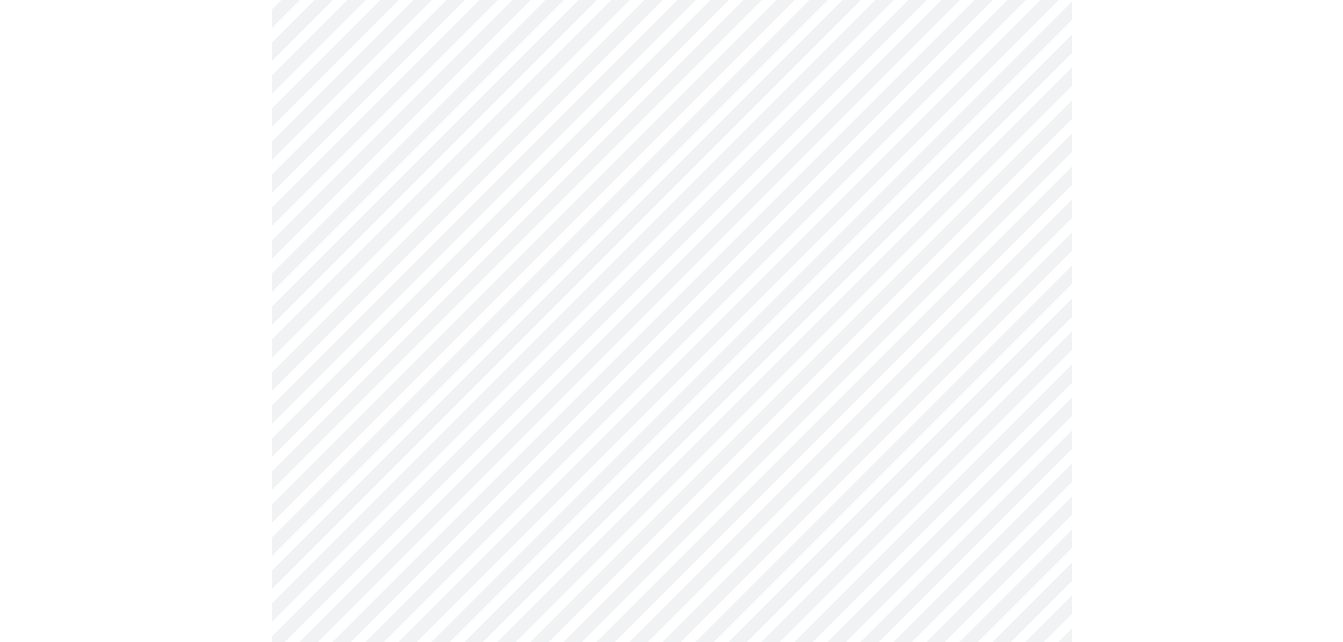scroll, scrollTop: 933, scrollLeft: 0, axis: vertical 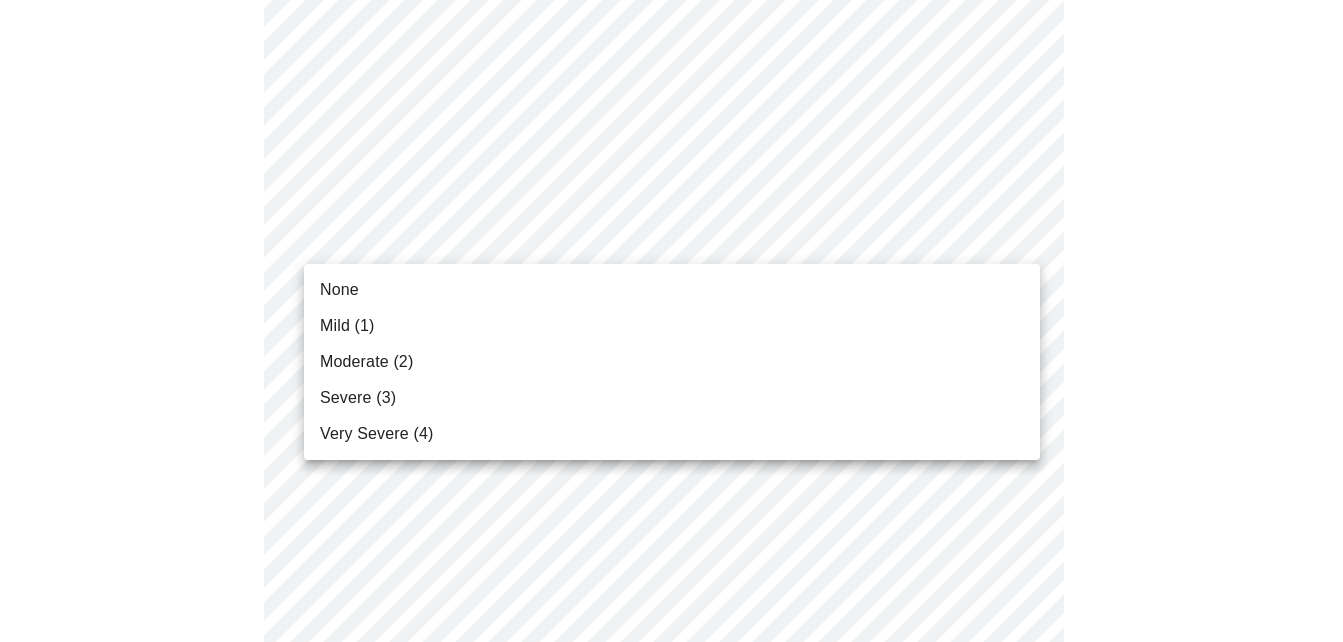 click on "MyMenopauseRx Appointments Messaging Labs 1 Uploads Medications Community Refer a Friend Hi Susan    Pre-assessment for your Message Visit: Medication 30-day Refill 3  /  12 Settings Billing Invoices Log out None Mild (1) Moderate (2) Severe (3) Very Severe (4)" at bounding box center (671, 293) 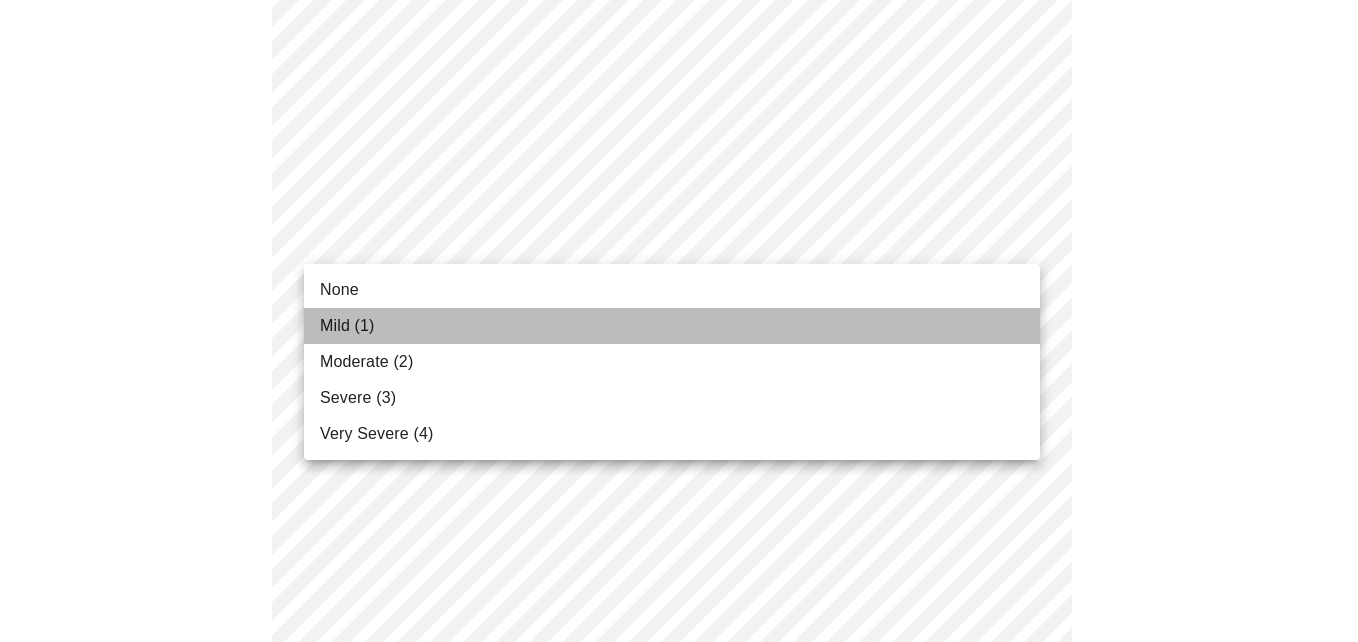 click on "Mild (1)" at bounding box center (347, 326) 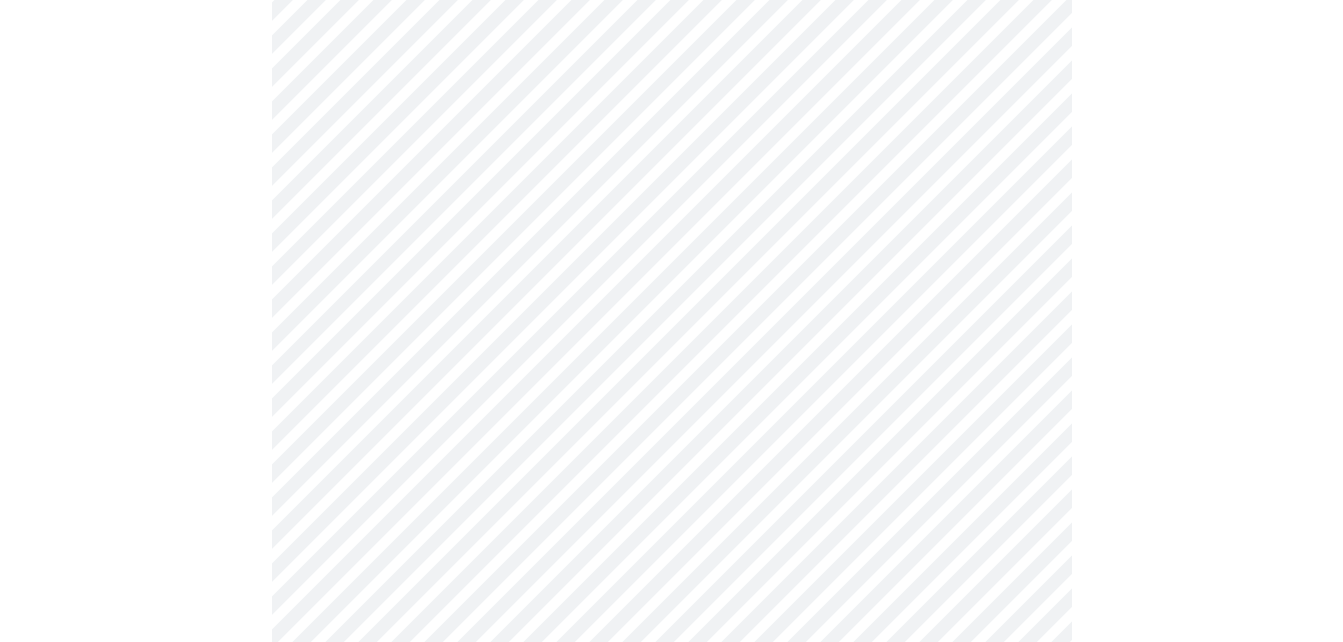 scroll, scrollTop: 1600, scrollLeft: 0, axis: vertical 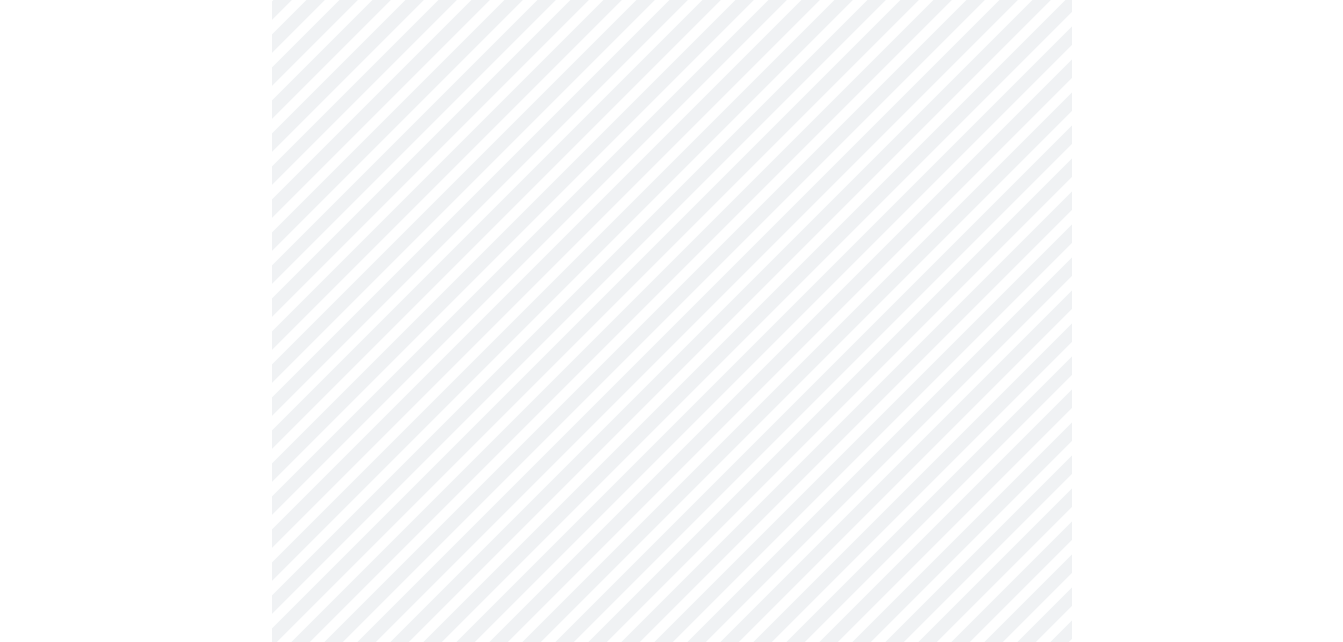 click on "MyMenopauseRx Appointments Messaging Labs 1 Uploads Medications Community Refer a Friend Hi Susan    Pre-assessment for your Message Visit: Medication 30-day Refill 3  /  12 Settings Billing Invoices Log out" at bounding box center [671, -388] 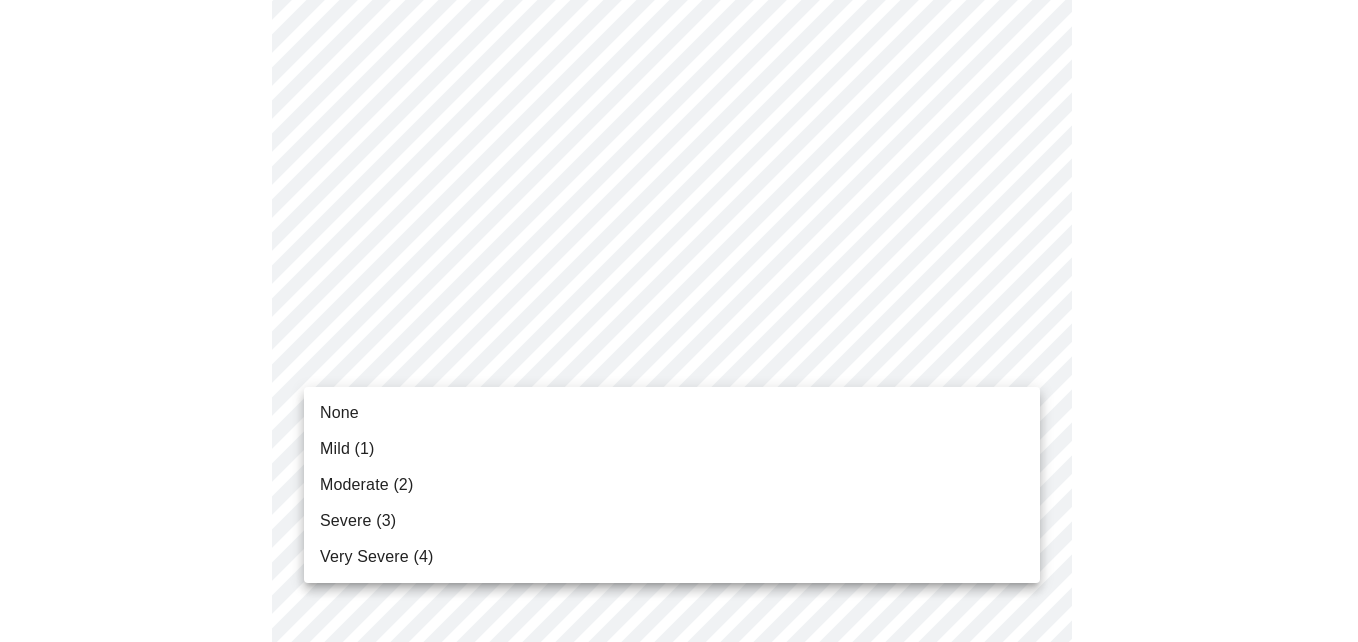 click on "None" at bounding box center (672, 413) 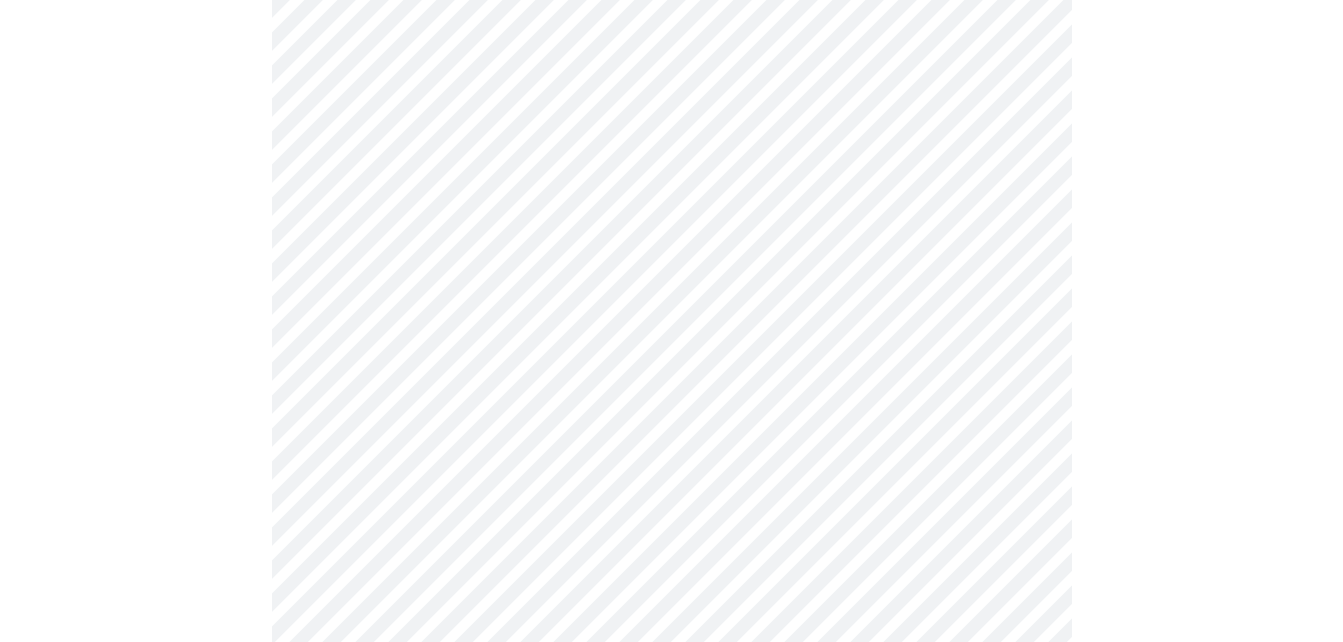 scroll, scrollTop: 651, scrollLeft: 0, axis: vertical 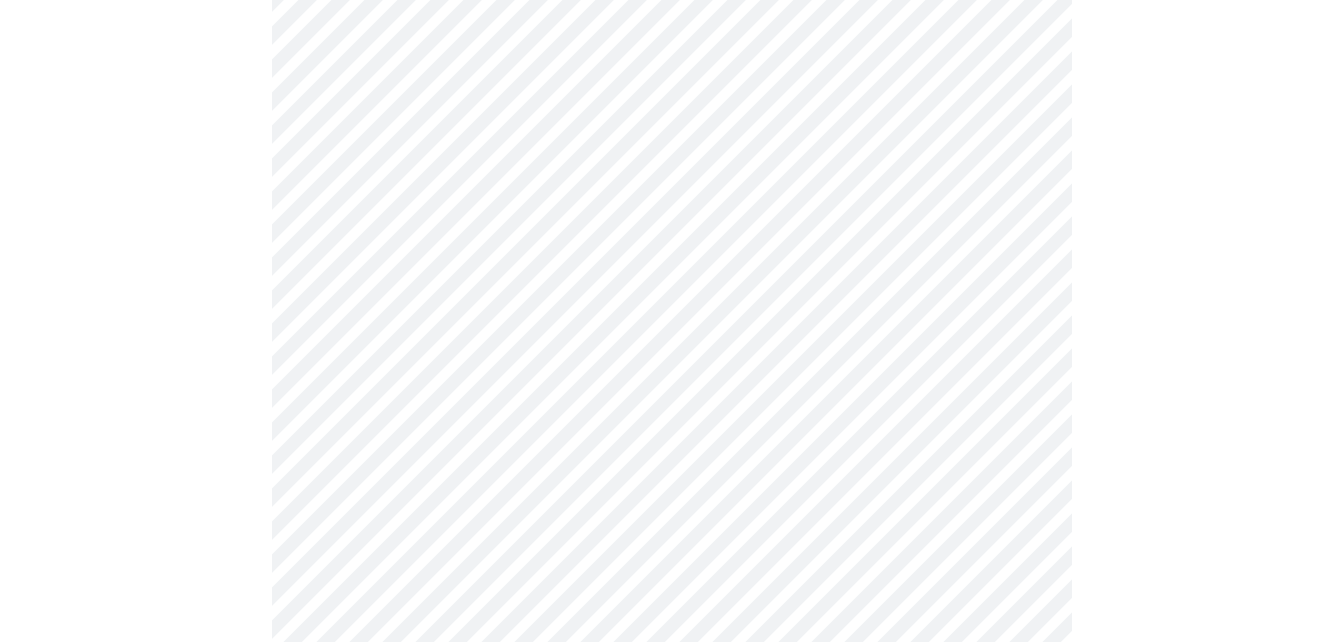 click on "MyMenopauseRx Appointments Messaging Labs 1 Uploads Medications Community Refer a Friend Hi Susan    Pre-assessment for your Message Visit: Medication 30-day Refill 4  /  12 Settings Billing Invoices Log out" at bounding box center (671, 317) 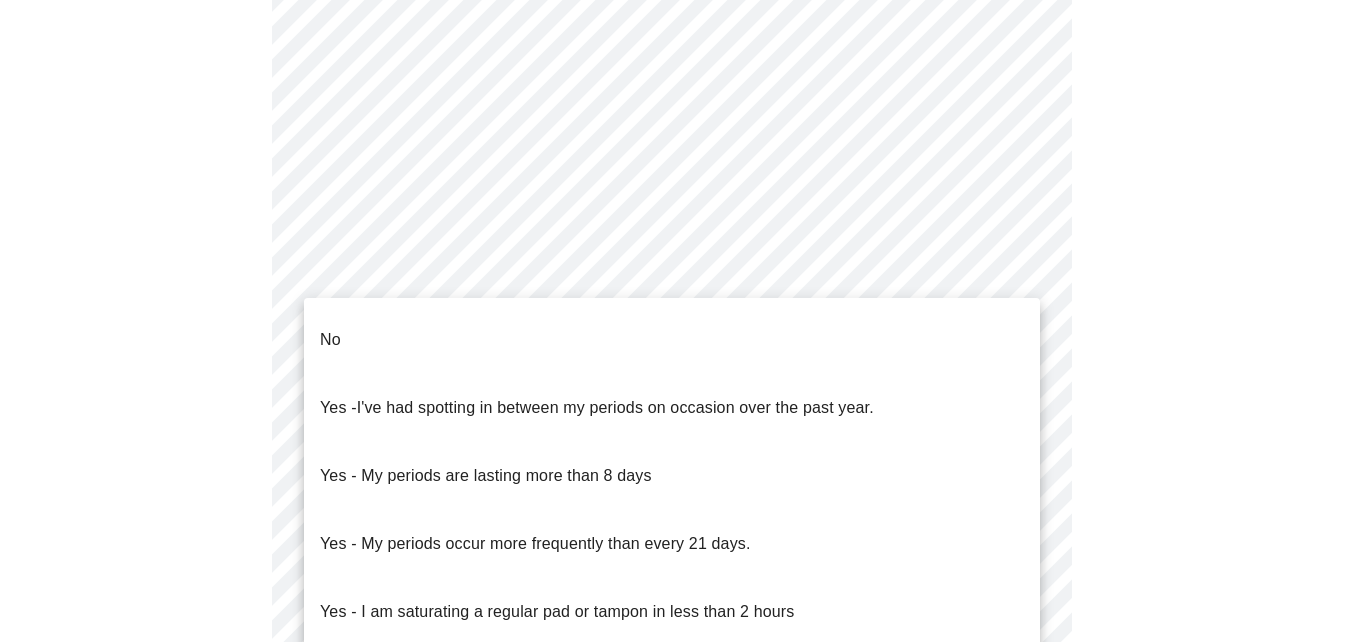 click on "No" at bounding box center [672, 340] 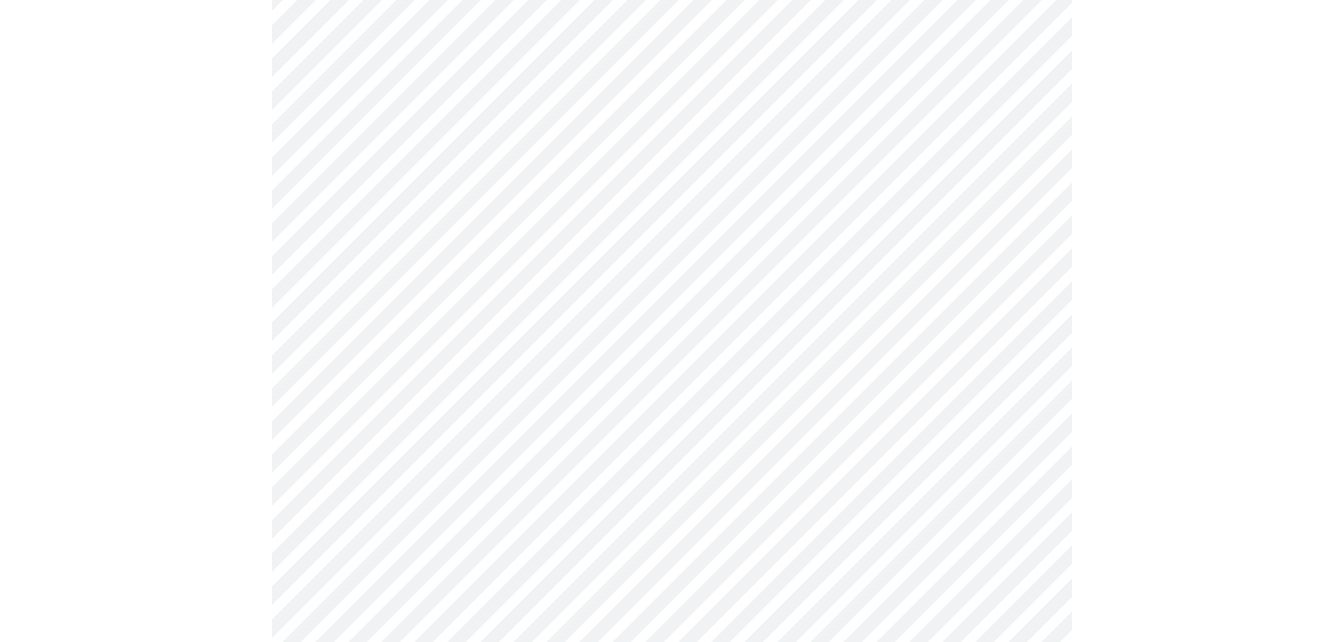 scroll, scrollTop: 983, scrollLeft: 0, axis: vertical 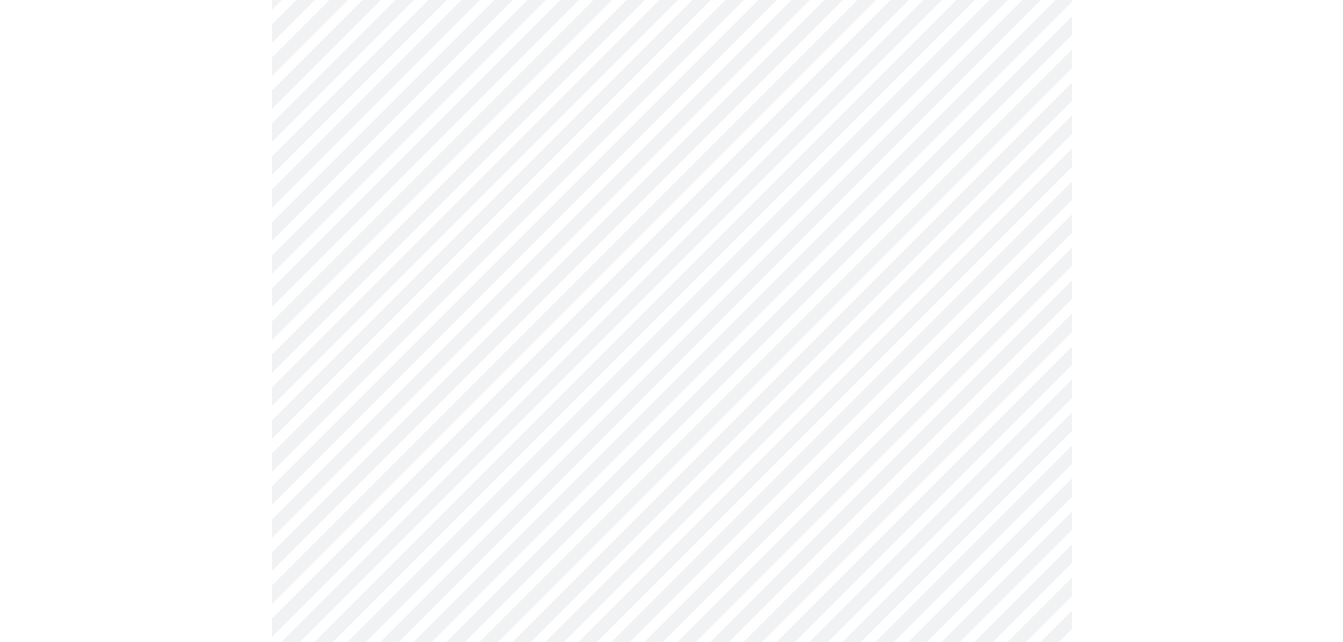 click on "MyMenopauseRx Appointments Messaging Labs 1 Uploads Medications Community Refer a Friend Hi Susan    Pre-assessment for your Message Visit: Medication 30-day Refill 4  /  12 Settings Billing Invoices Log out" at bounding box center (671, -21) 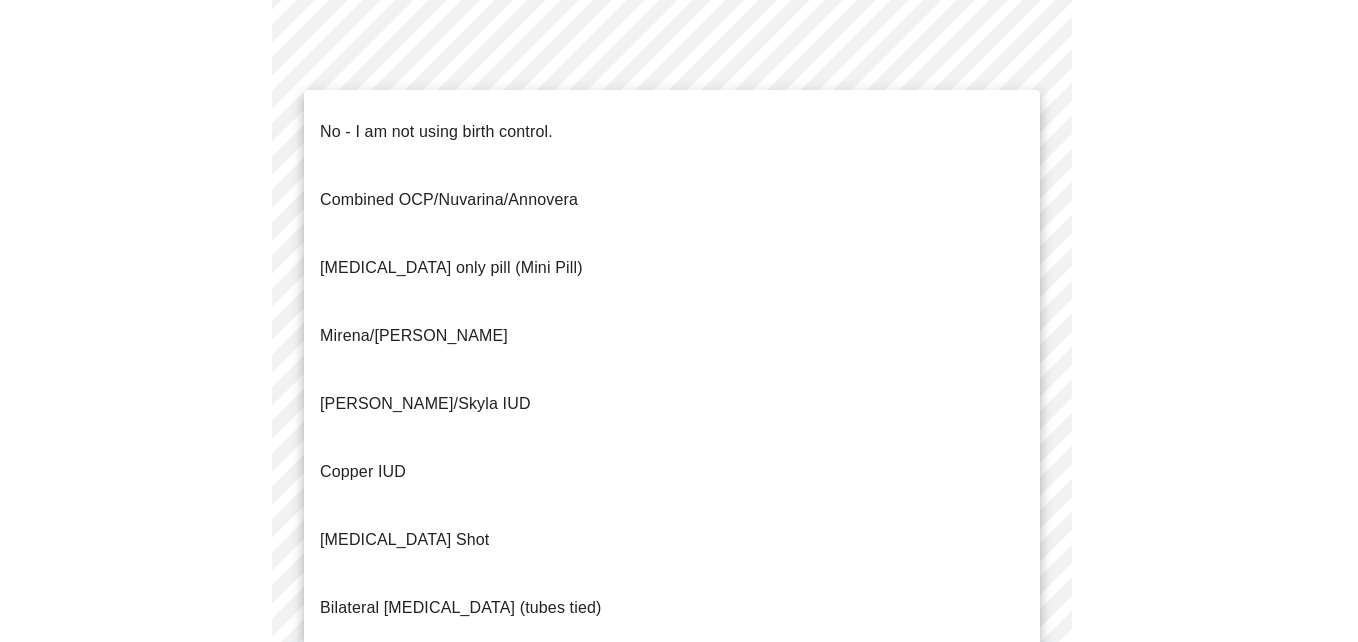 click on "No - I am not using birth control." at bounding box center [436, 132] 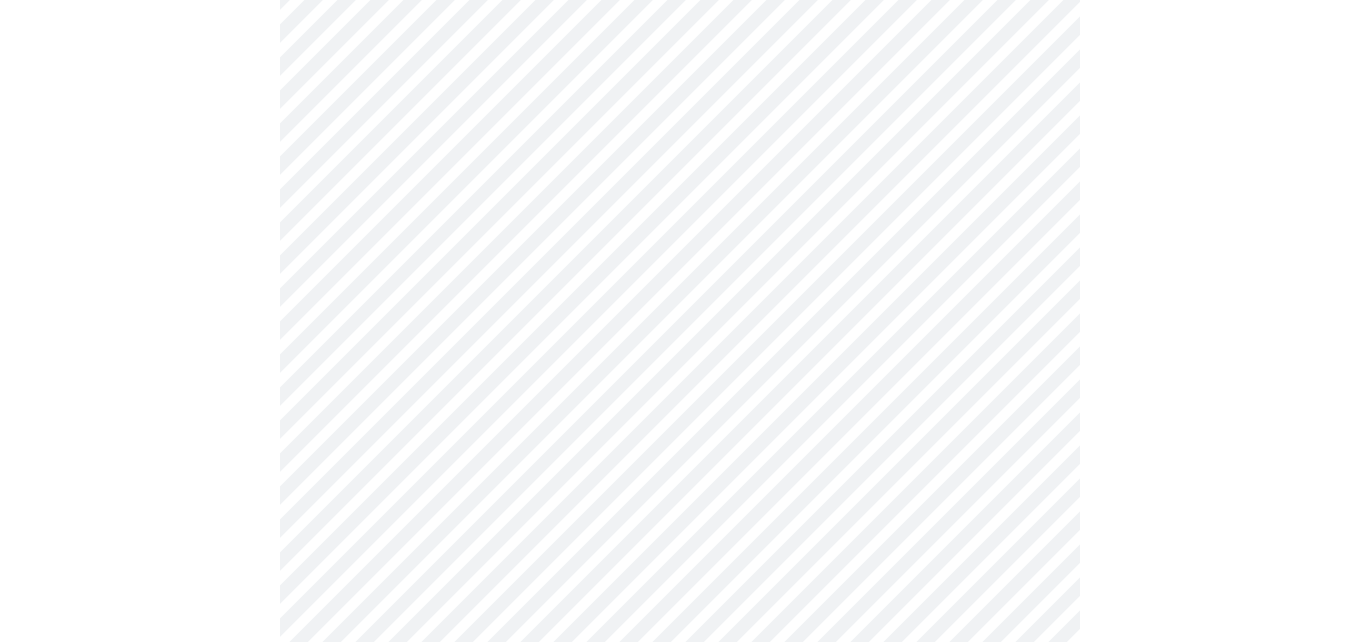 scroll, scrollTop: 1227, scrollLeft: 0, axis: vertical 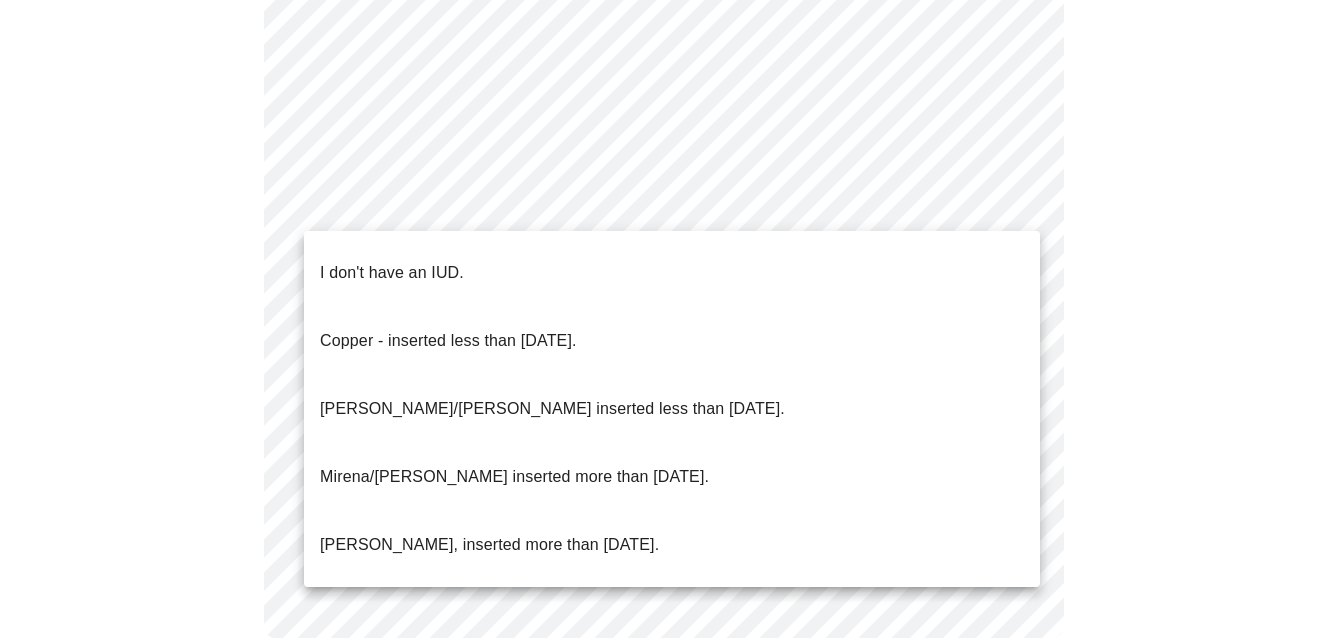 click on "MyMenopauseRx Appointments Messaging Labs 1 Uploads Medications Community Refer a Friend Hi Susan    Pre-assessment for your Message Visit: Medication 30-day Refill 4  /  12 Settings Billing Invoices Log out I don't have an IUD.
Copper - inserted less than 10 years ago.
Mirena/Liletta inserted less than 5 years ago.
Mirena/Liletta inserted more than 5 years ago.
Kyleena, inserted more than 5 years ago." at bounding box center (671, -271) 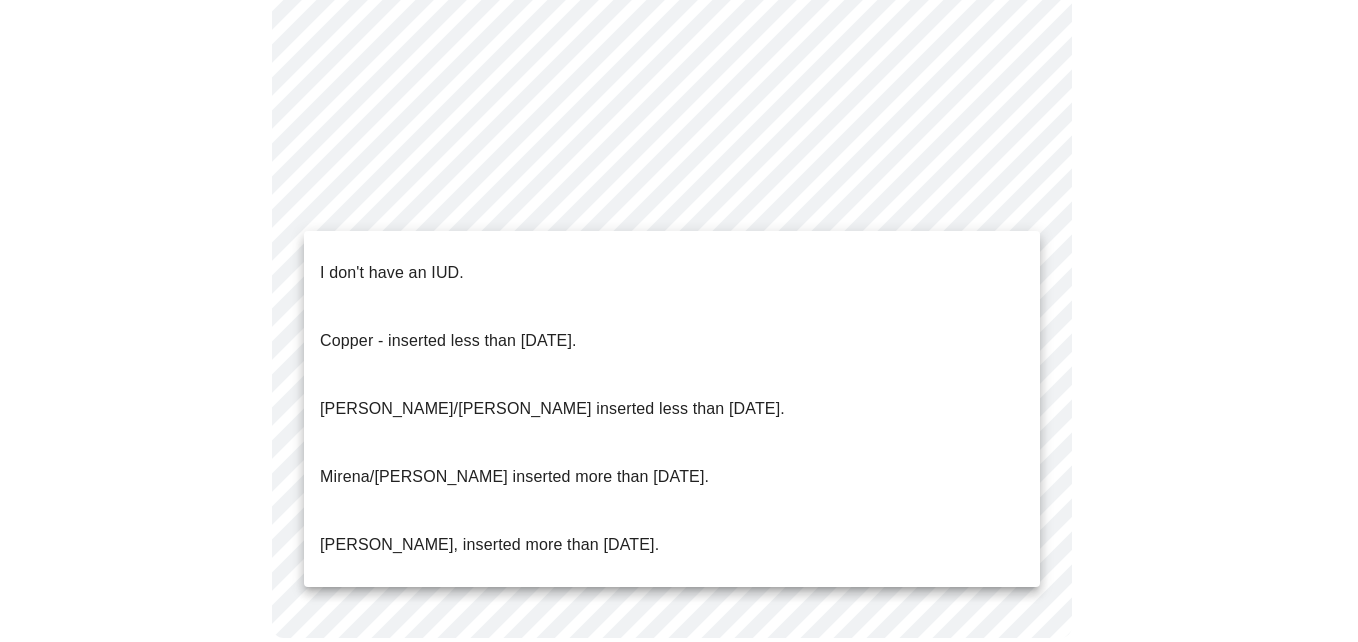 click on "I don't have an IUD." at bounding box center [392, 273] 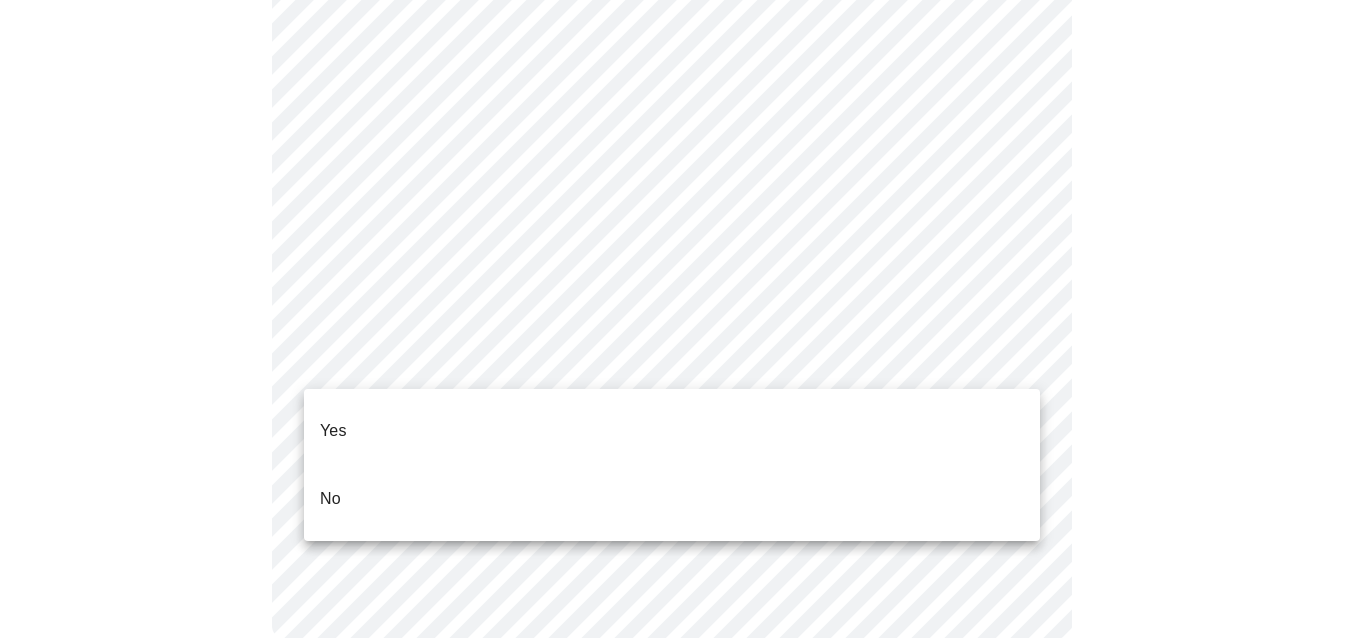click on "MyMenopauseRx Appointments Messaging Labs 1 Uploads Medications Community Refer a Friend Hi Susan    Pre-assessment for your Message Visit: Medication 30-day Refill 4  /  12 Settings Billing Invoices Log out Yes
No" at bounding box center (679, -265) 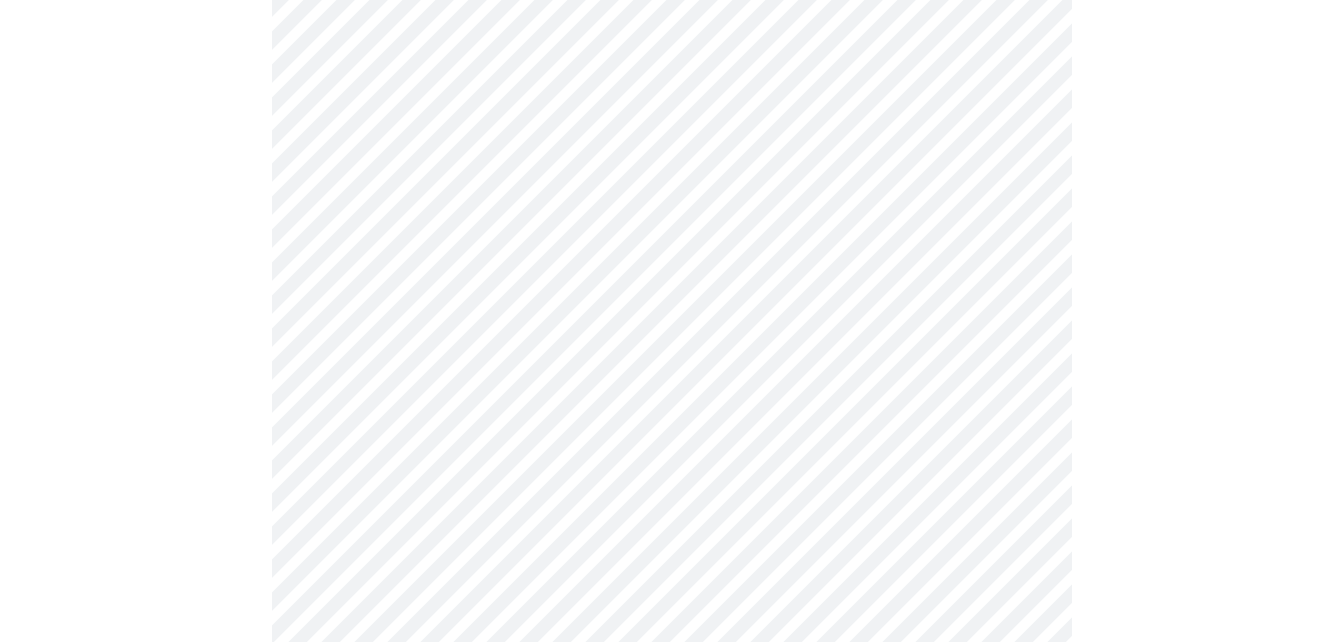 scroll, scrollTop: 977, scrollLeft: 0, axis: vertical 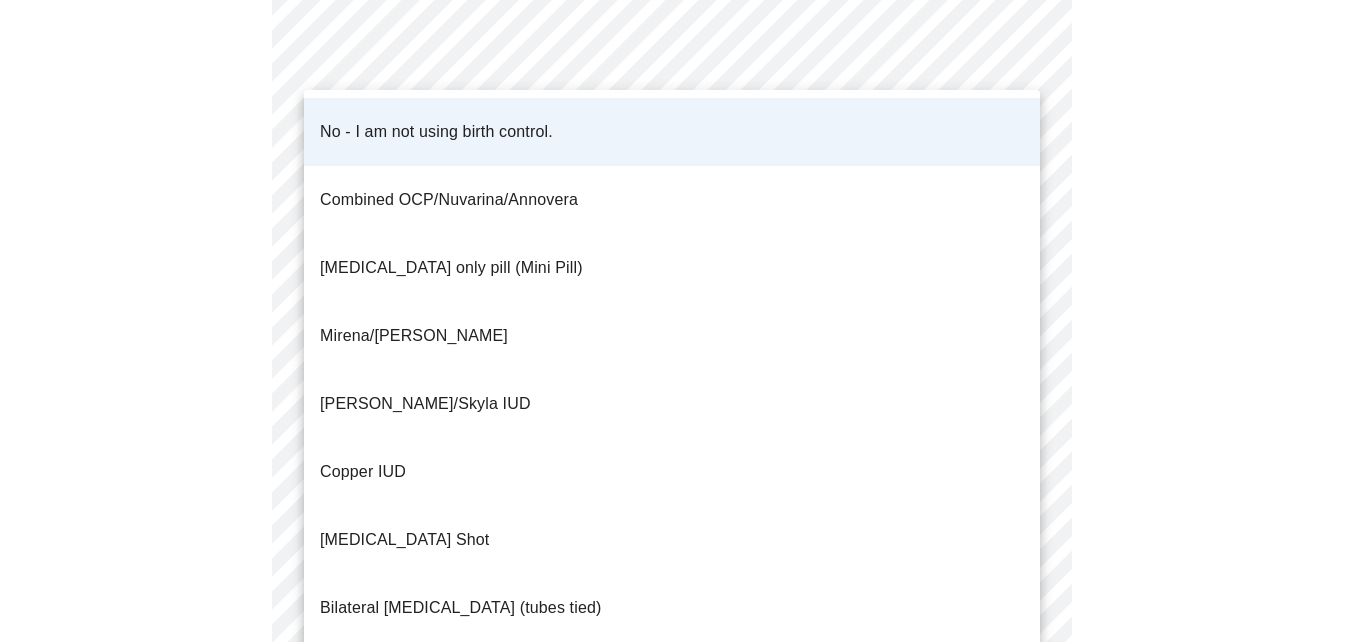 click on "MyMenopauseRx Appointments Messaging Labs 1 Uploads Medications Community Refer a Friend Hi Susan    Pre-assessment for your Message Visit: Medication 30-day Refill 4  /  12 Settings Billing Invoices Log out No - I am not using birth control.
Combined OCP/Nuvarina/Annovera
Progesterone only pill (Mini Pill)
Mirena/Liletta IUD
Kyleena/Skyla IUD
Copper IUD
Progesterone Shot
Bilateral tubal ligation (tubes tied)
Parnter had vasectomy
Barrier method (condoms)" at bounding box center [679, -33] 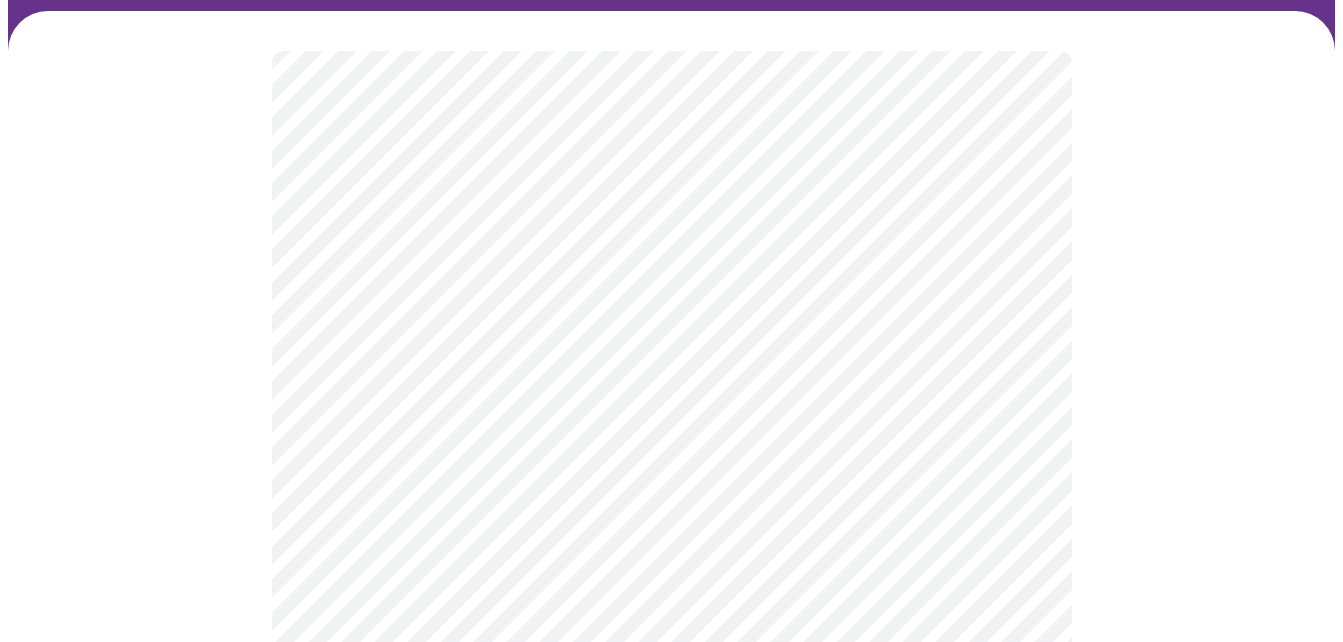 scroll, scrollTop: 165, scrollLeft: 0, axis: vertical 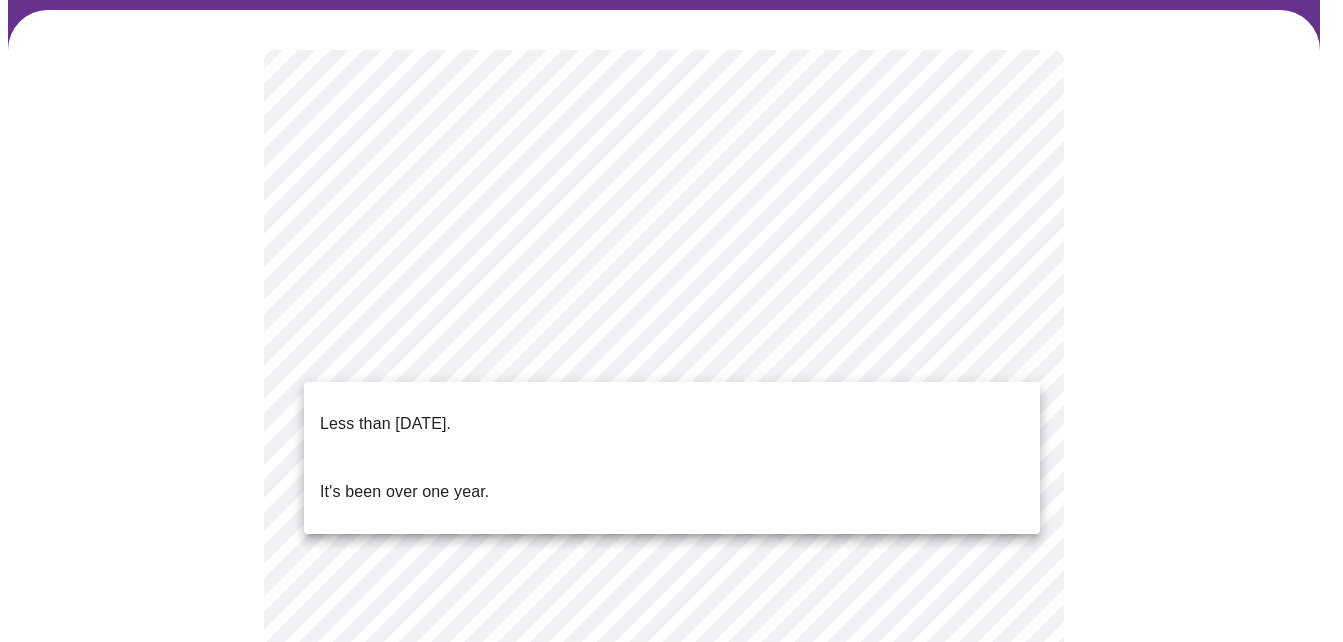click on "MyMenopauseRx Appointments Messaging Labs 1 Uploads Medications Community Refer a Friend Hi Susan    Pre-assessment for your Message Visit: Medication 30-day Refill 5  /  12 Settings Billing Invoices Log out Less than one year ago.
It's been over one year." at bounding box center (671, 509) 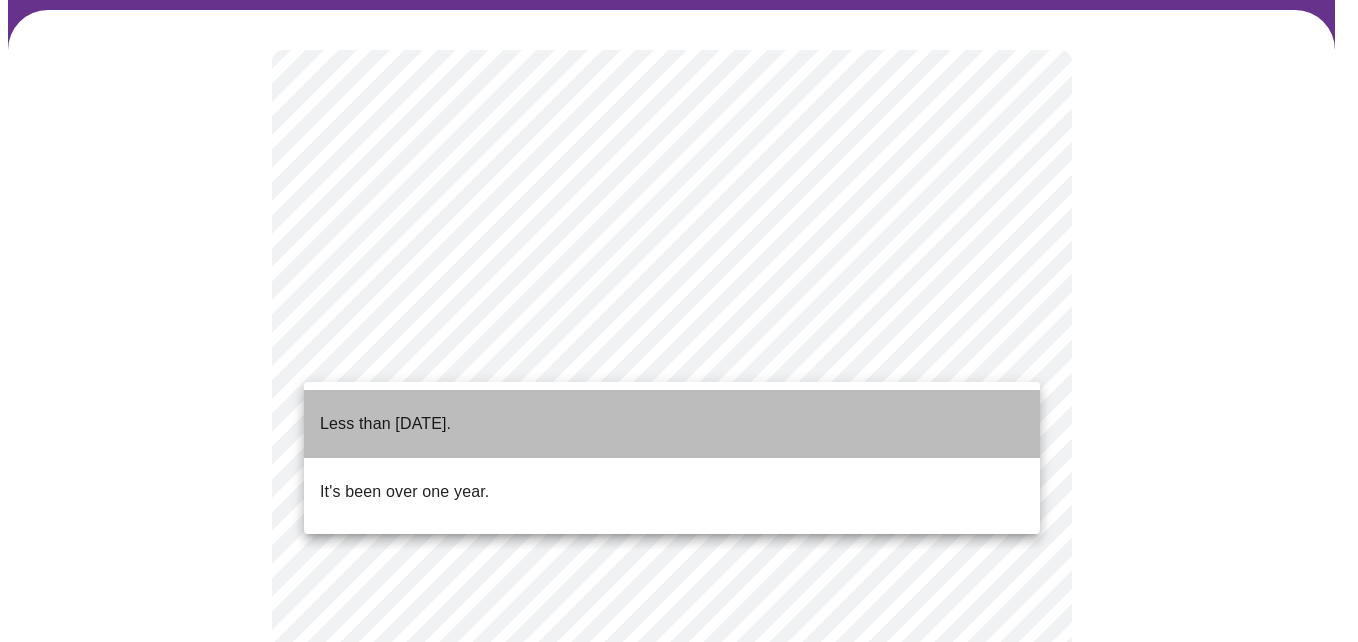 click on "Less than one year ago." at bounding box center [385, 424] 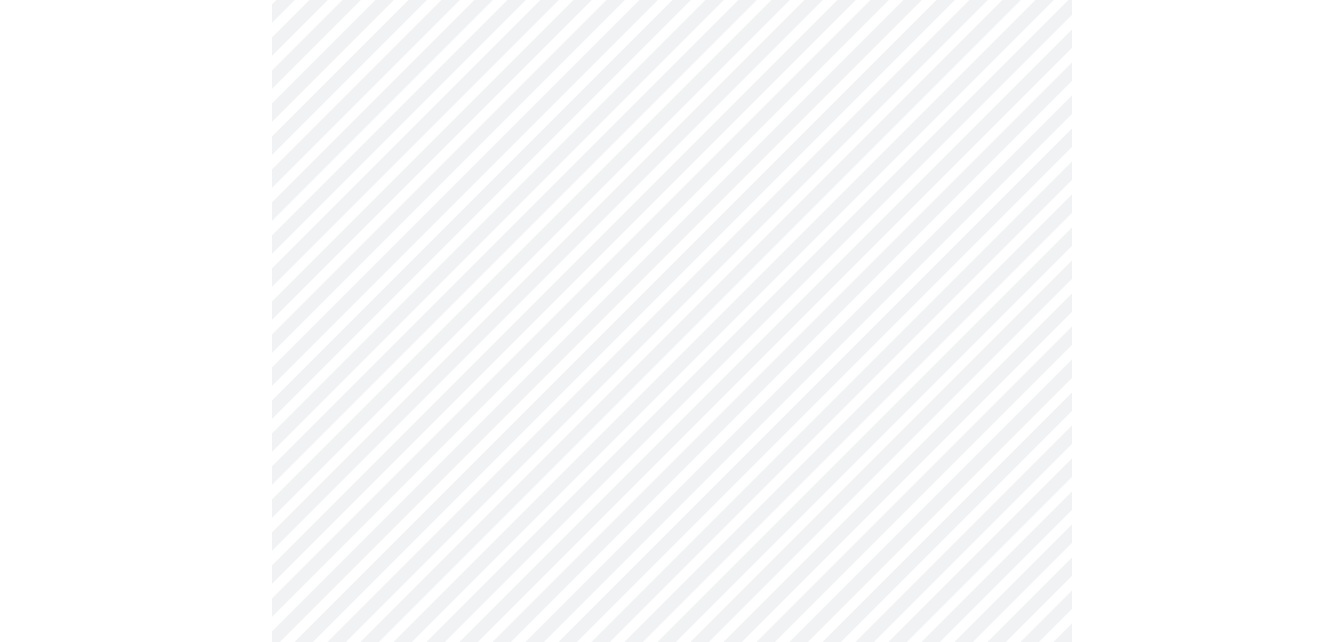 scroll, scrollTop: 651, scrollLeft: 0, axis: vertical 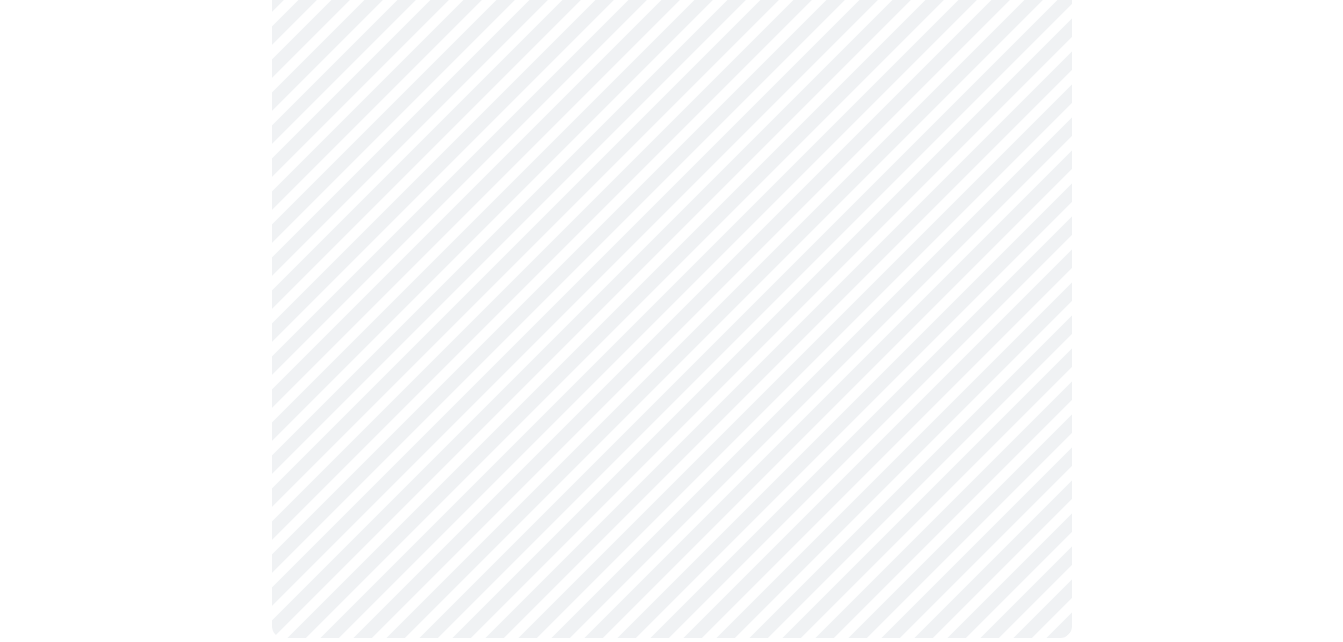 click at bounding box center (671, 101) 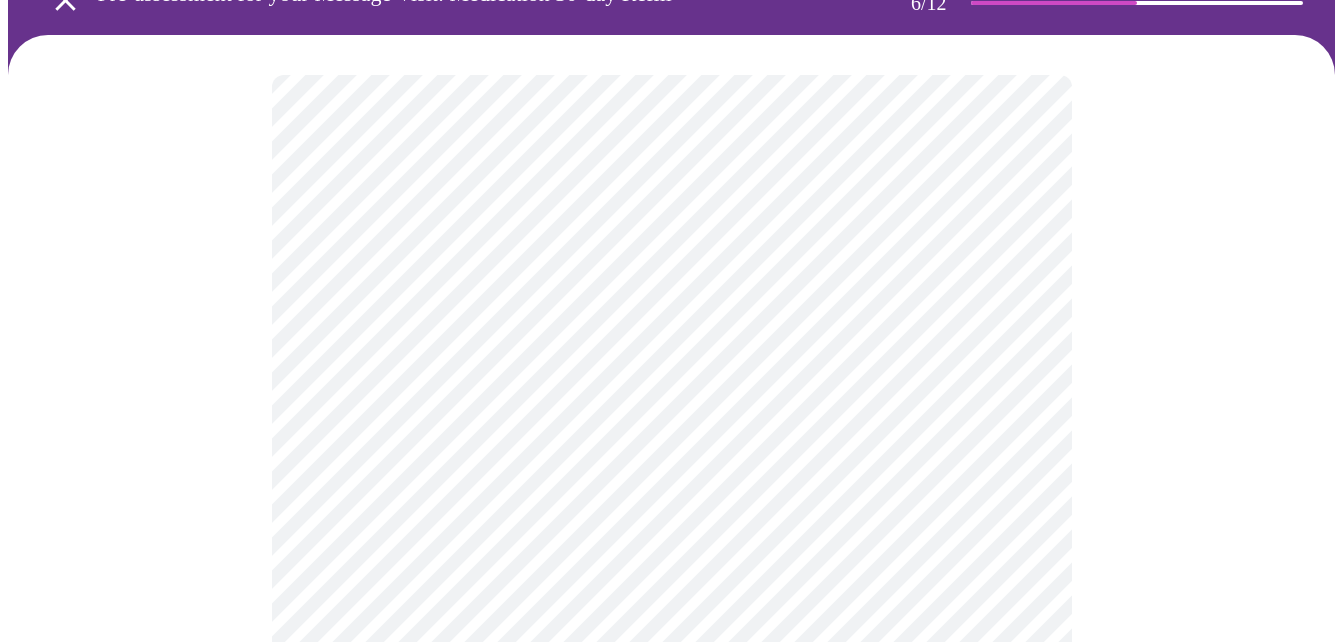 scroll, scrollTop: 96, scrollLeft: 0, axis: vertical 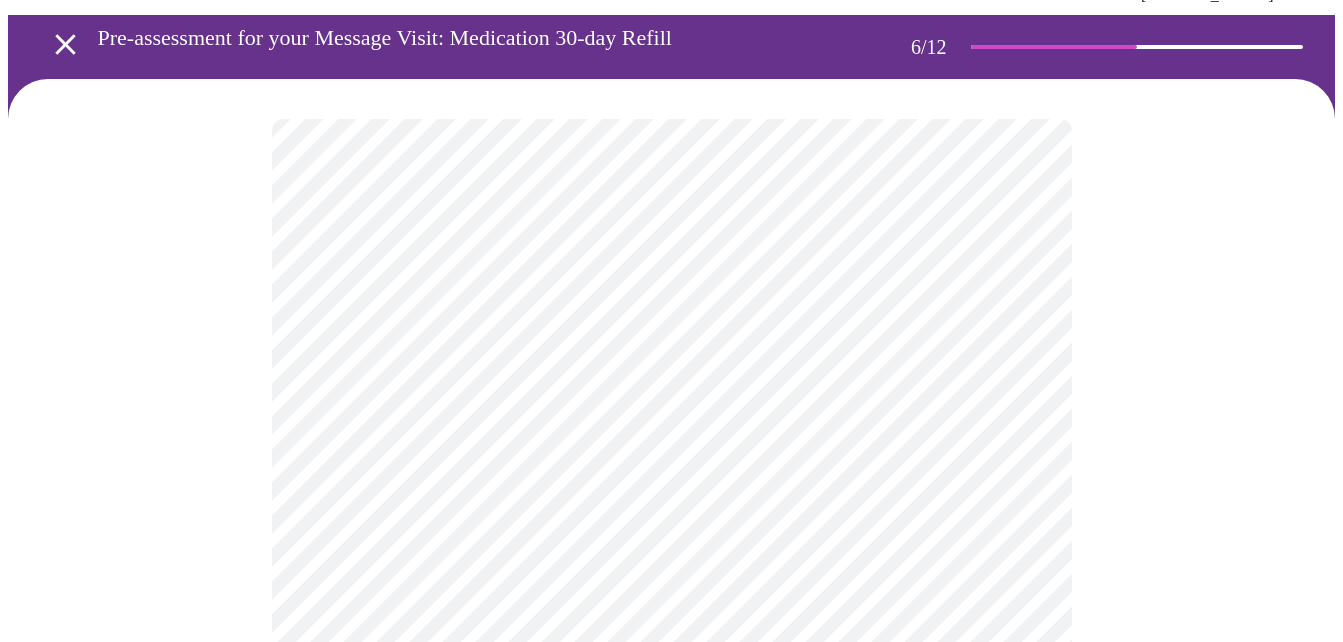 click at bounding box center (671, 529) 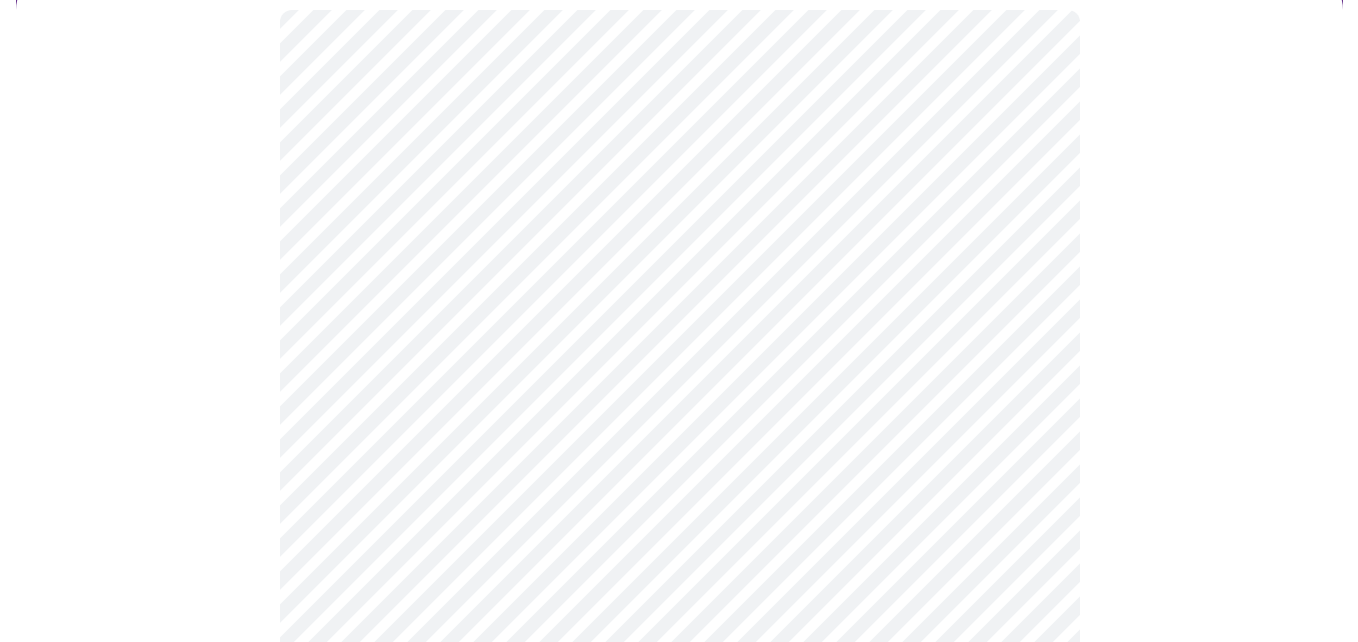 scroll, scrollTop: 206, scrollLeft: 0, axis: vertical 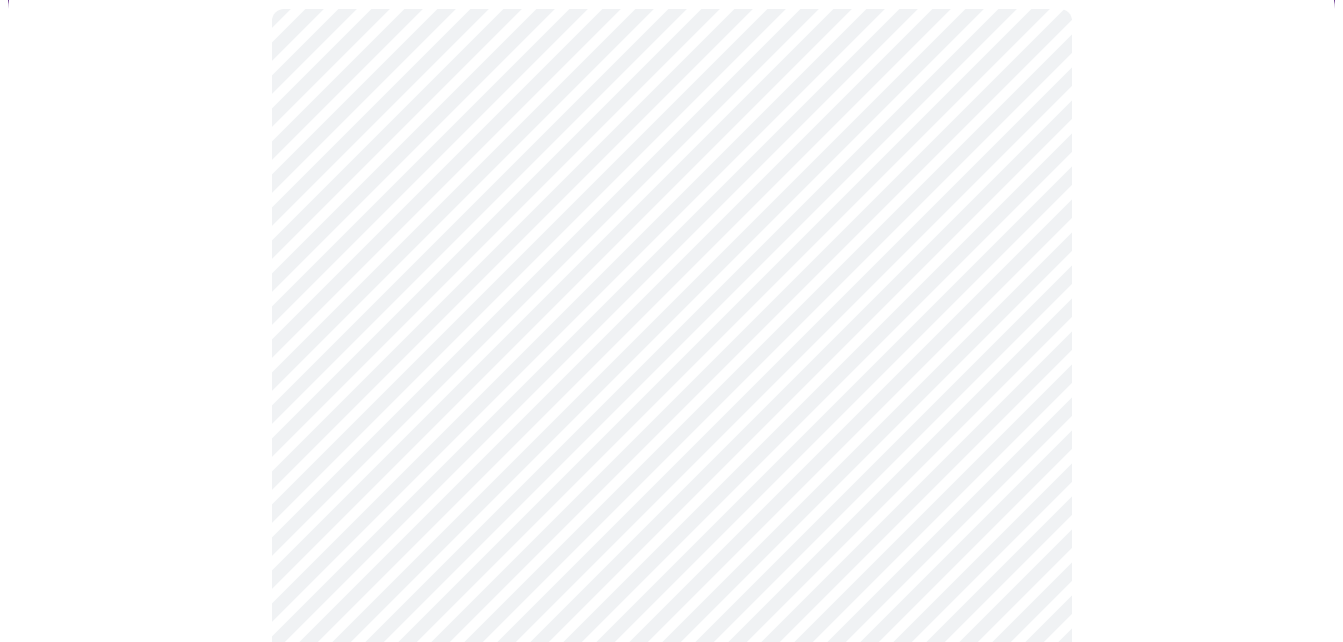click on "MyMenopauseRx Appointments Messaging Labs 1 Uploads Medications Community Refer a Friend Hi Susan    Pre-assessment for your Message Visit: Medication 30-day Refill 6  /  12 Settings Billing Invoices Log out" at bounding box center (671, 336) 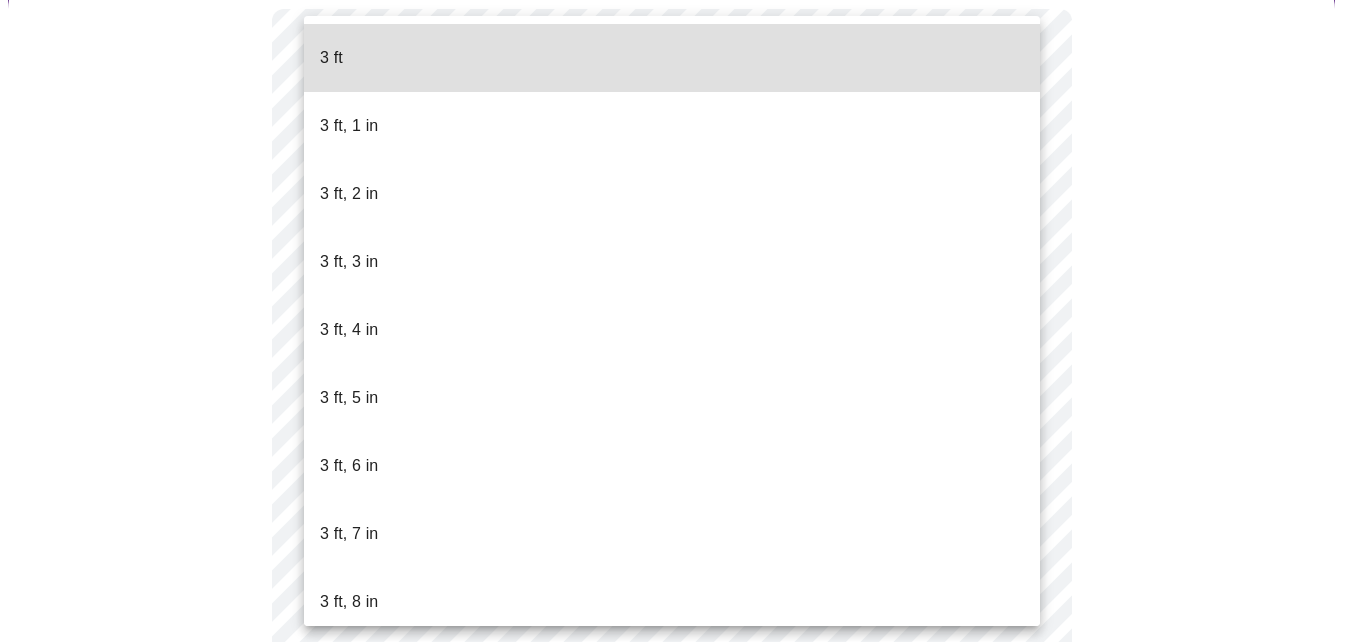 type 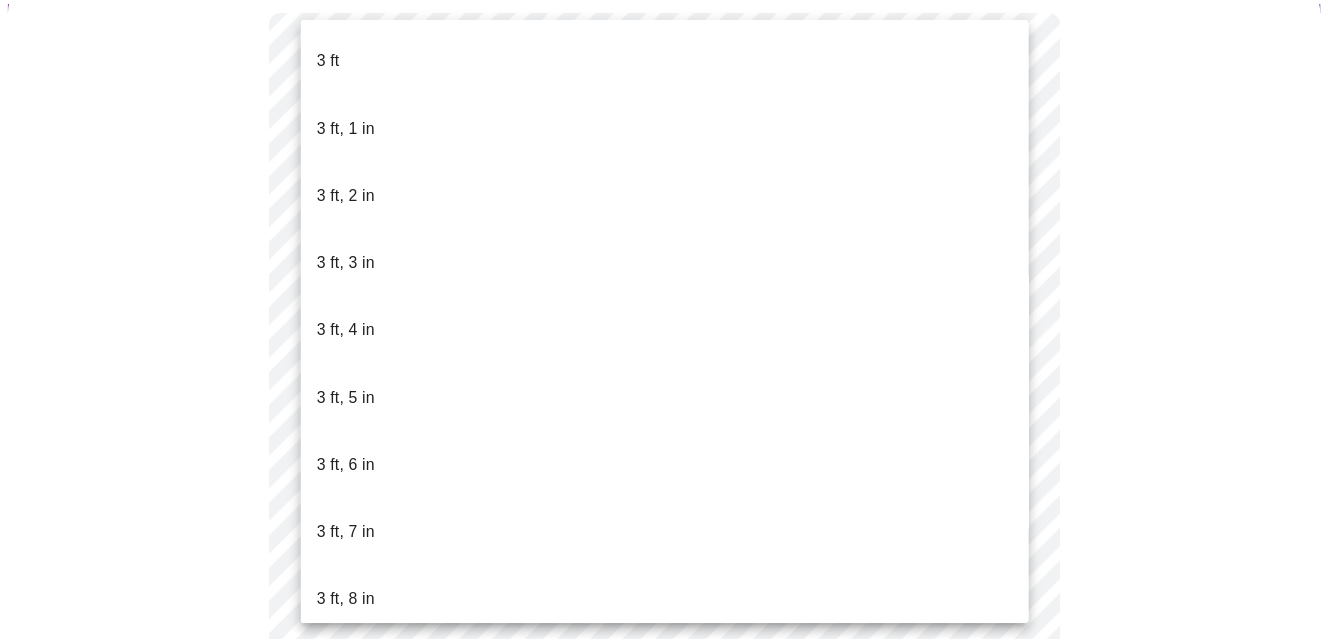 scroll, scrollTop: 977, scrollLeft: 0, axis: vertical 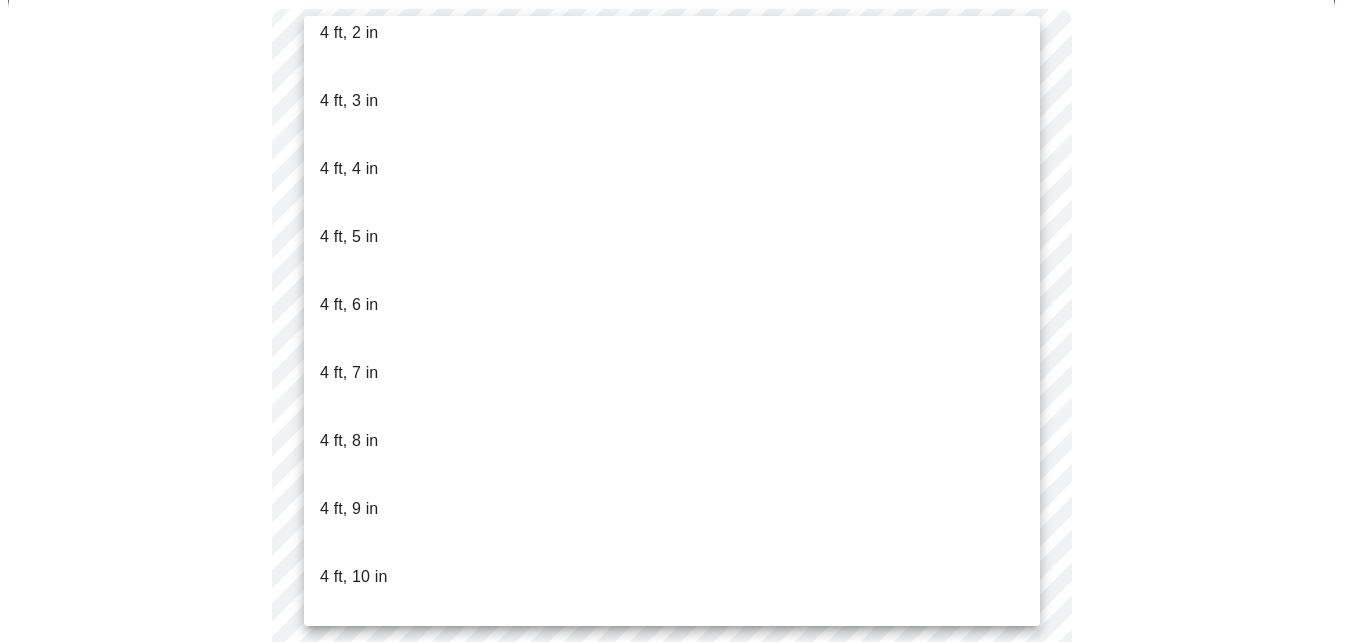 type 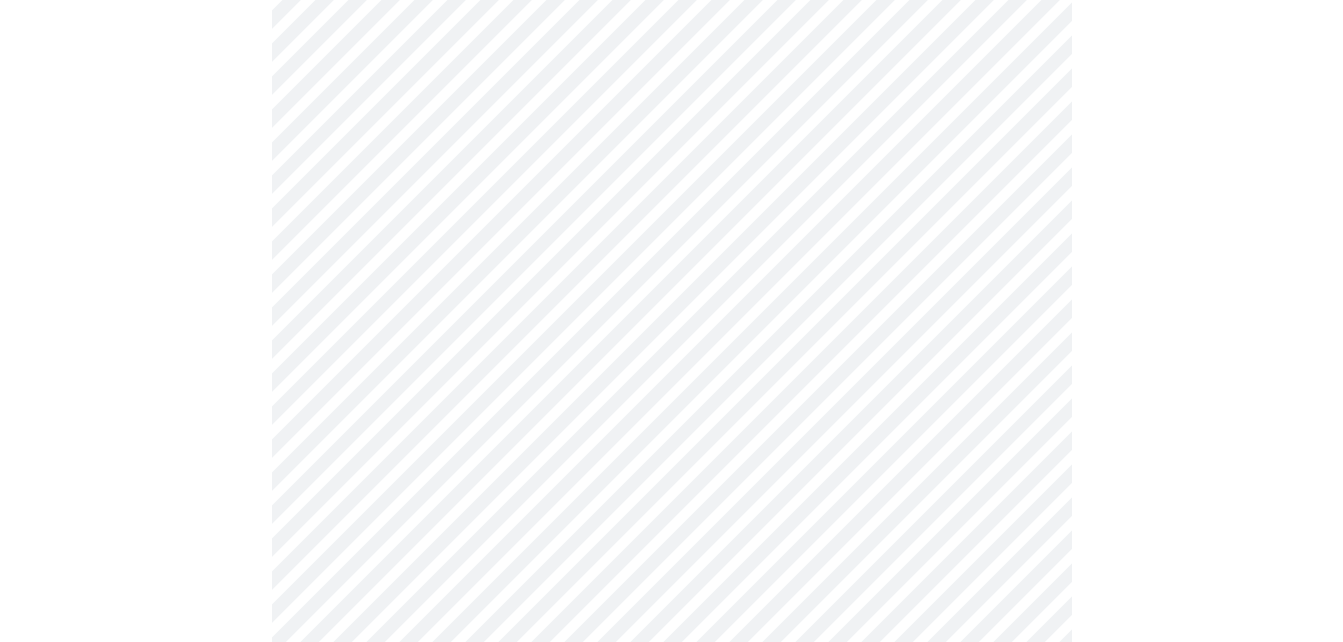 scroll, scrollTop: 5189, scrollLeft: 0, axis: vertical 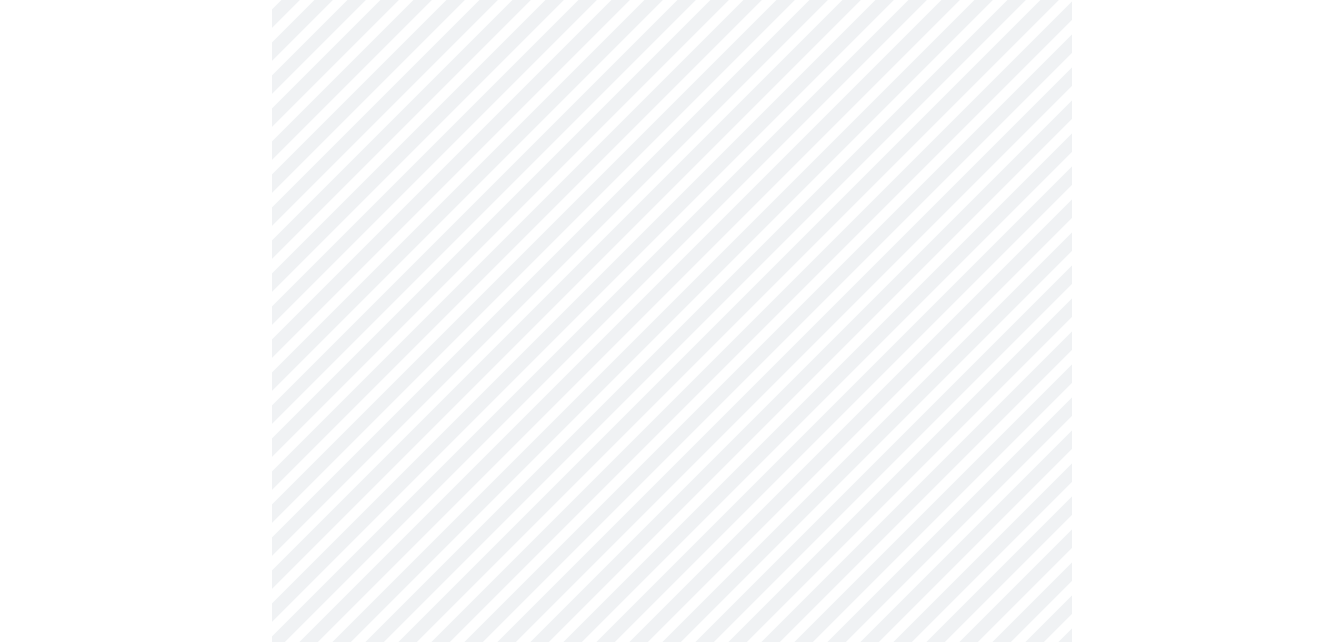 click on "MyMenopauseRx Appointments Messaging Labs 1 Uploads Medications Community Refer a Friend Hi Susan    Pre-assessment for your Message Visit: Medication 30-day Refill 7  /  12 Settings Billing Invoices Log out" at bounding box center (671, -1982) 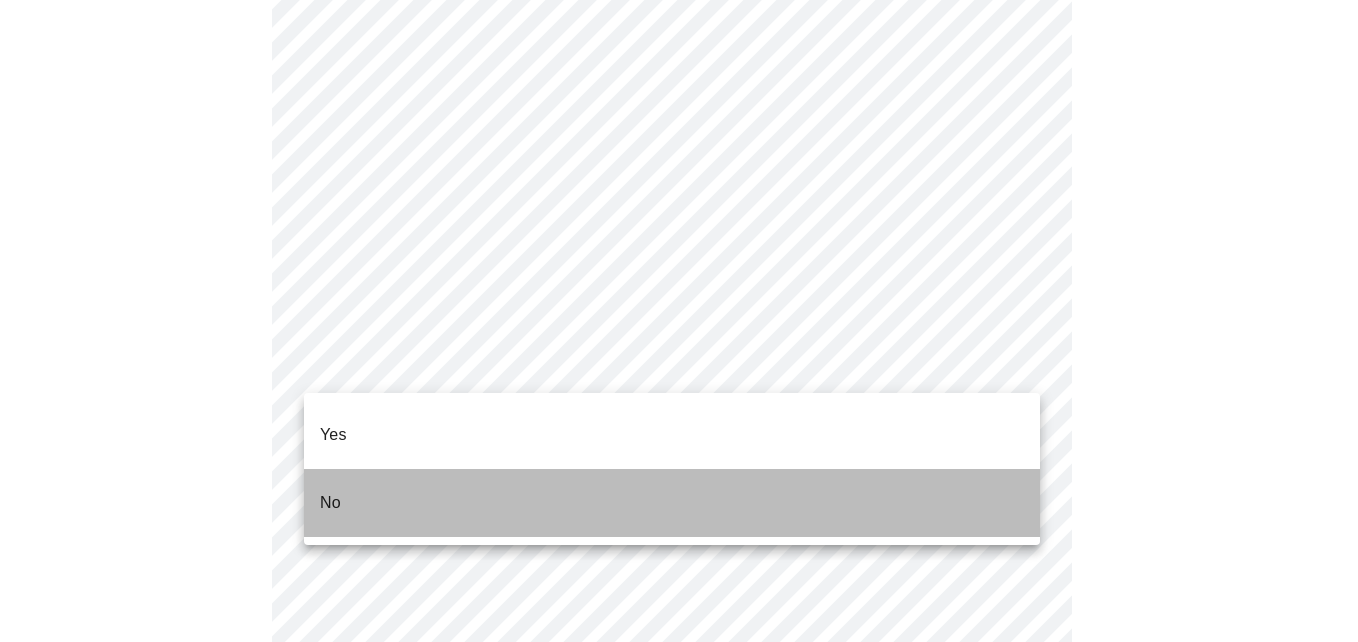click on "No" at bounding box center (672, 503) 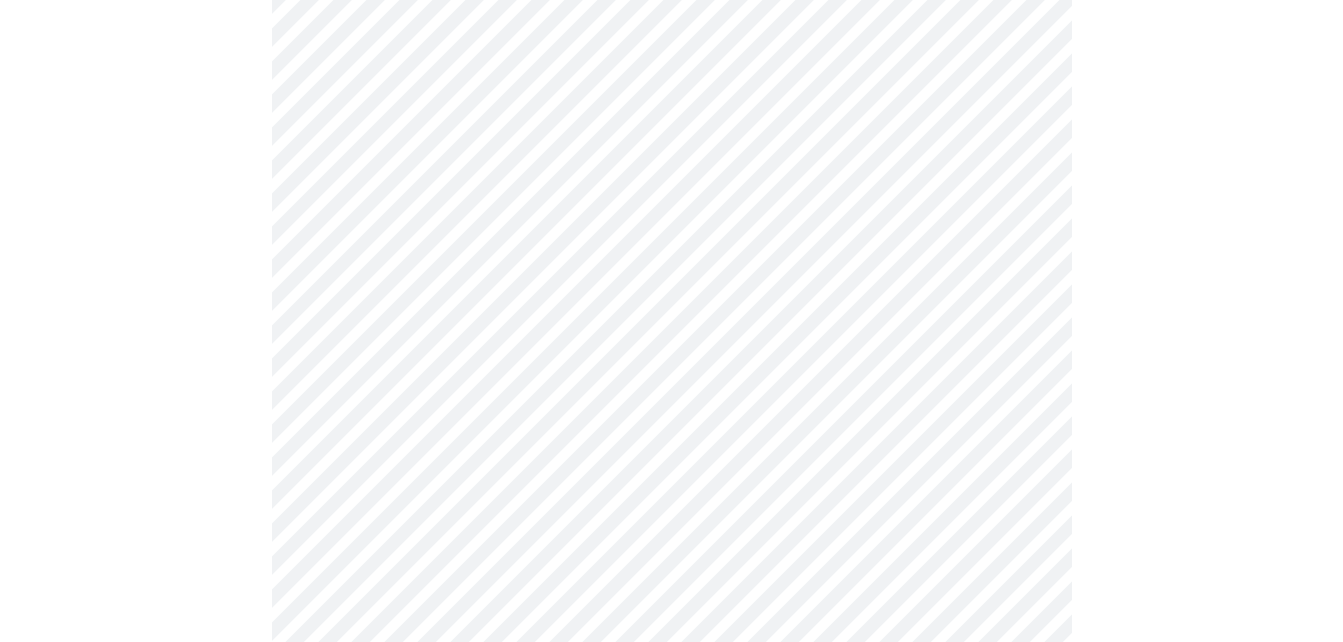 scroll, scrollTop: 1784, scrollLeft: 0, axis: vertical 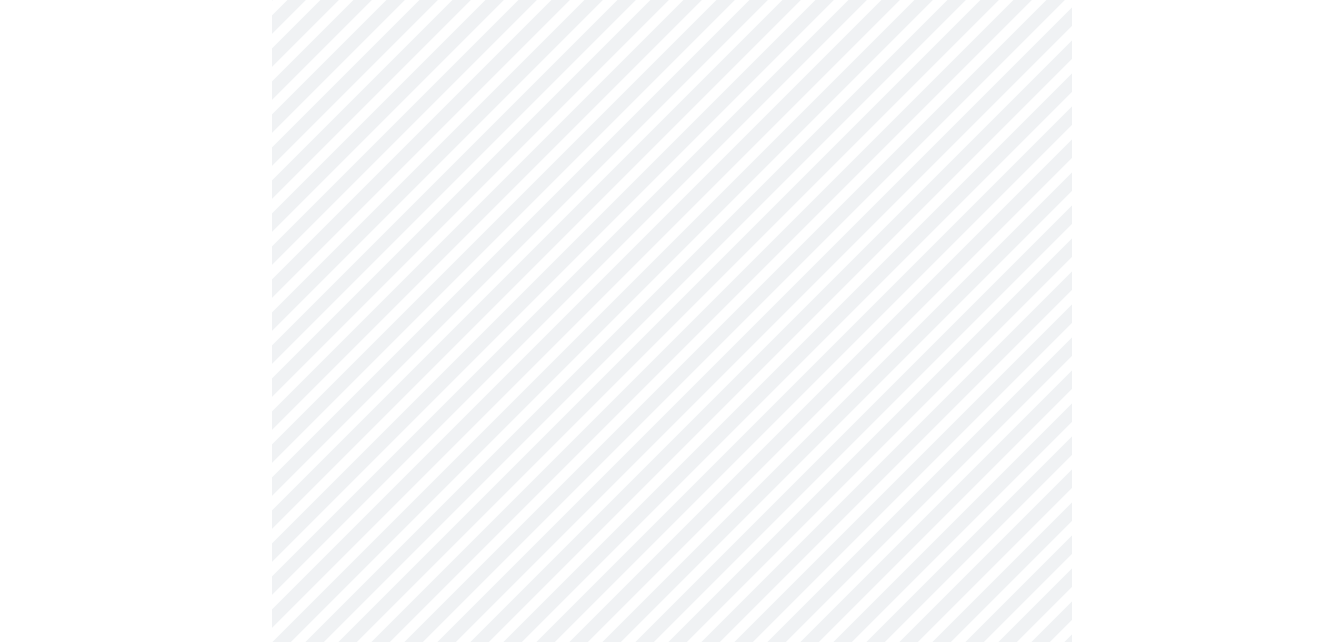 click on "MyMenopauseRx Appointments Messaging Labs 1 Uploads Medications Community Refer a Friend Hi Susan    Pre-assessment for your Message Visit: Medication 30-day Refill 10  /  12 Settings Billing Invoices Log out" at bounding box center (671, -470) 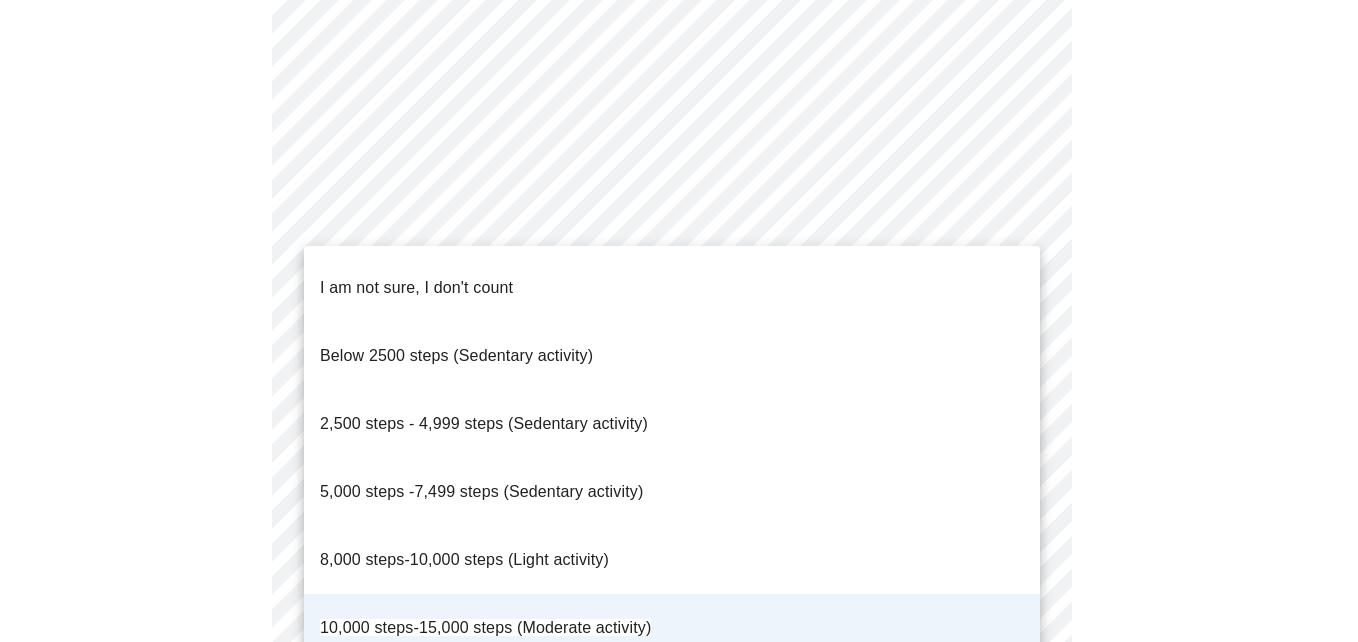 click at bounding box center [679, 321] 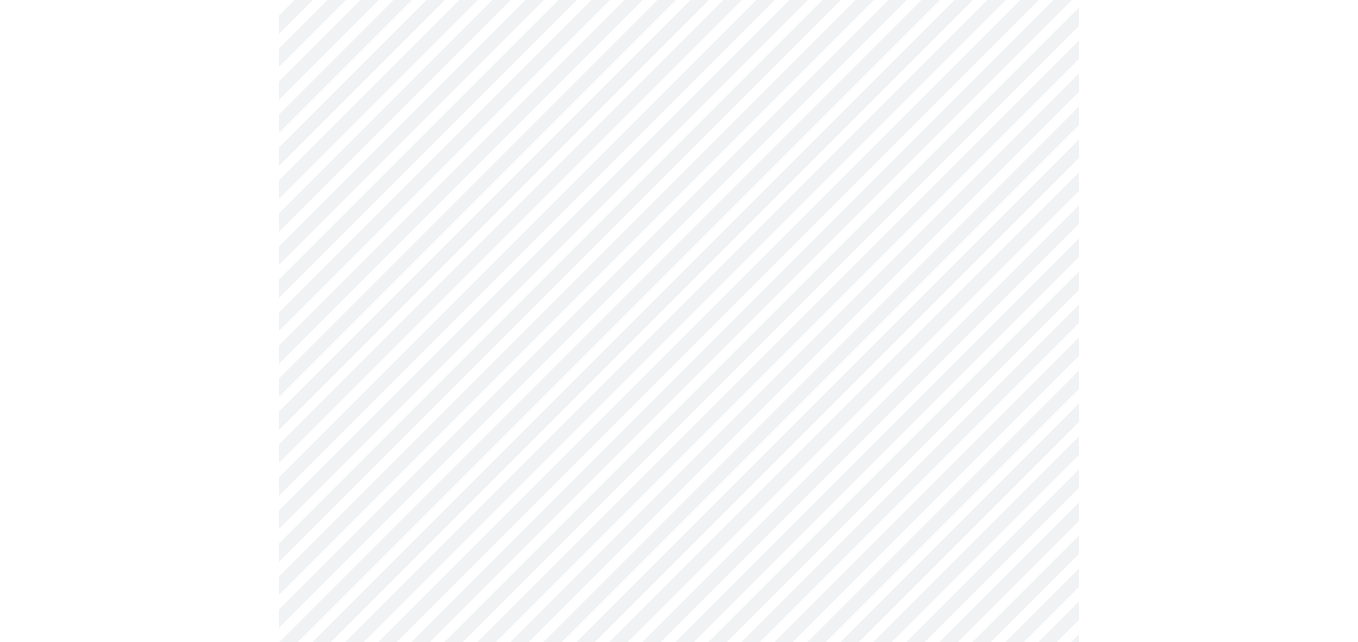 click on "MyMenopauseRx Appointments Messaging Labs 1 Uploads Medications Community Refer a Friend Hi Susan    Pre-assessment for your Message Visit: Medication 30-day Refill 10  /  12 Settings Billing Invoices Log out" at bounding box center [679, -470] 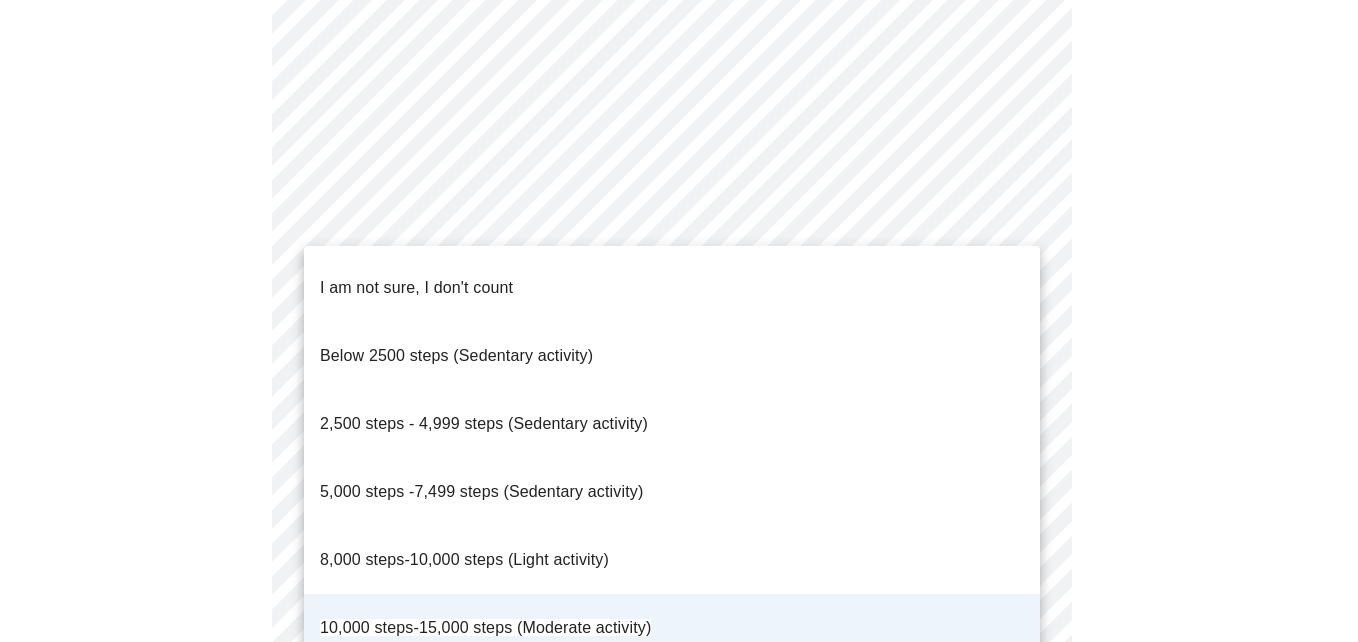 click at bounding box center [679, 321] 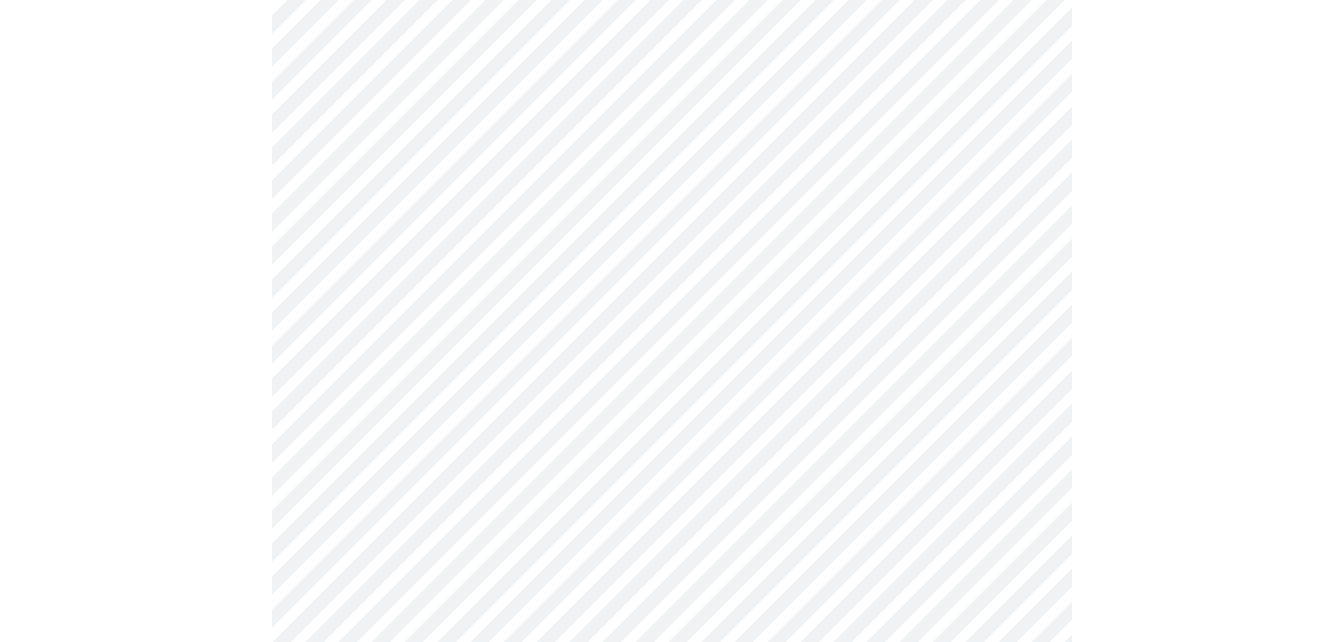 click on "MyMenopauseRx Appointments Messaging Labs 1 Uploads Medications Community Refer a Friend Hi Susan    Pre-assessment for your Message Visit: Medication 30-day Refill 10  /  12 Settings Billing Invoices Log out" at bounding box center [671, -470] 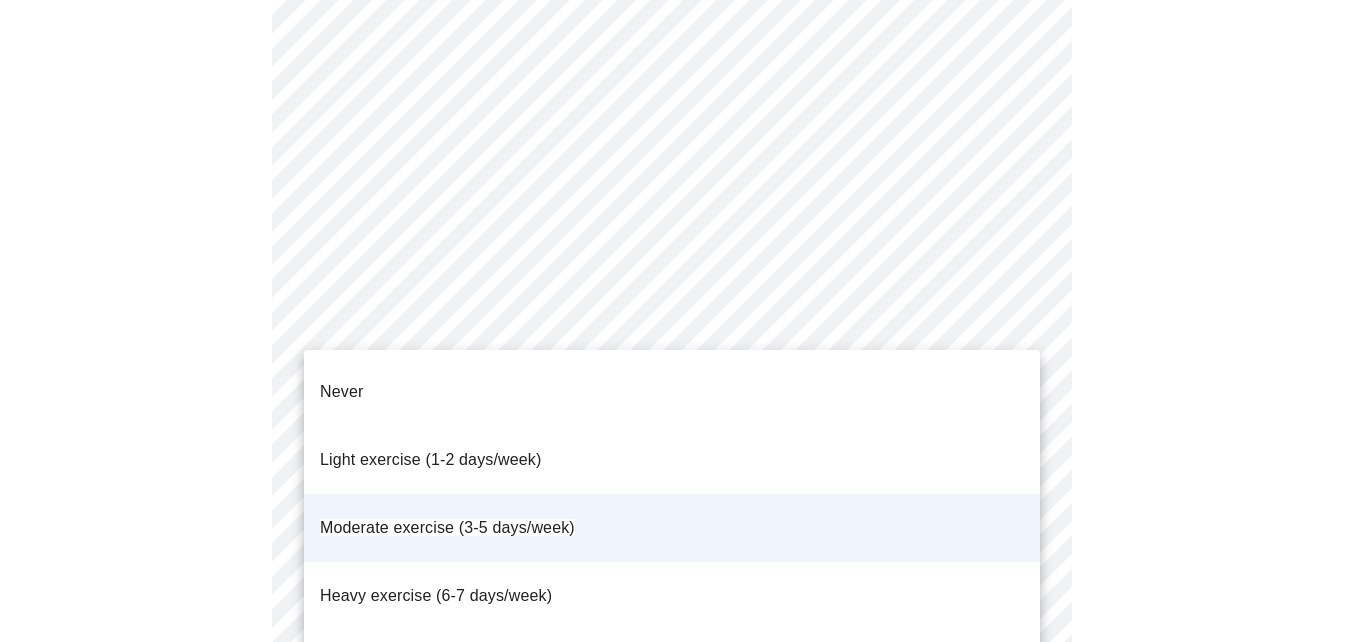 click at bounding box center [679, 321] 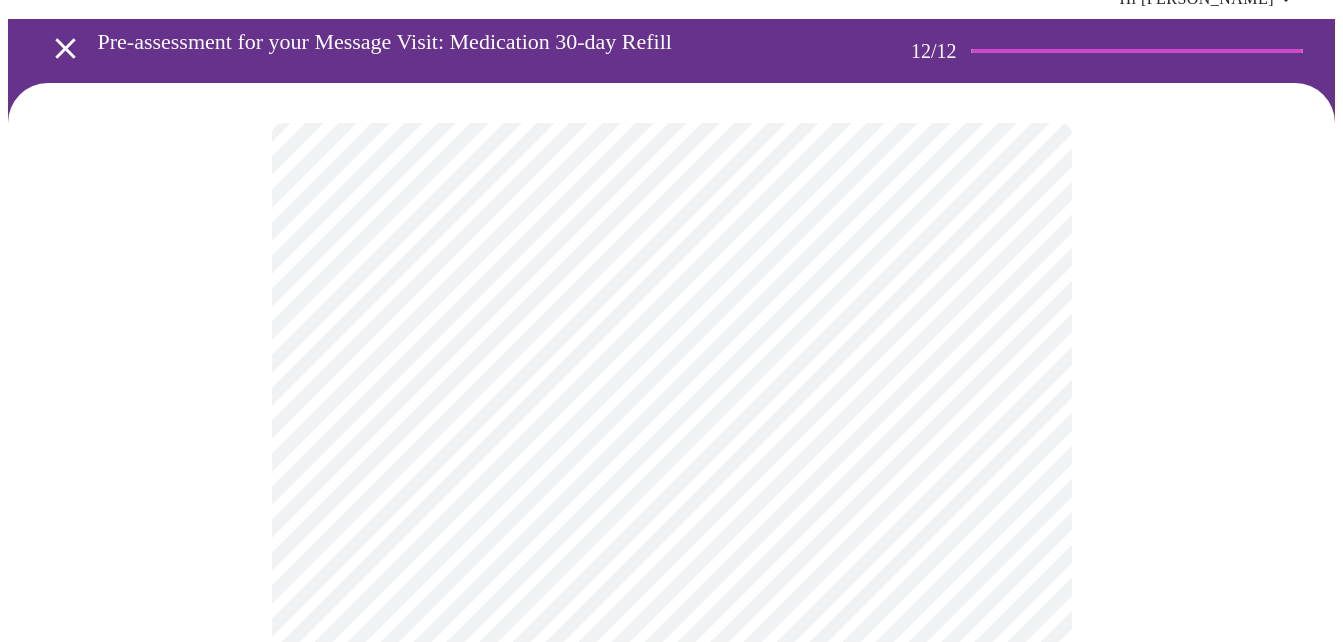 scroll, scrollTop: 94, scrollLeft: 0, axis: vertical 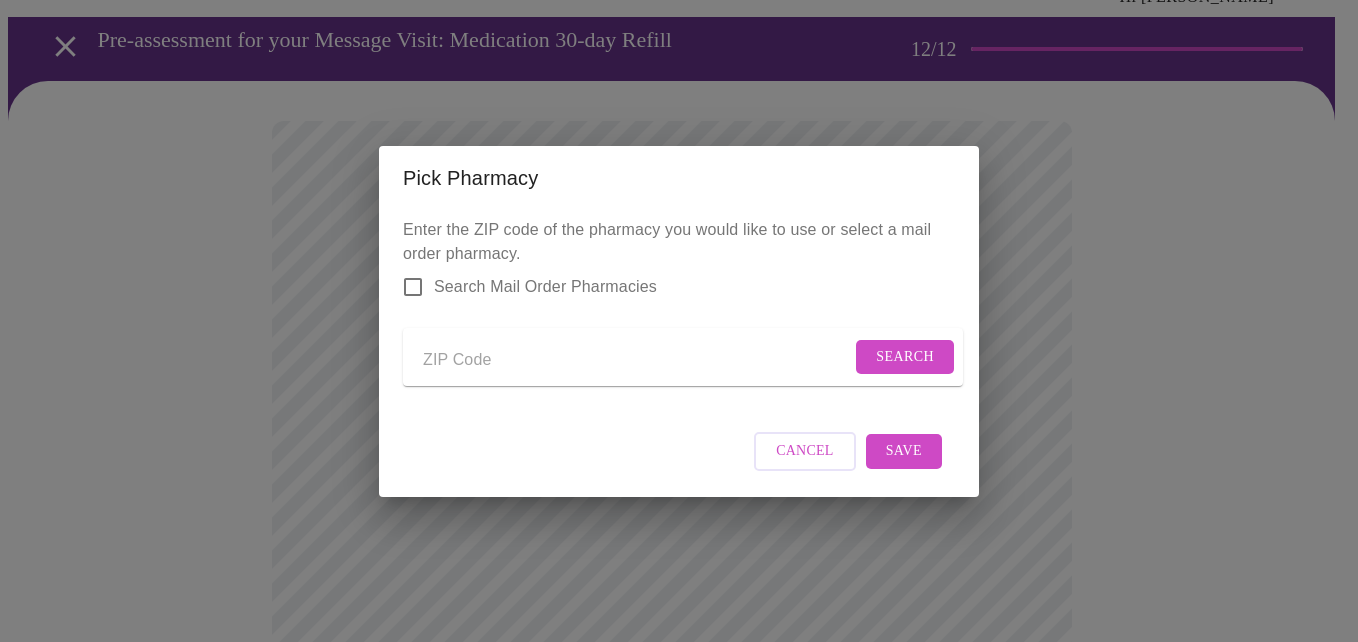 click on "Pick Pharmacy Enter the ZIP code of the pharmacy you would like to use or select a mail order pharmacy. Search Mail Order Pharmacies Search Cancel Save" at bounding box center [679, 321] 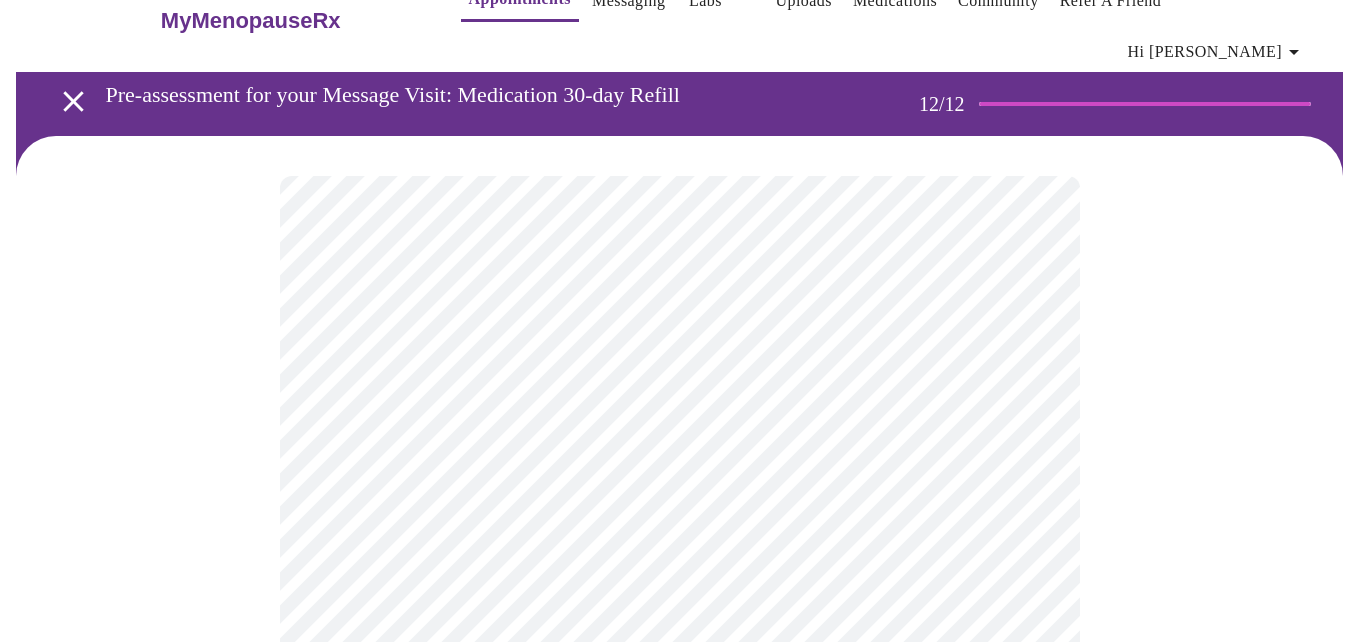 scroll, scrollTop: 0, scrollLeft: 0, axis: both 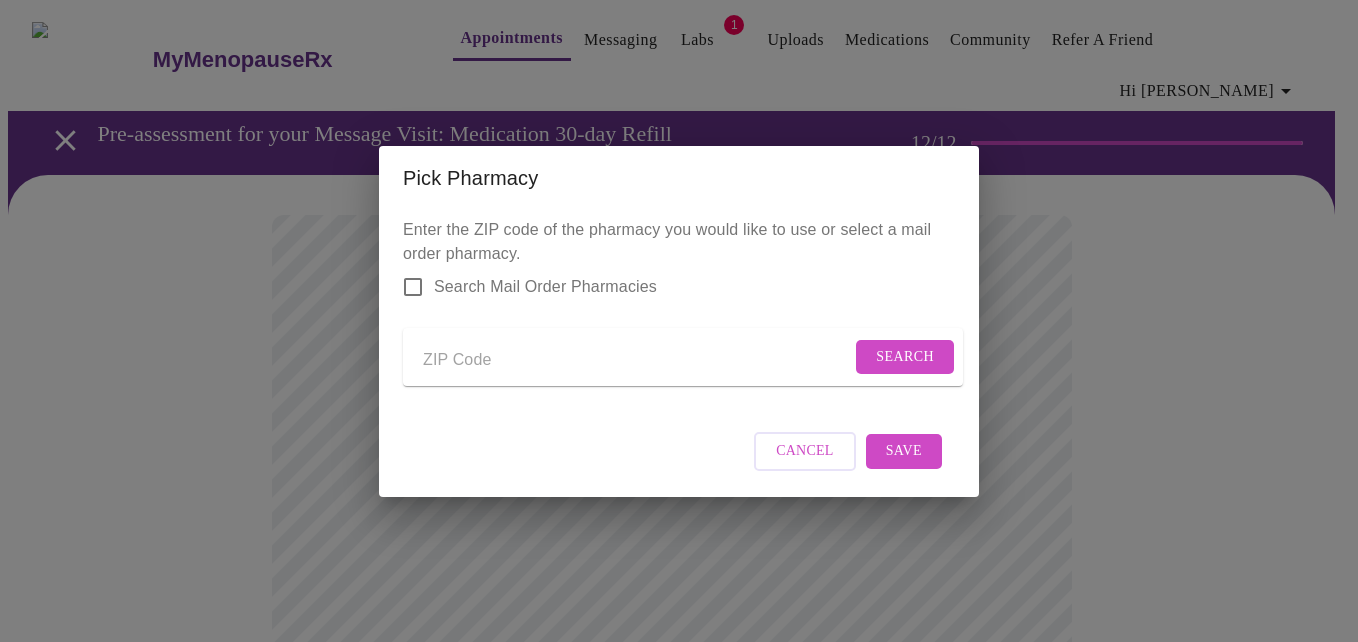 click at bounding box center [637, 361] 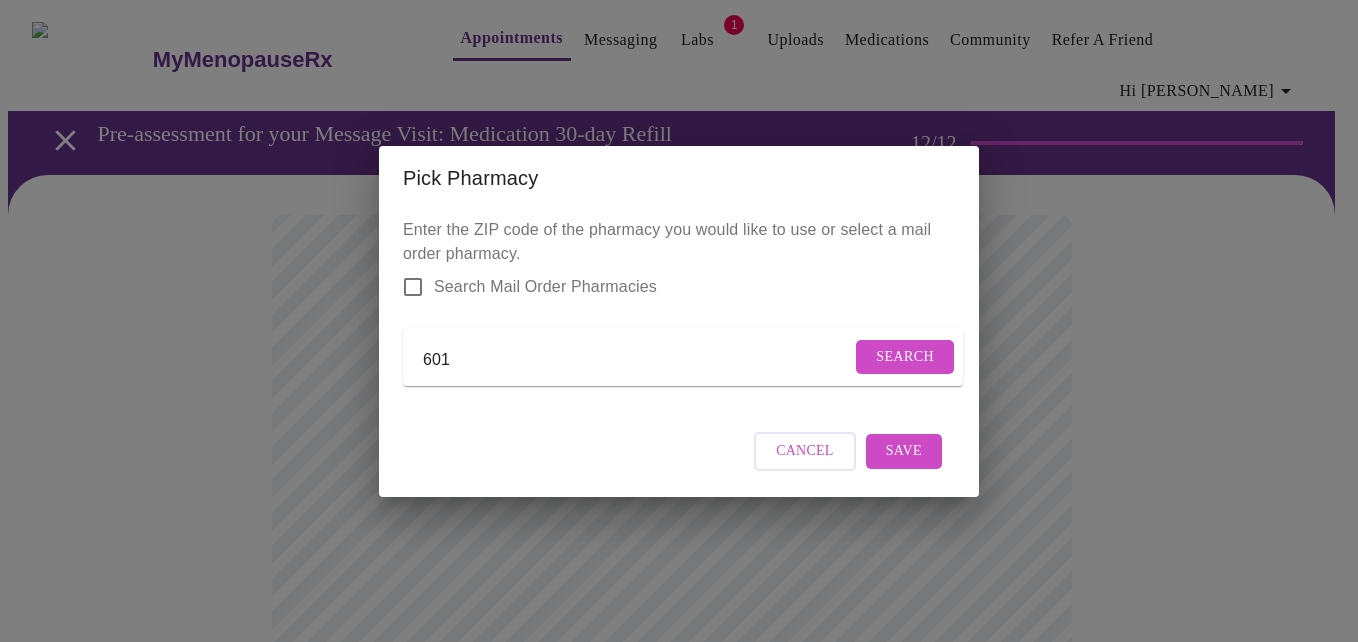 click on "601" at bounding box center [637, 361] 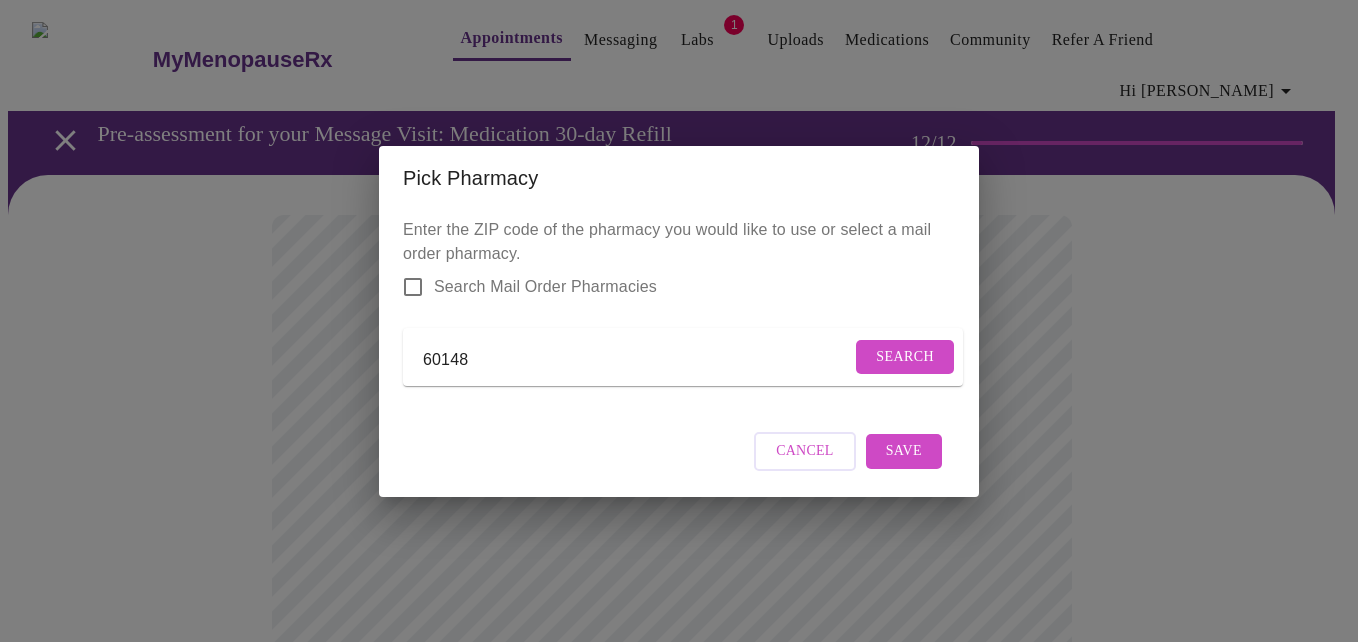 type on "60148" 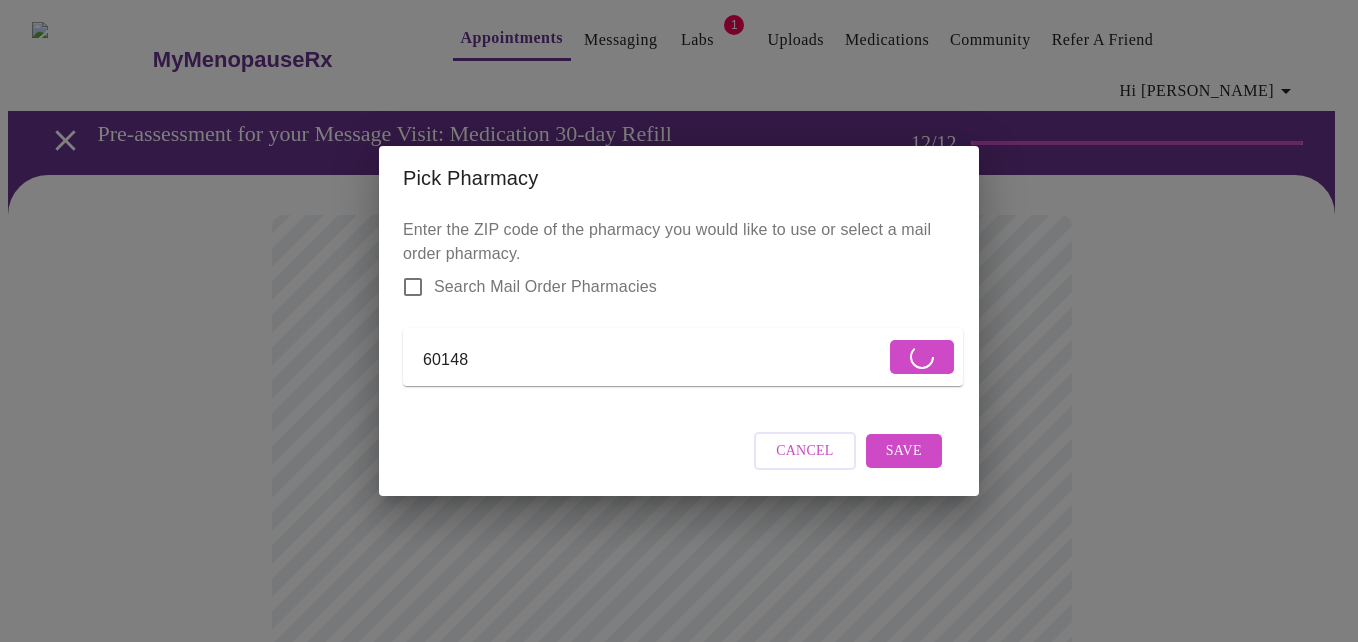 click on "60148" at bounding box center (683, 357) 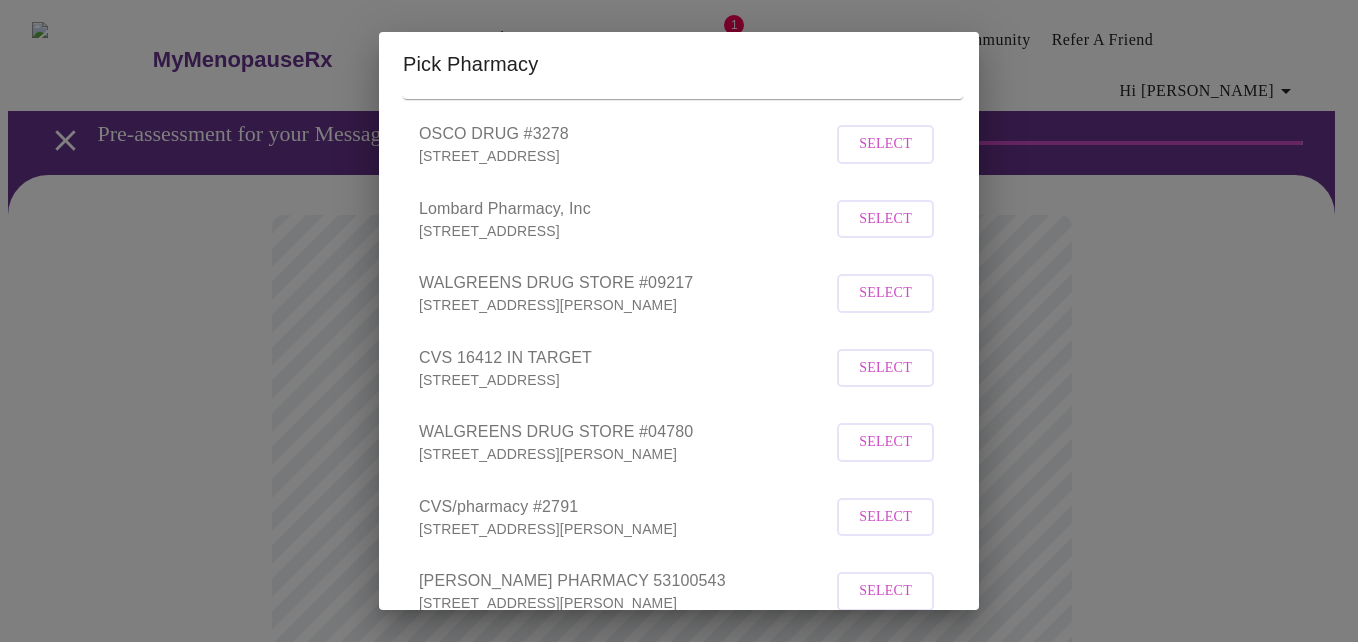 scroll, scrollTop: 174, scrollLeft: 0, axis: vertical 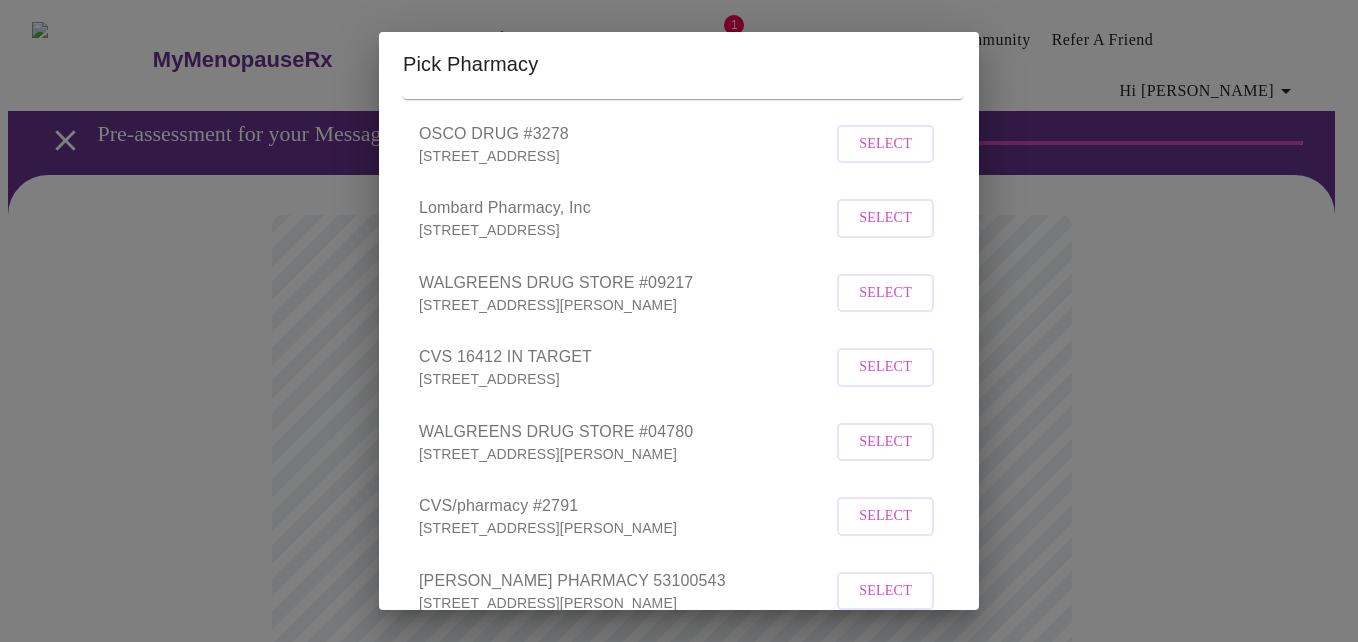 click on "Select" at bounding box center (885, 442) 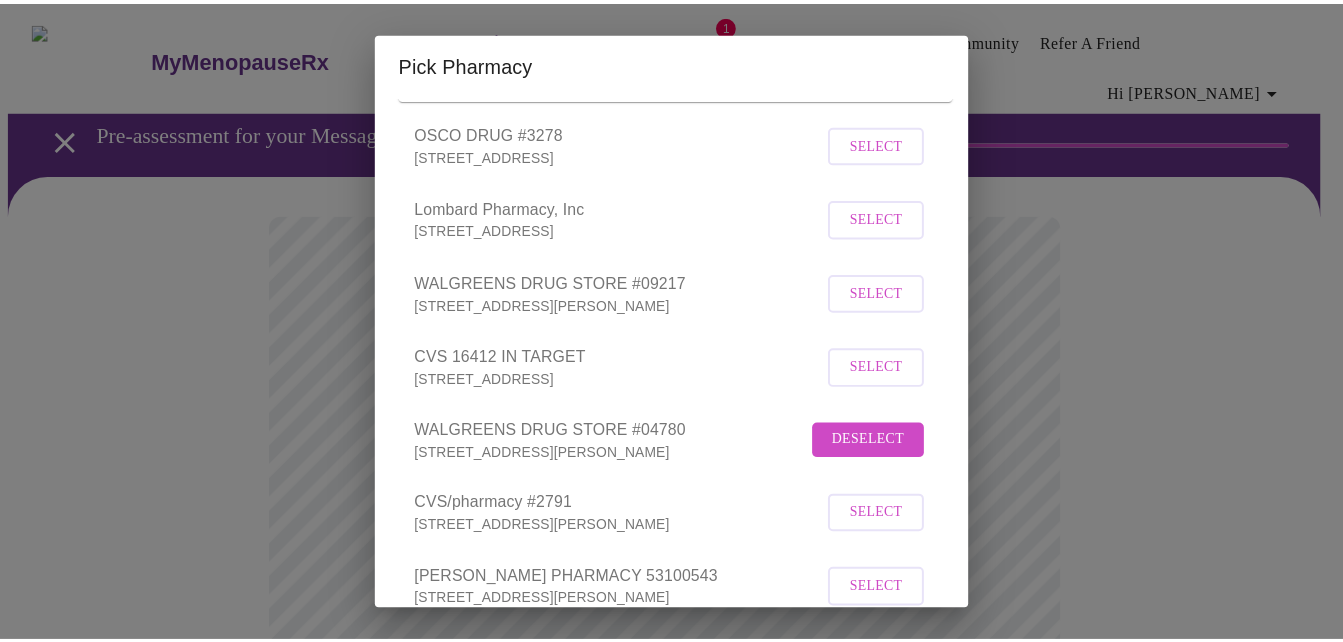 scroll, scrollTop: 469, scrollLeft: 0, axis: vertical 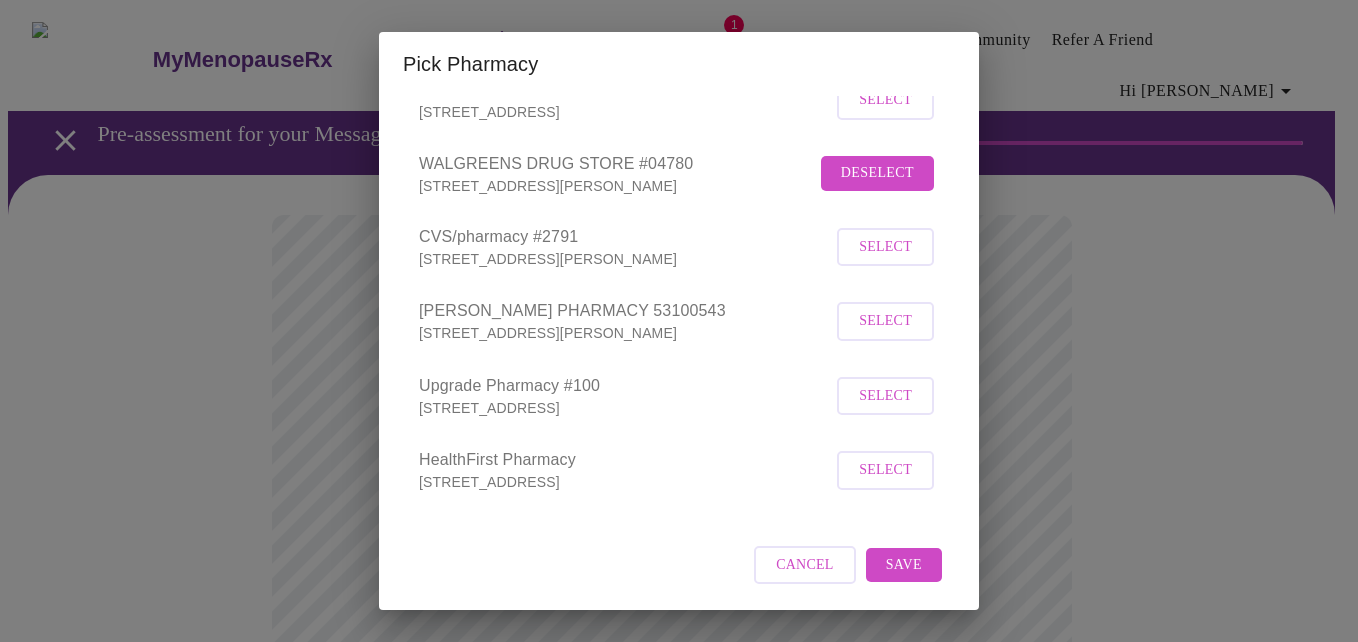 click on "Save" at bounding box center (904, 565) 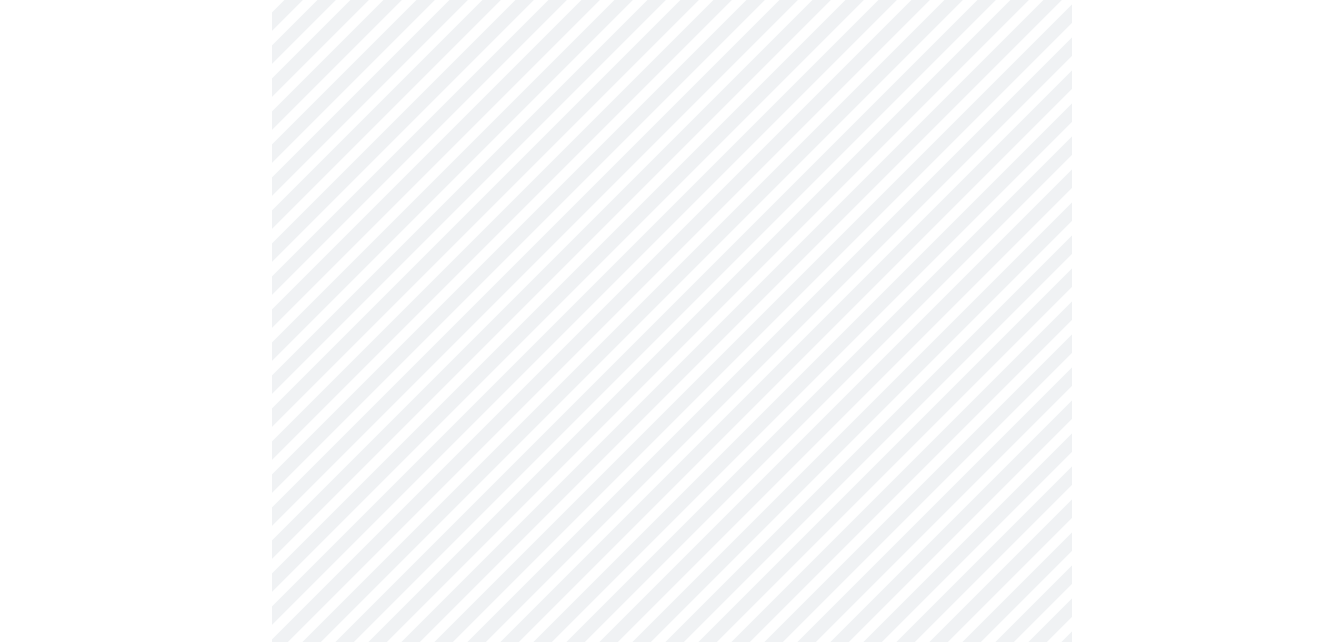 scroll, scrollTop: 904, scrollLeft: 0, axis: vertical 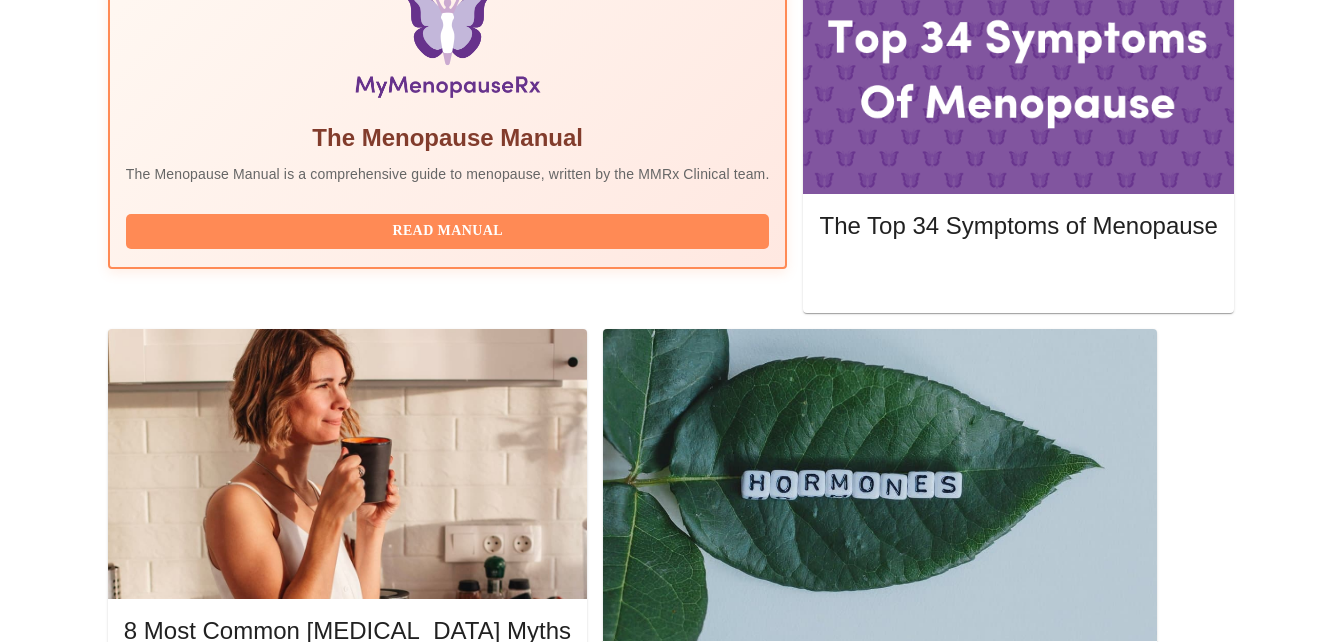 click on "View Appointment" at bounding box center (1130, 1536) 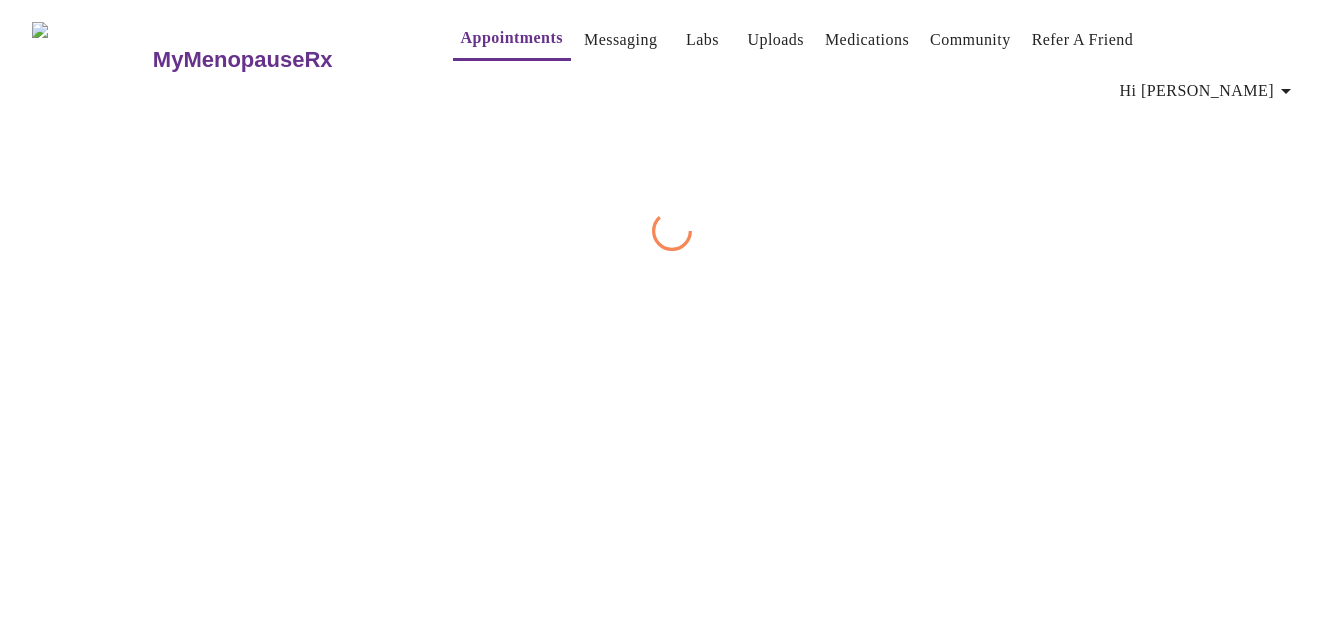 scroll, scrollTop: 0, scrollLeft: 0, axis: both 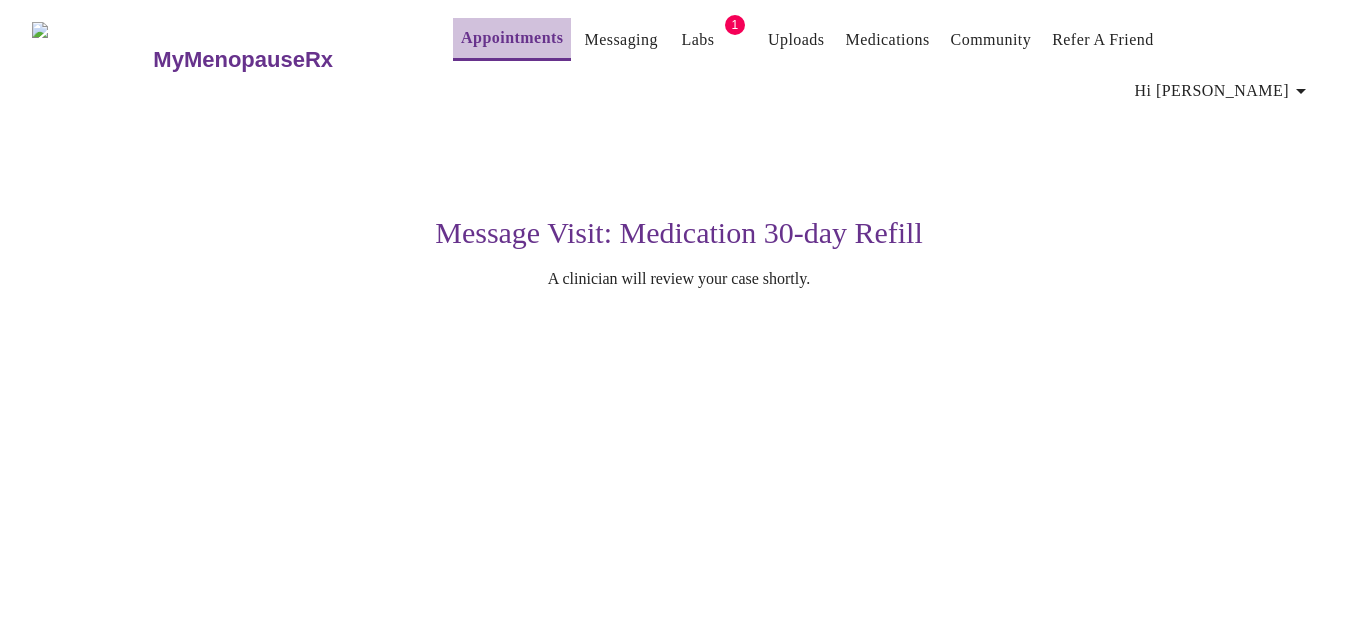 click on "Appointments" at bounding box center (512, 38) 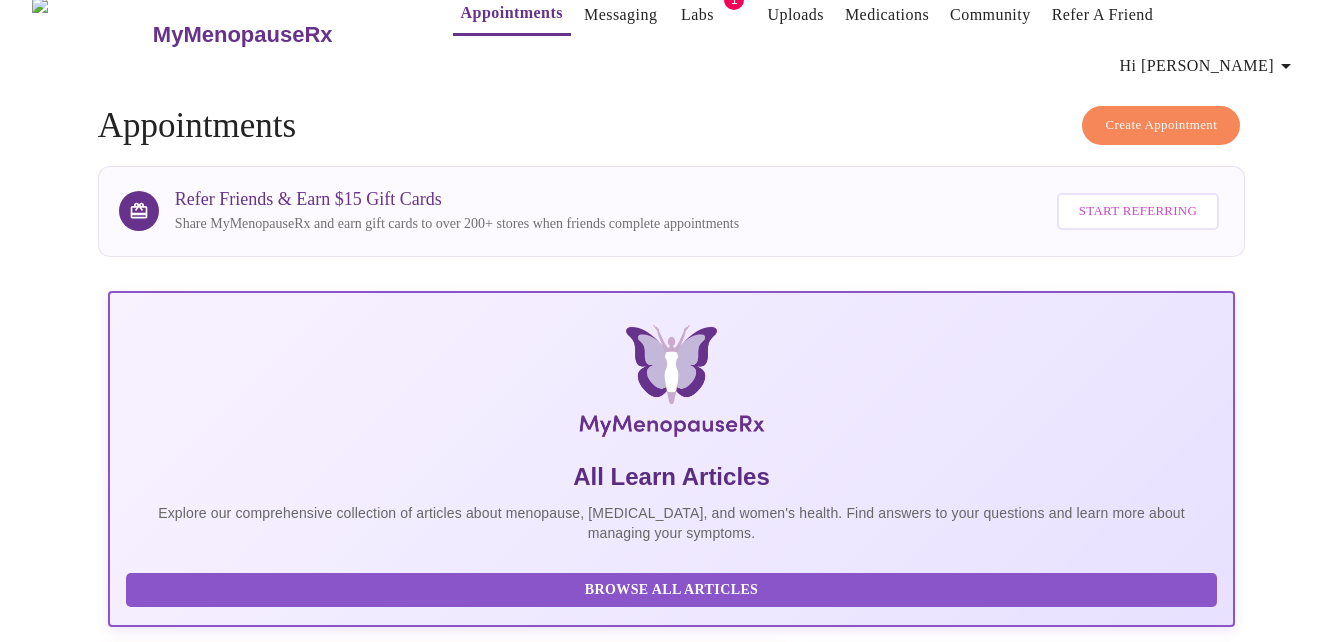 scroll, scrollTop: 0, scrollLeft: 0, axis: both 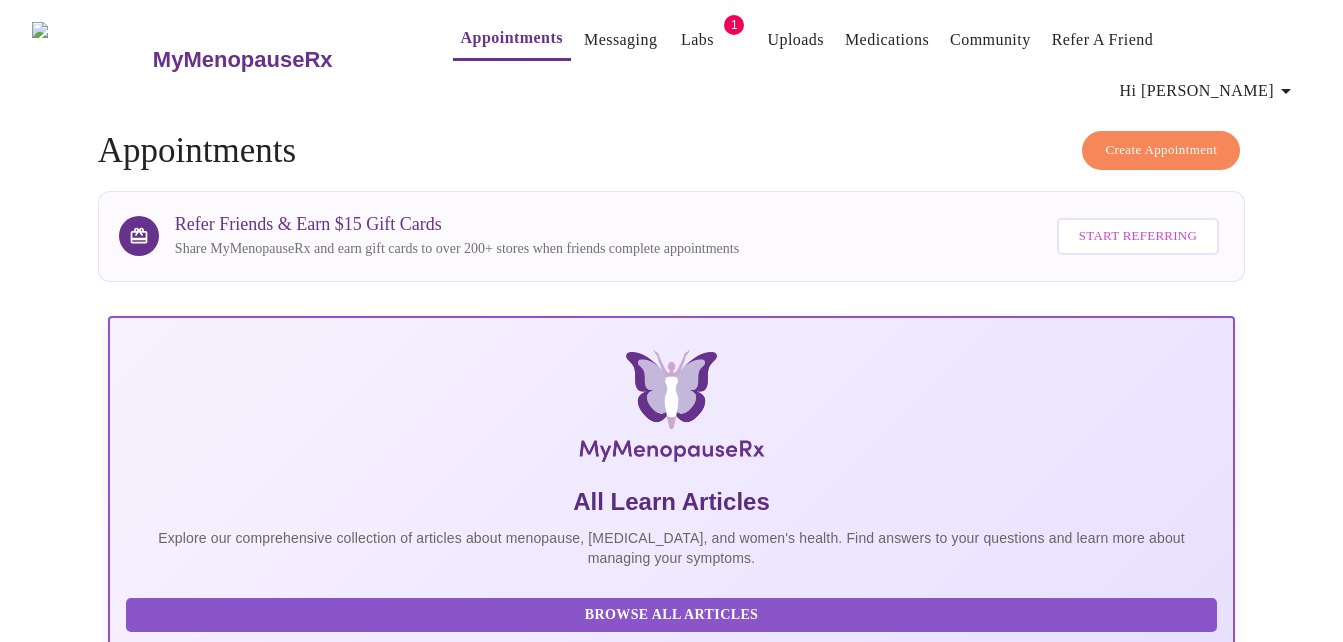 click on "Create Appointment" at bounding box center [1161, 150] 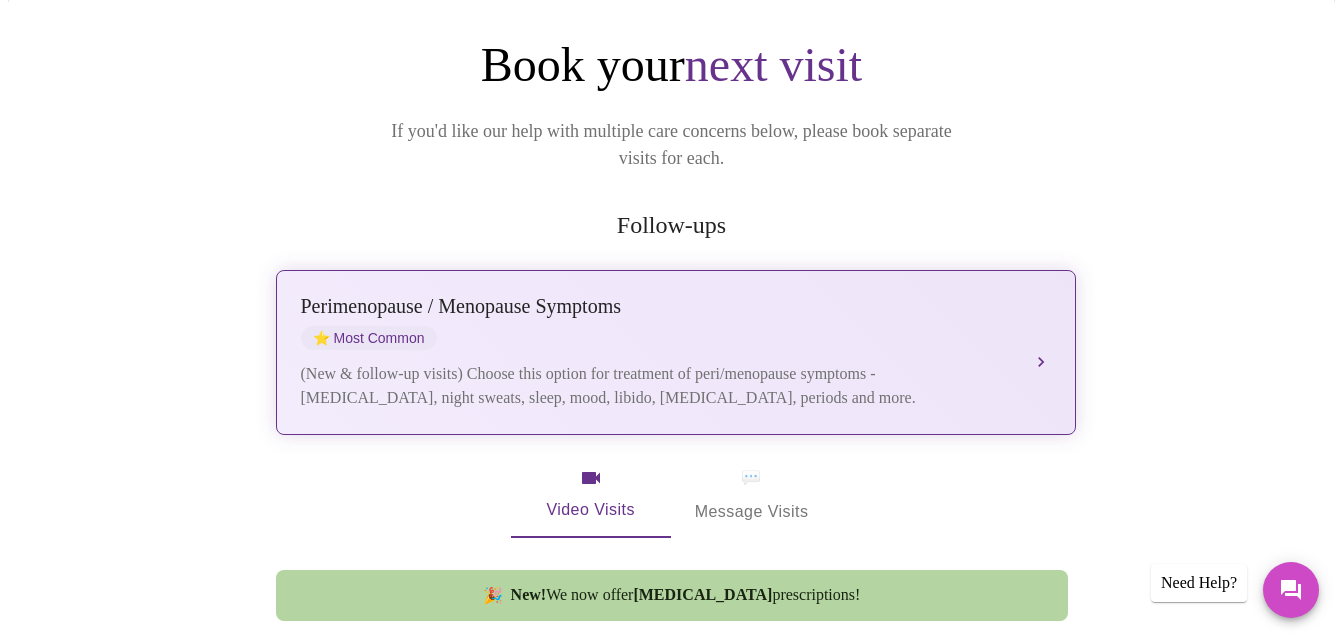 scroll, scrollTop: 226, scrollLeft: 0, axis: vertical 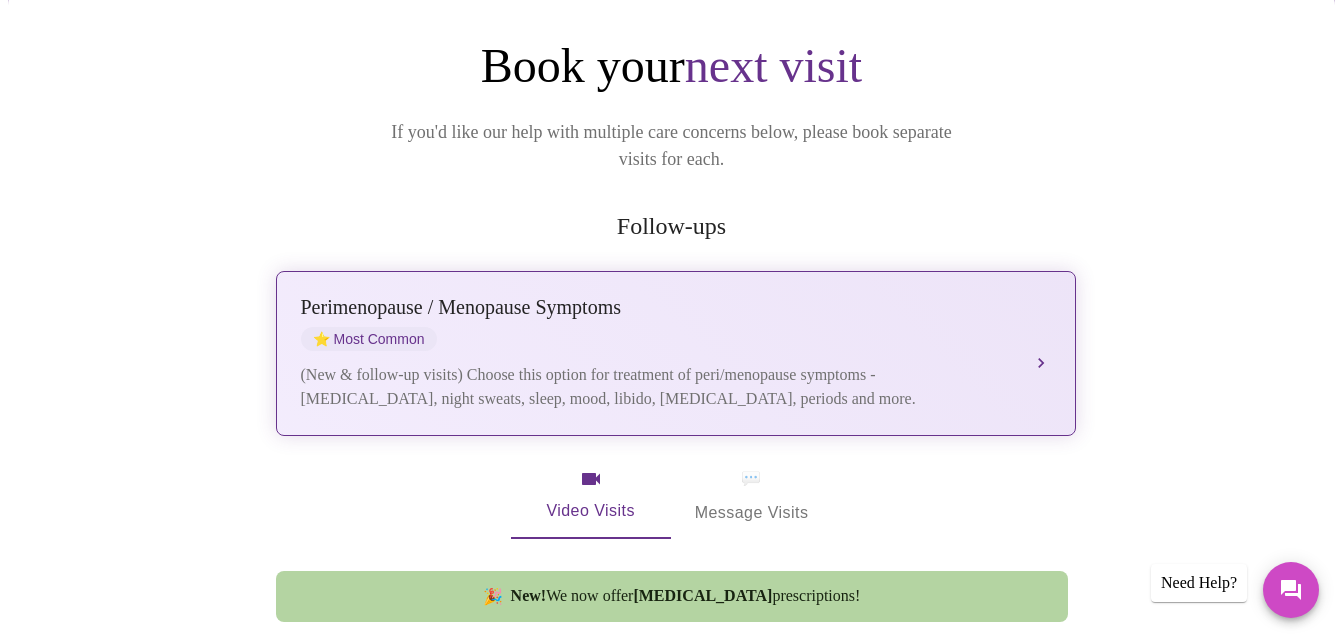 click on "Perimenopause / Menopause Symptoms  ⭐  Most Common" at bounding box center [656, 323] 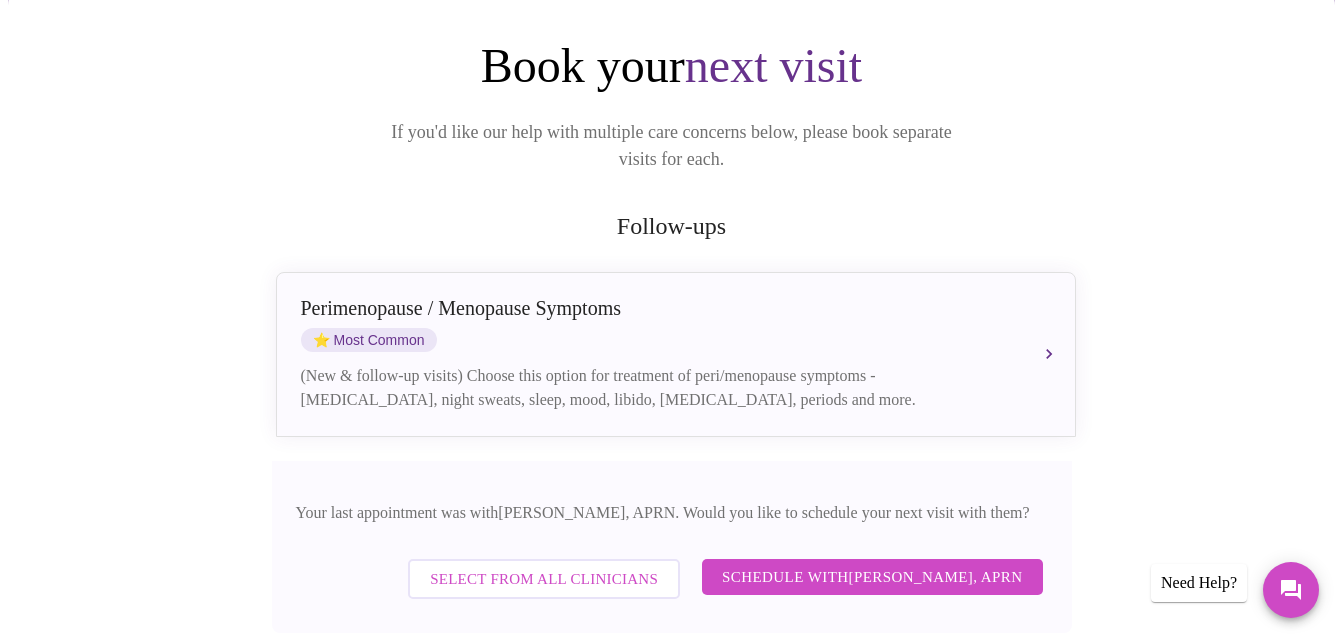 click on "Schedule with  Emilie McLain, APRN" at bounding box center [872, 577] 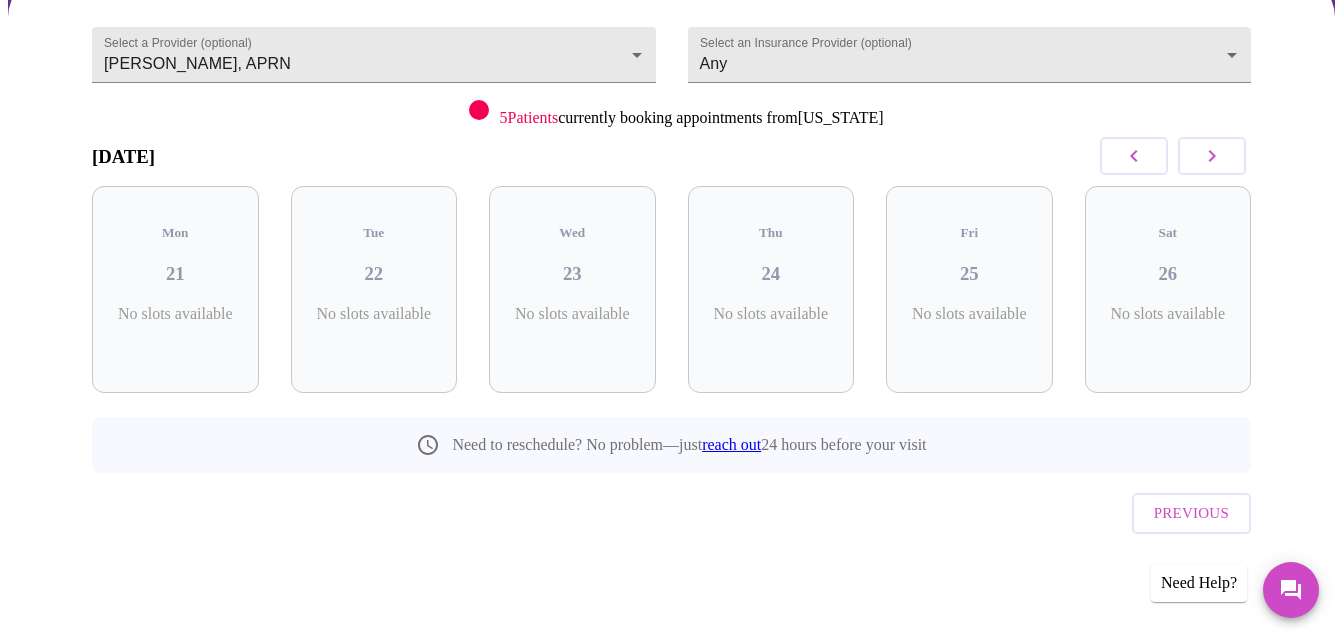 scroll, scrollTop: 144, scrollLeft: 0, axis: vertical 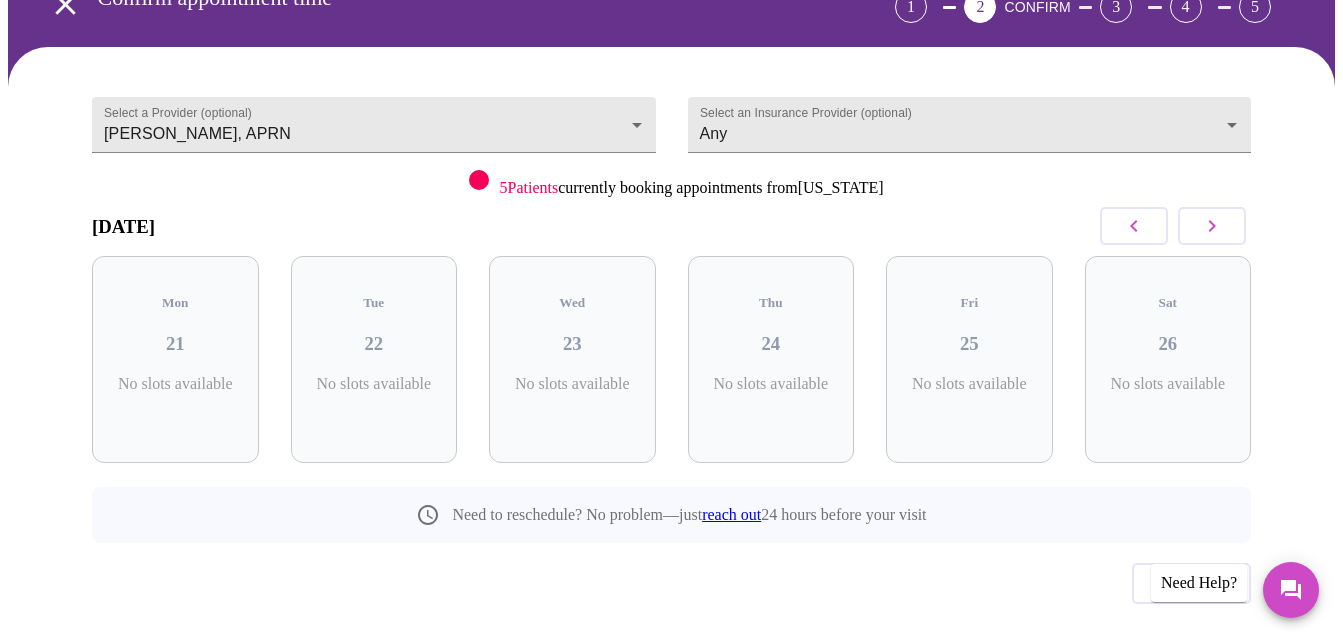 click 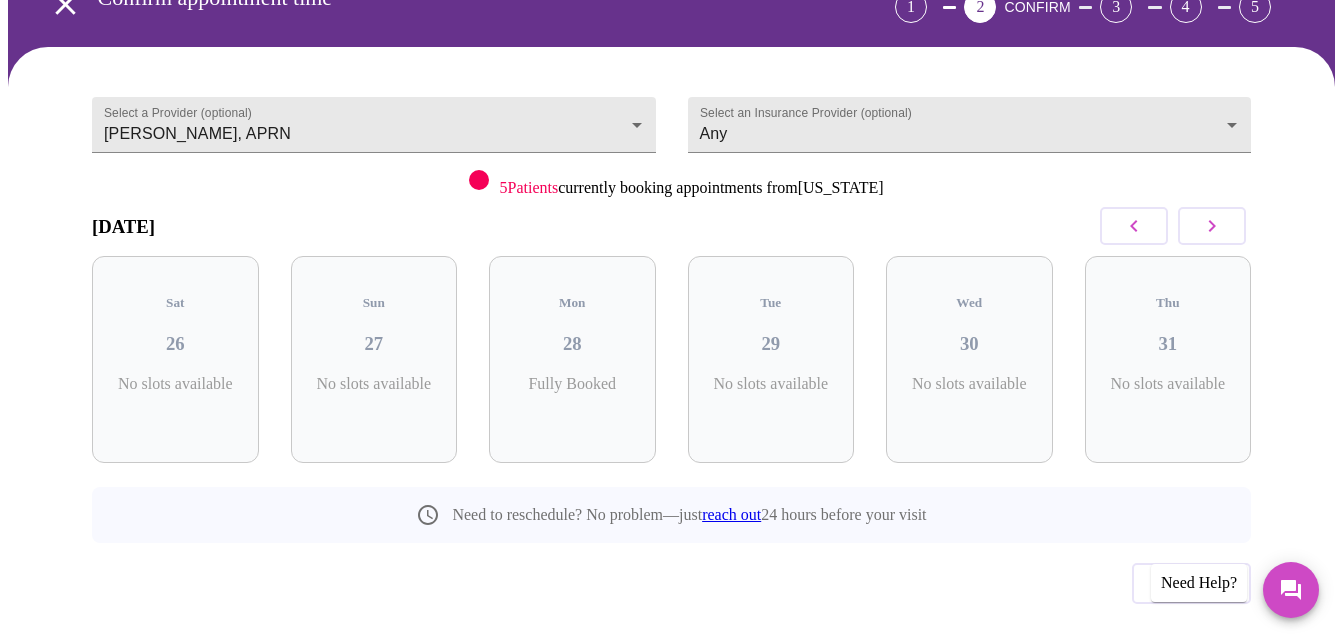click 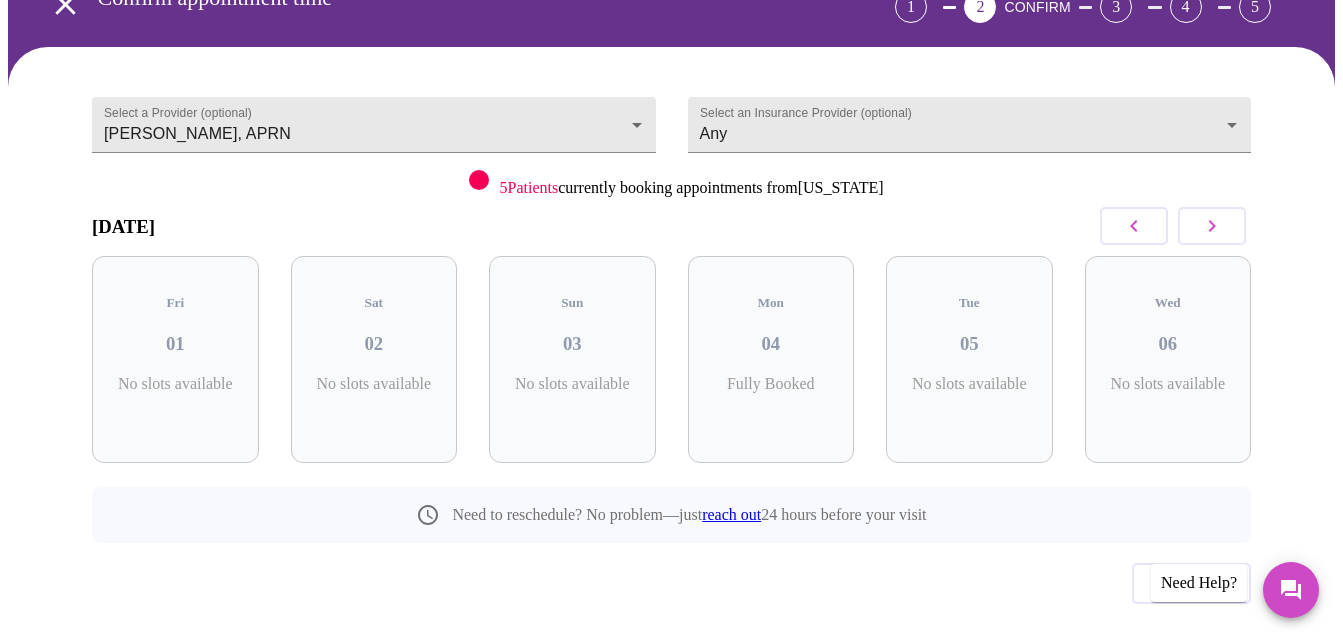 click 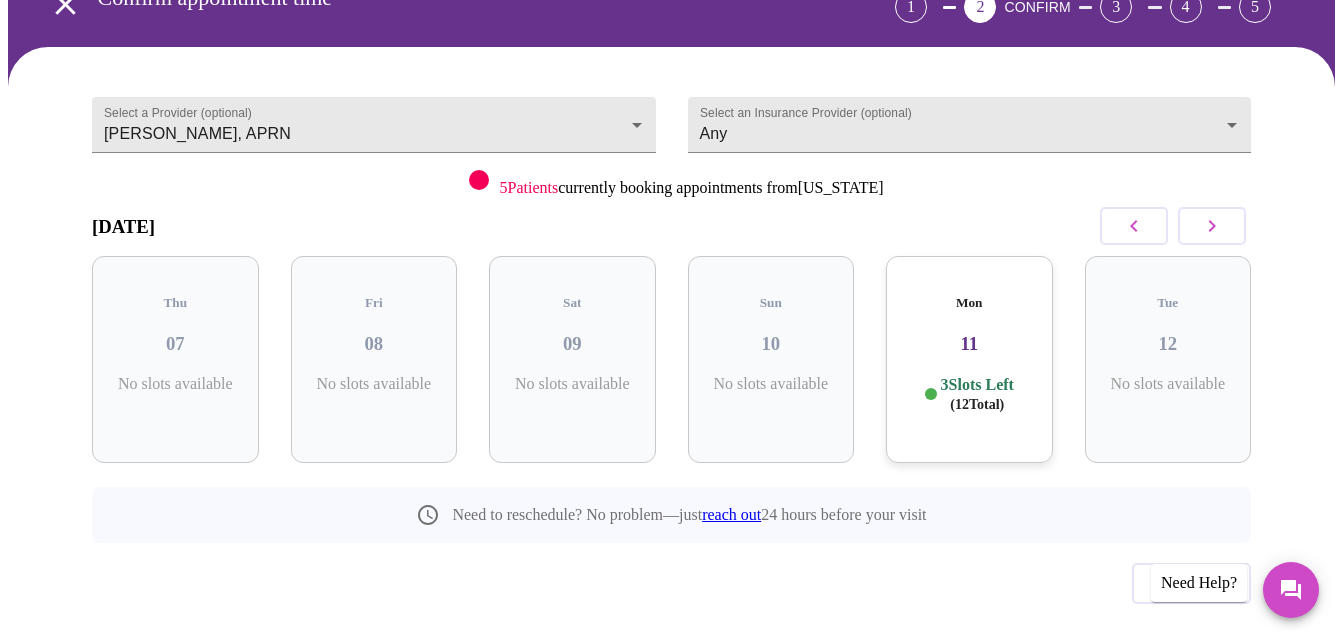 click 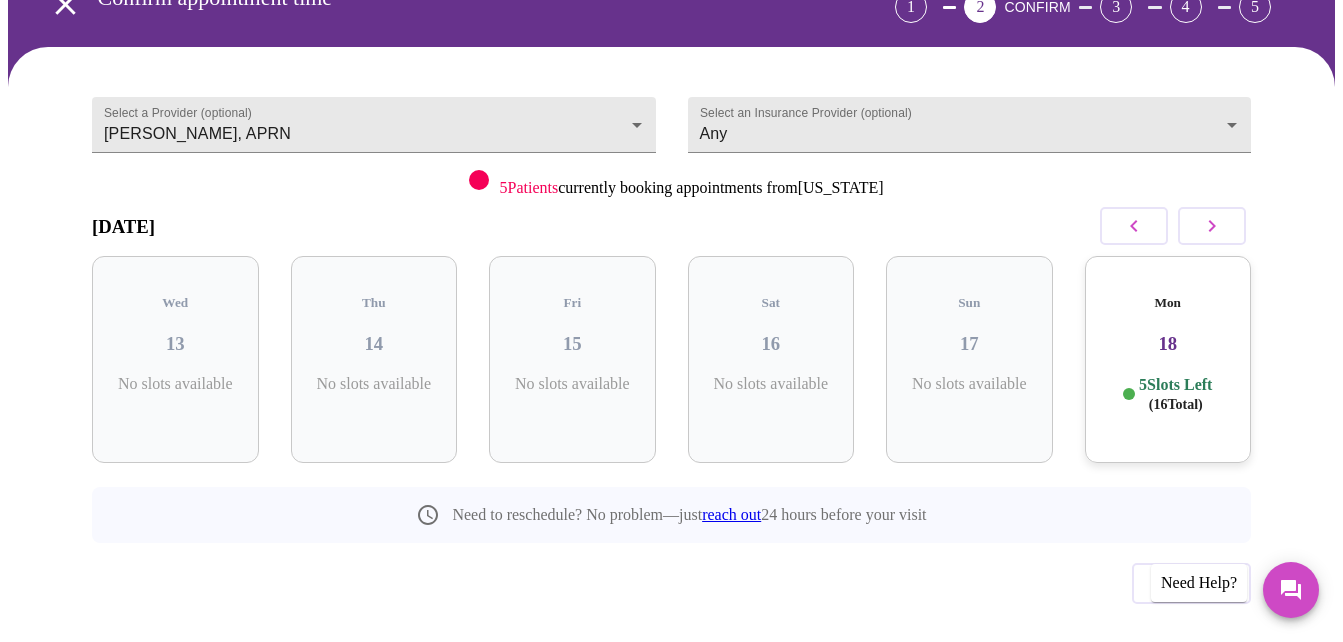 click 